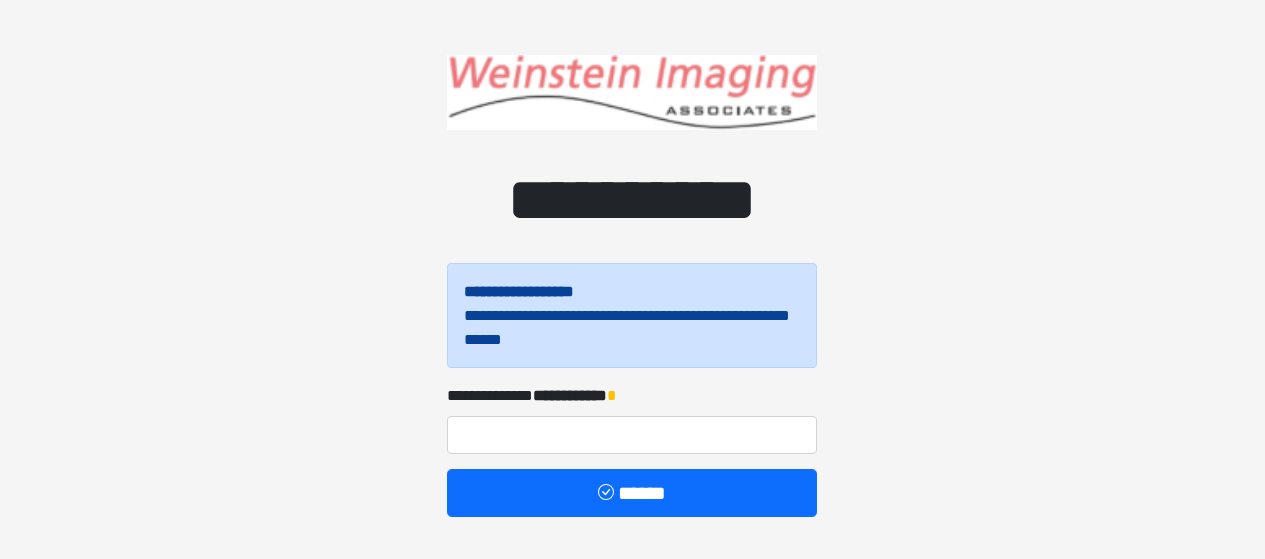 scroll, scrollTop: 0, scrollLeft: 0, axis: both 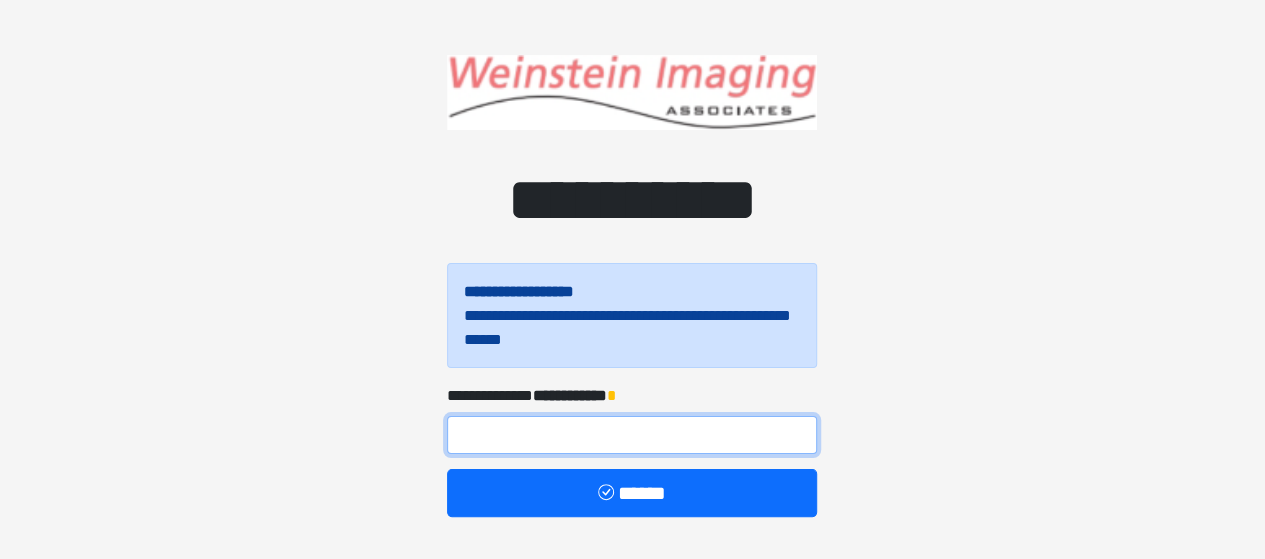 click at bounding box center (632, 435) 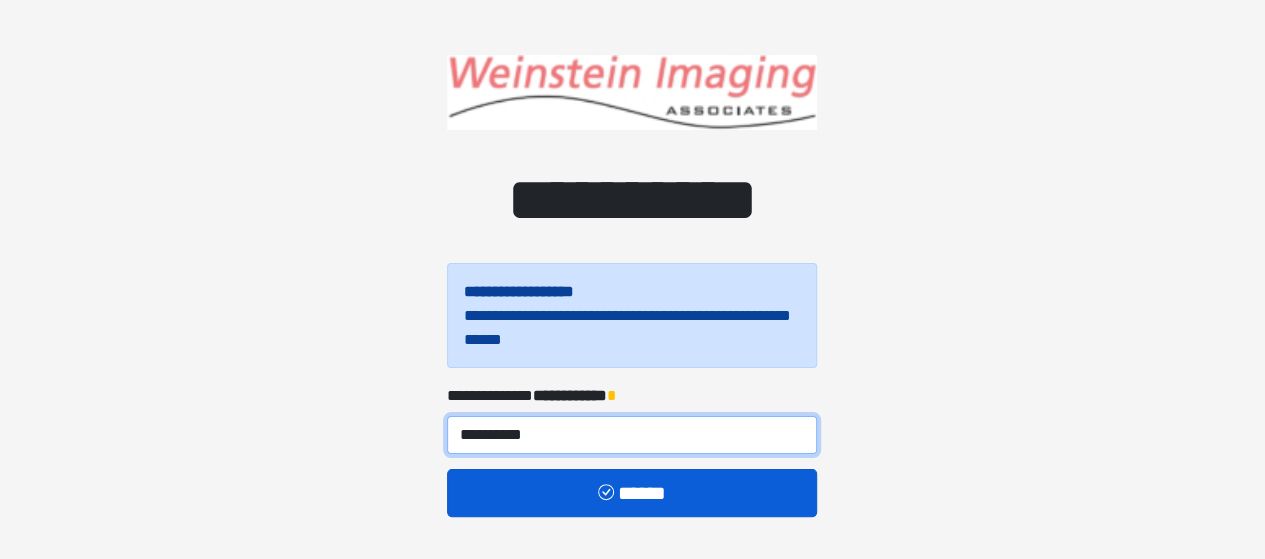 type on "**********" 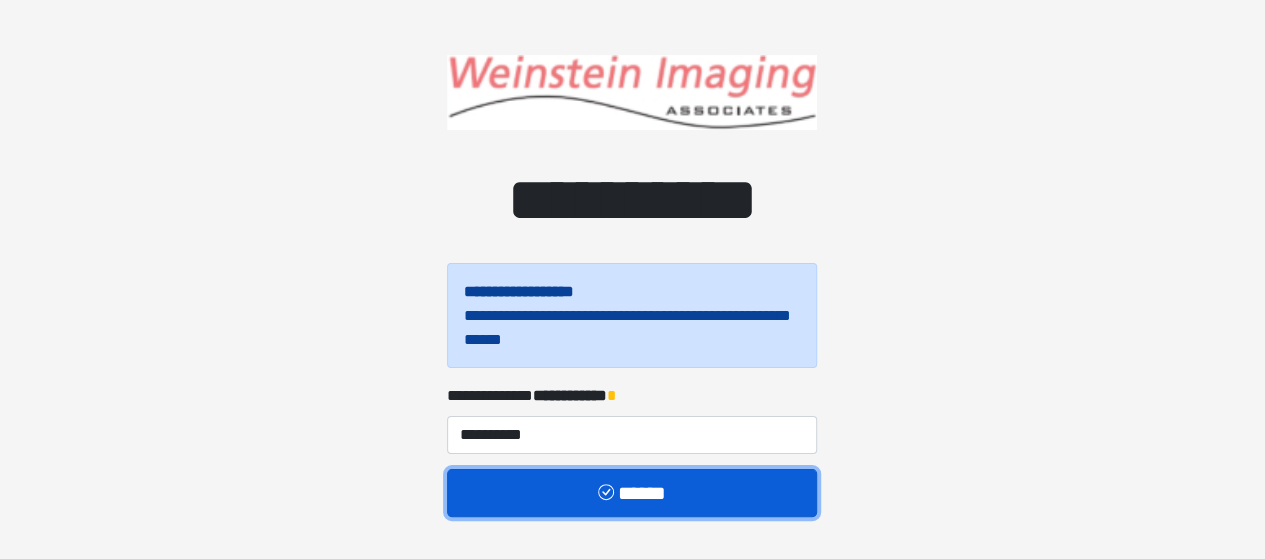 click at bounding box center [608, 494] 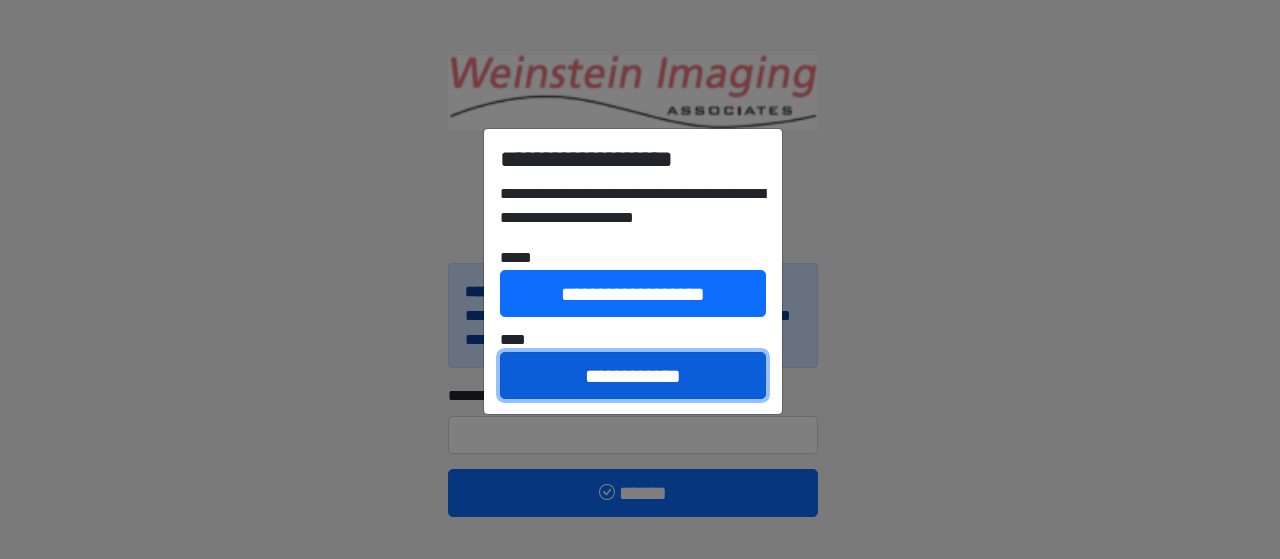 click on "**********" at bounding box center (633, 375) 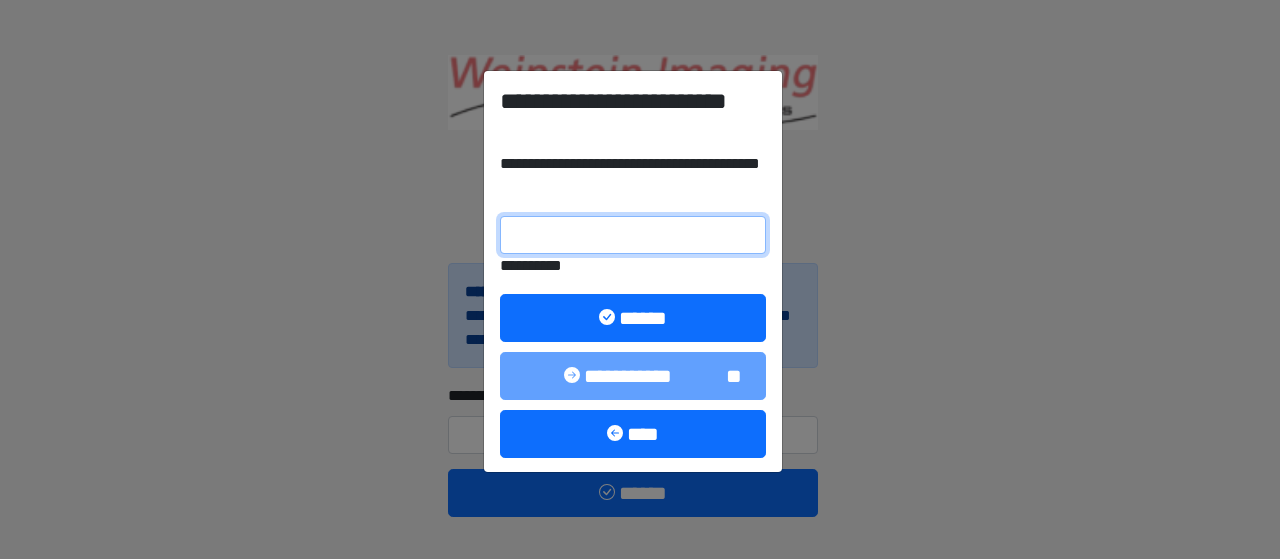 click on "**********" at bounding box center (633, 235) 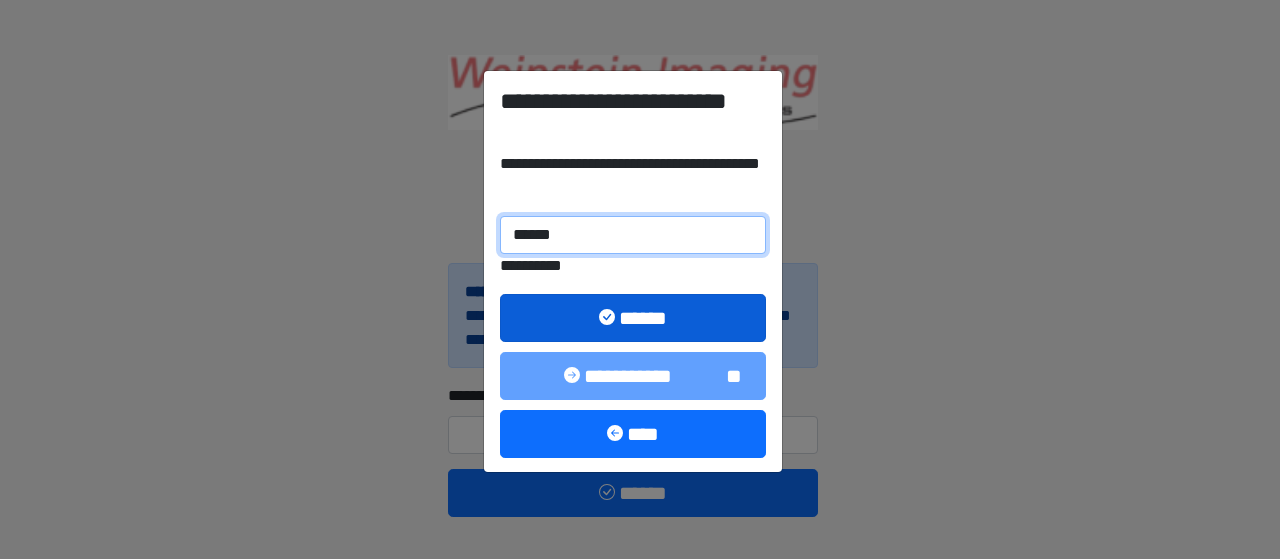 type on "******" 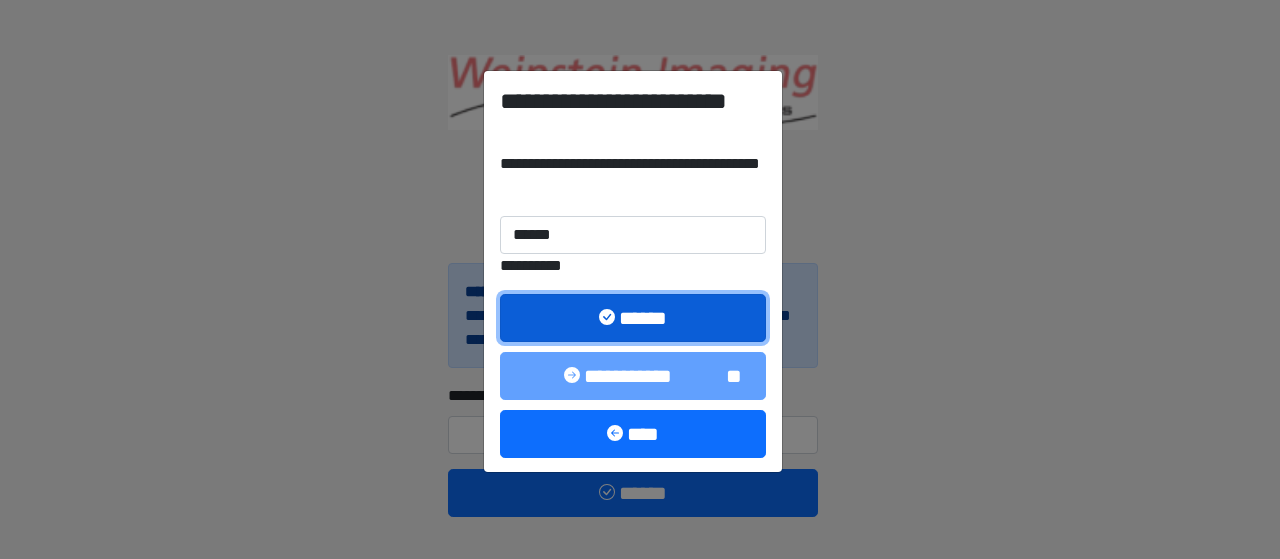 click at bounding box center [609, 319] 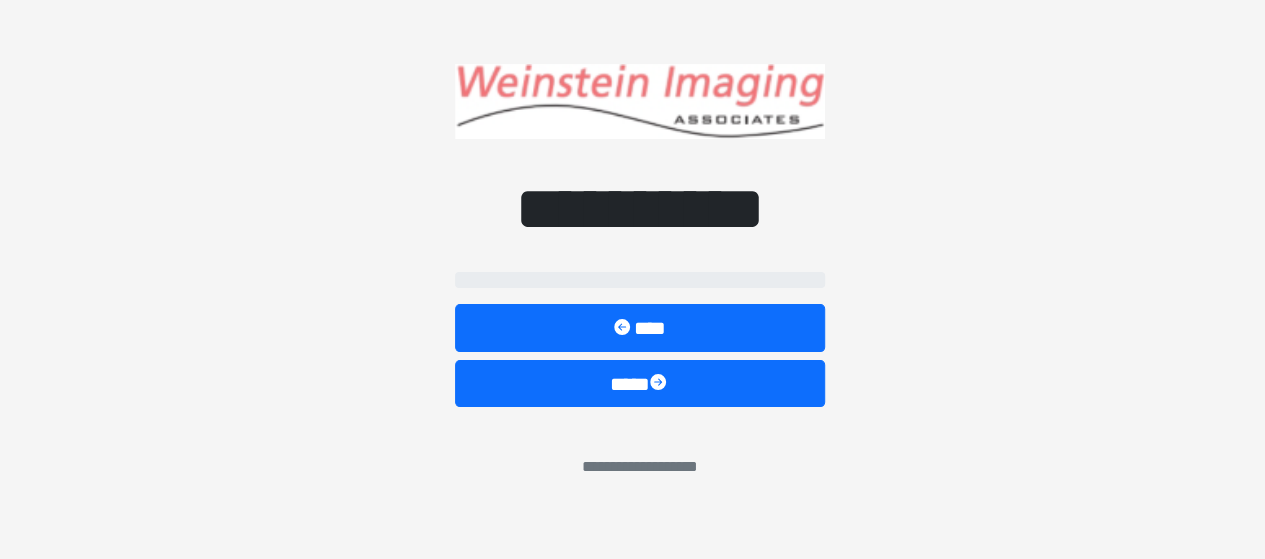 select on "*****" 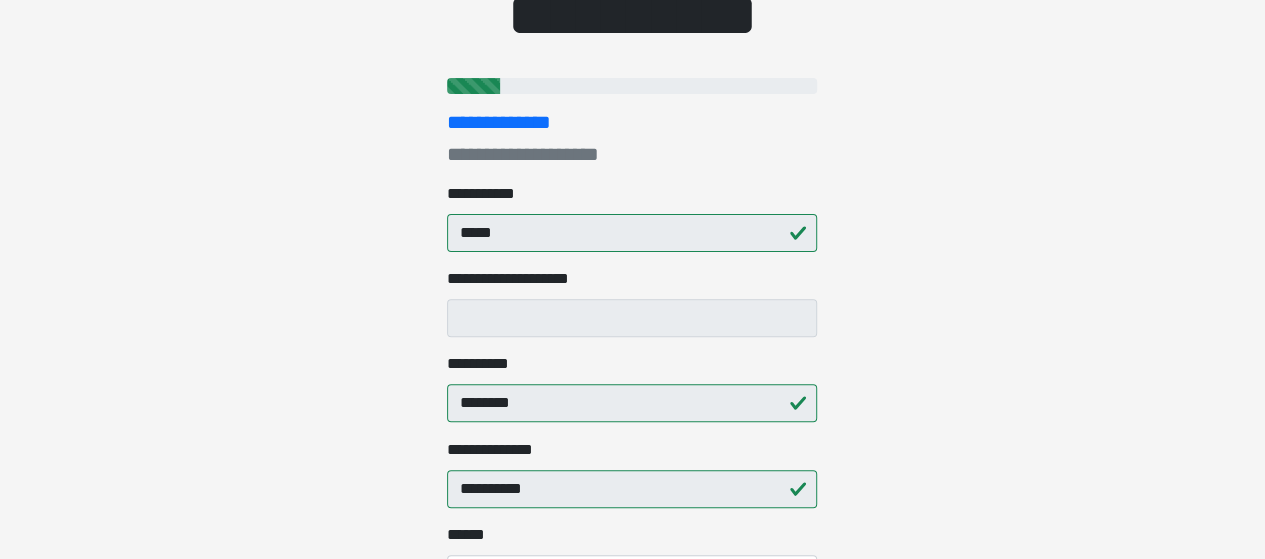 scroll, scrollTop: 184, scrollLeft: 0, axis: vertical 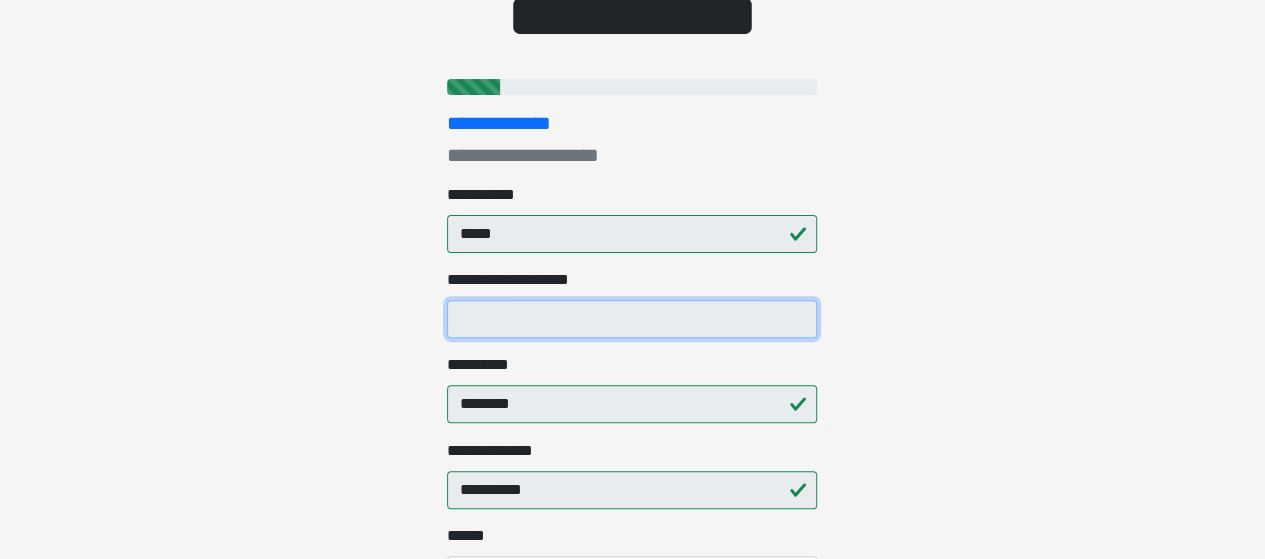 click on "**********" at bounding box center [632, 319] 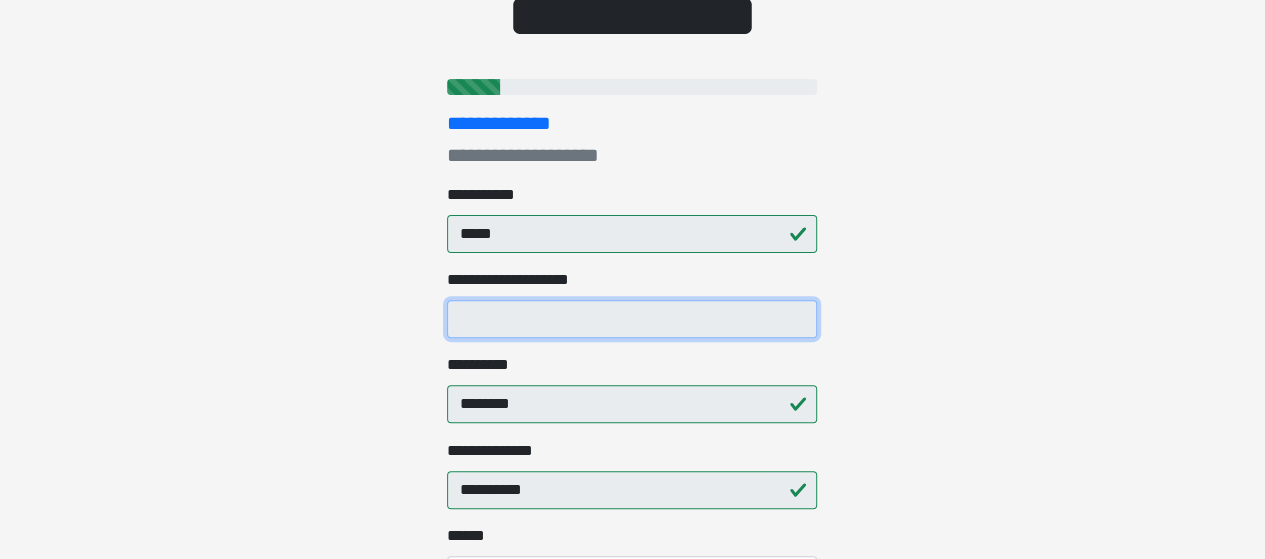click on "**********" at bounding box center [632, 319] 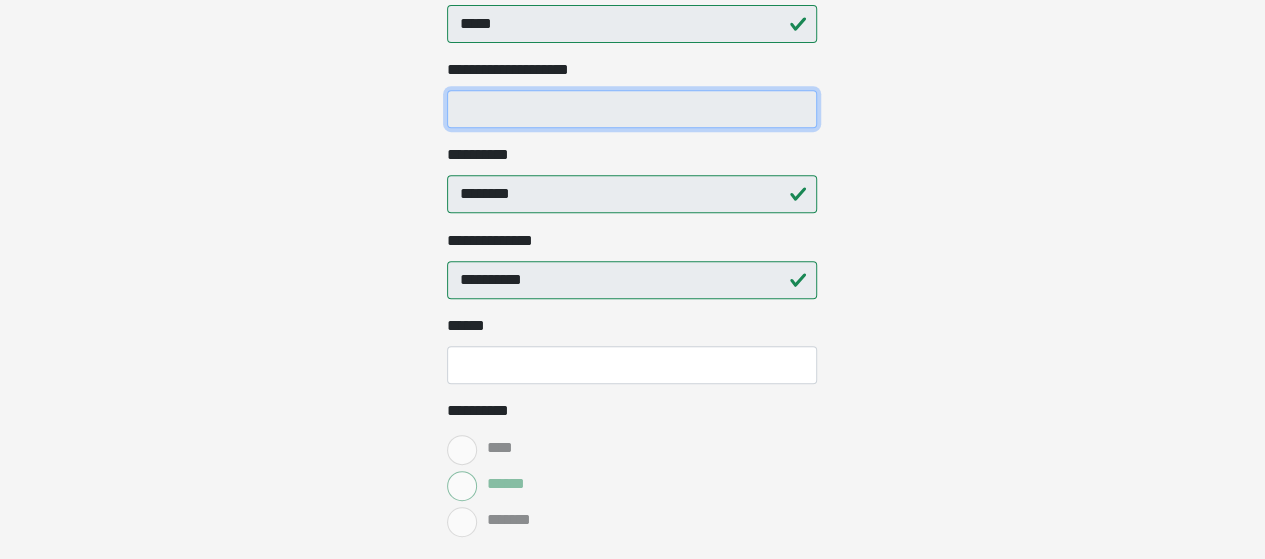 scroll, scrollTop: 422, scrollLeft: 0, axis: vertical 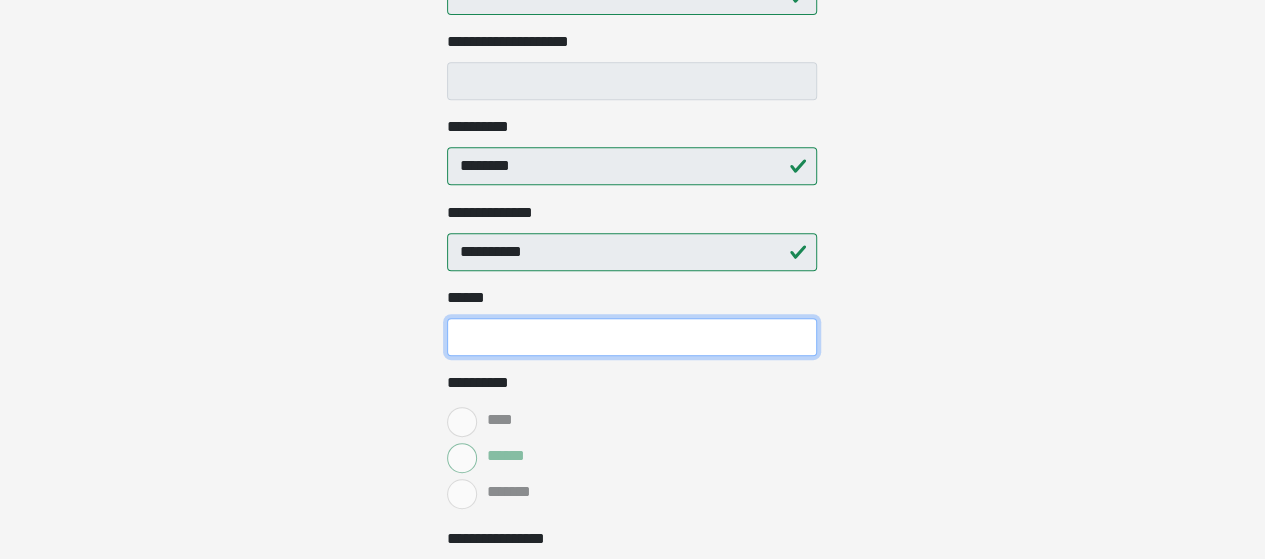 click on "**** *" at bounding box center [632, 337] 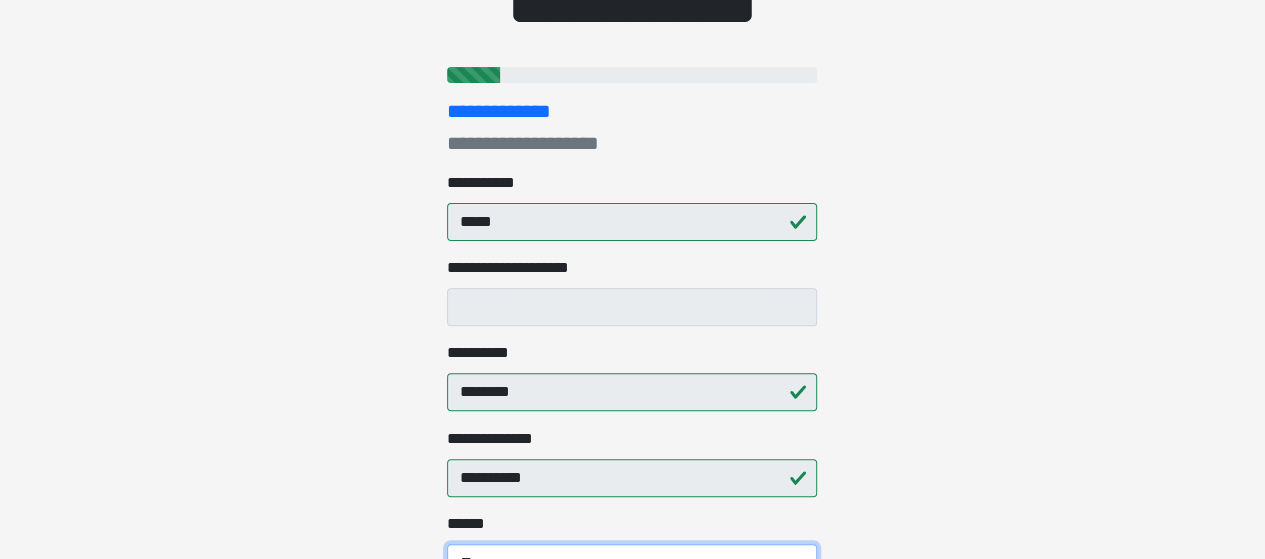 scroll, scrollTop: 192, scrollLeft: 0, axis: vertical 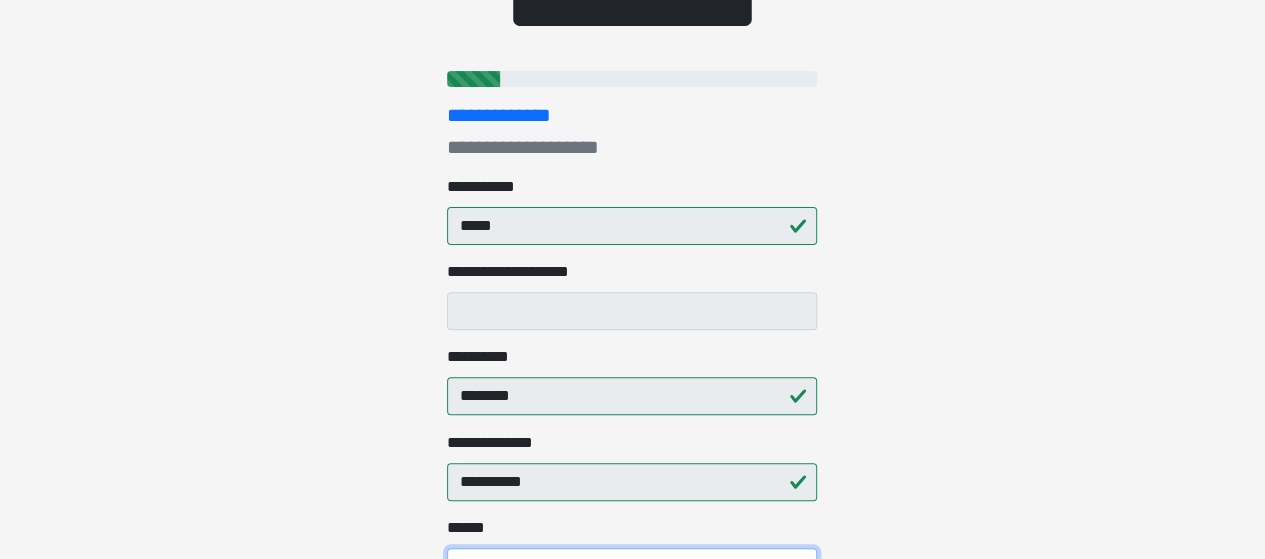 type on "**" 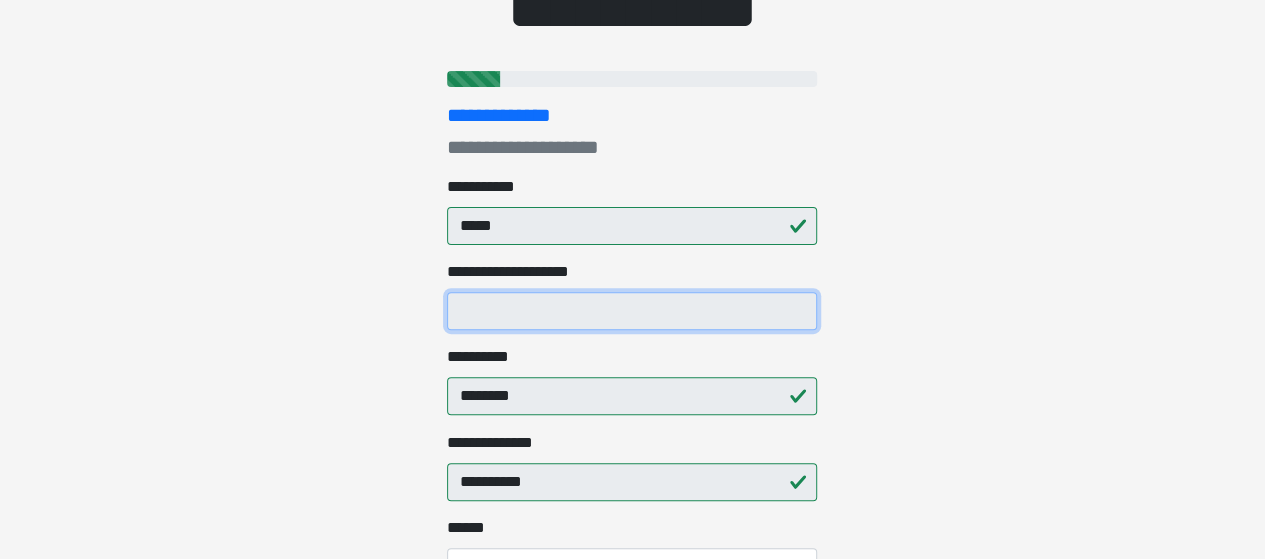 click on "**********" at bounding box center (632, 311) 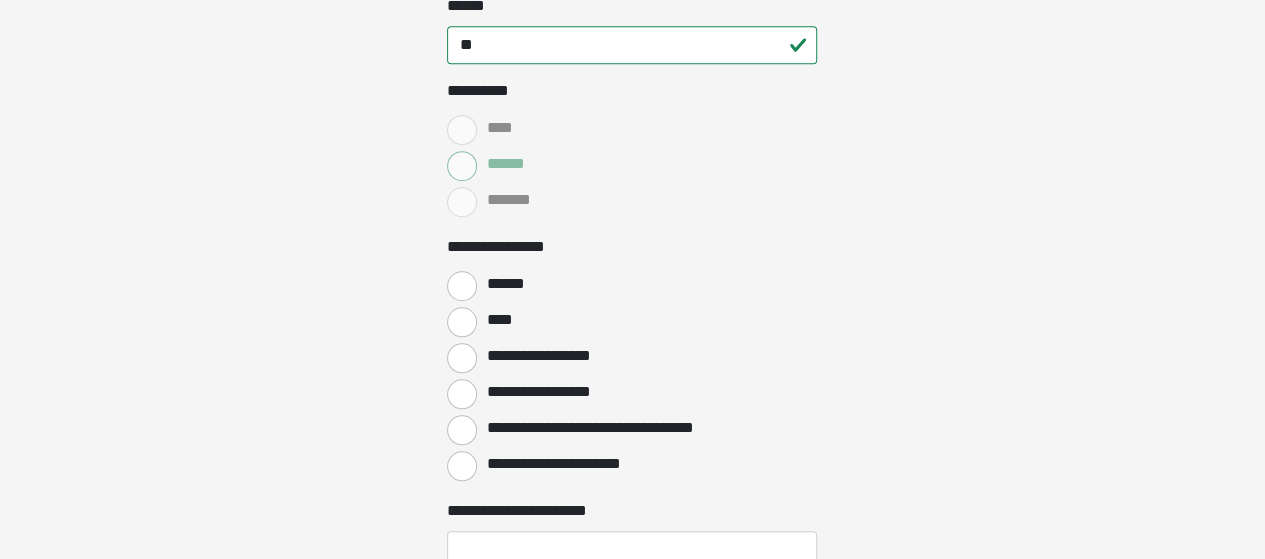 scroll, scrollTop: 716, scrollLeft: 0, axis: vertical 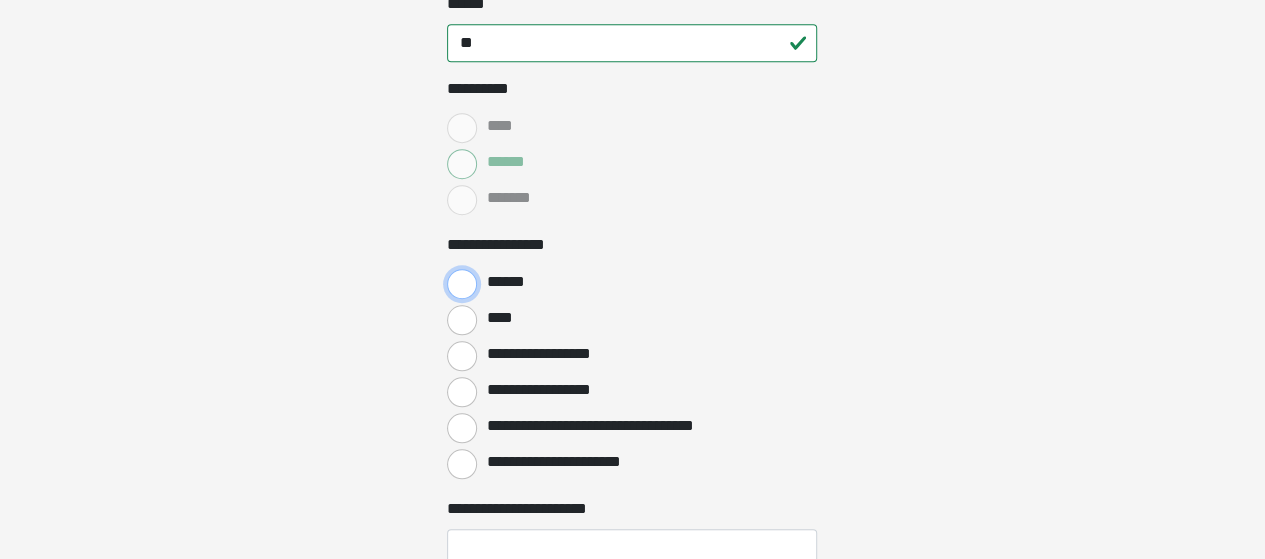 click on "******" at bounding box center [462, 284] 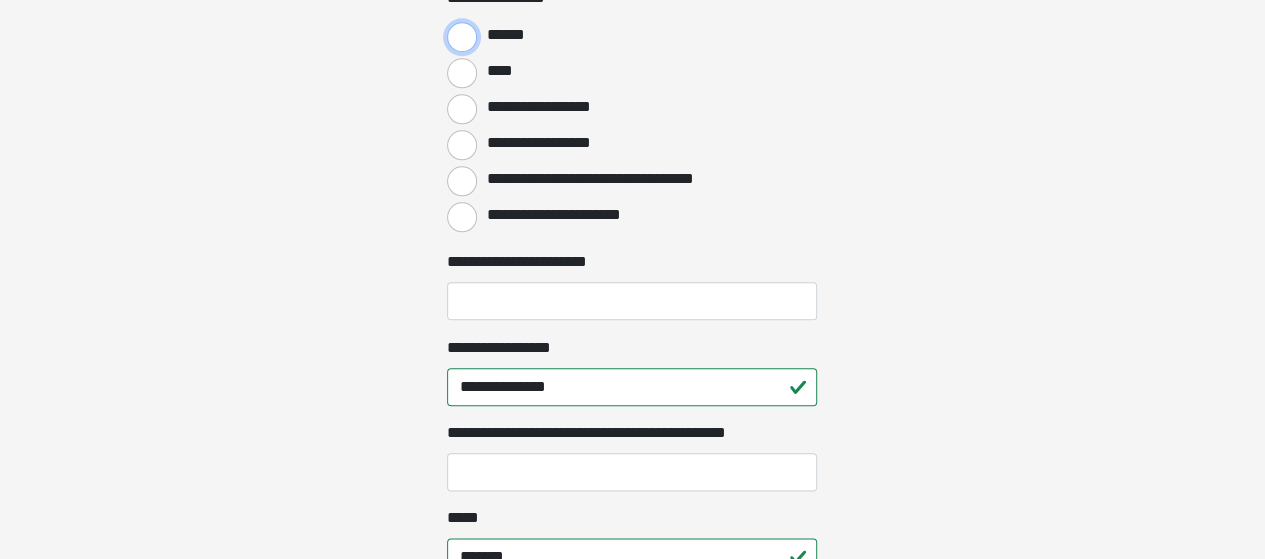 scroll, scrollTop: 961, scrollLeft: 0, axis: vertical 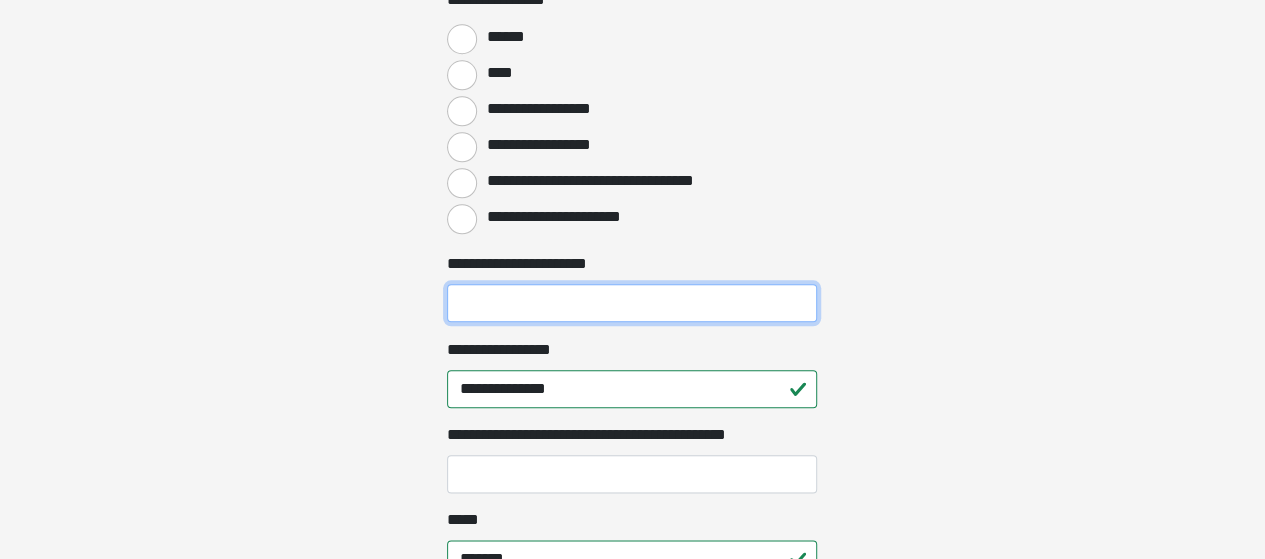 click on "**********" at bounding box center [632, 303] 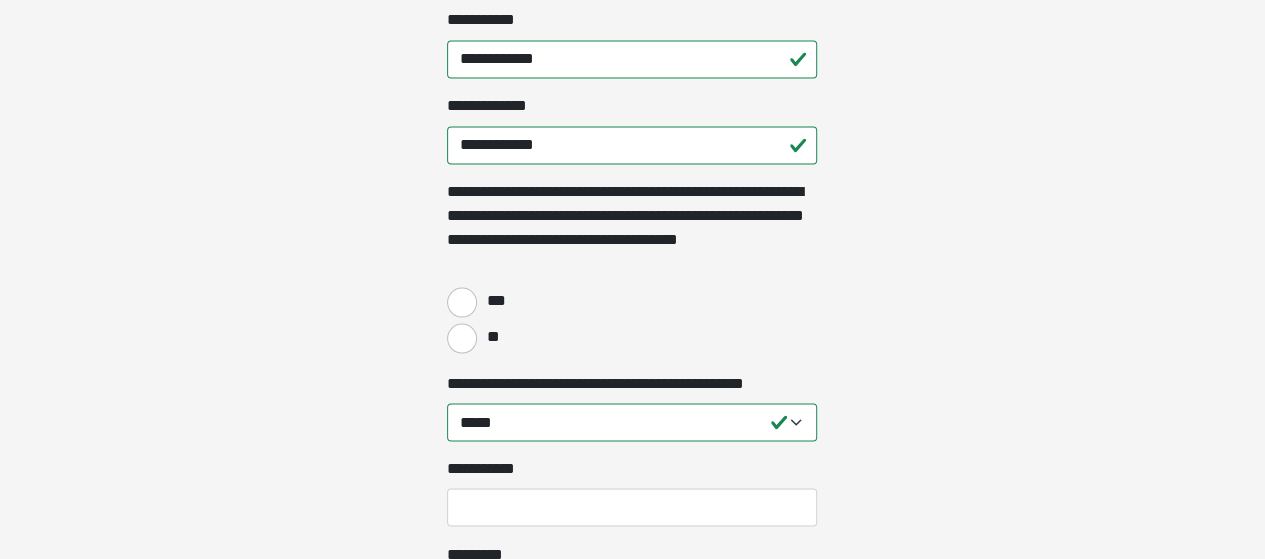 scroll, scrollTop: 1734, scrollLeft: 0, axis: vertical 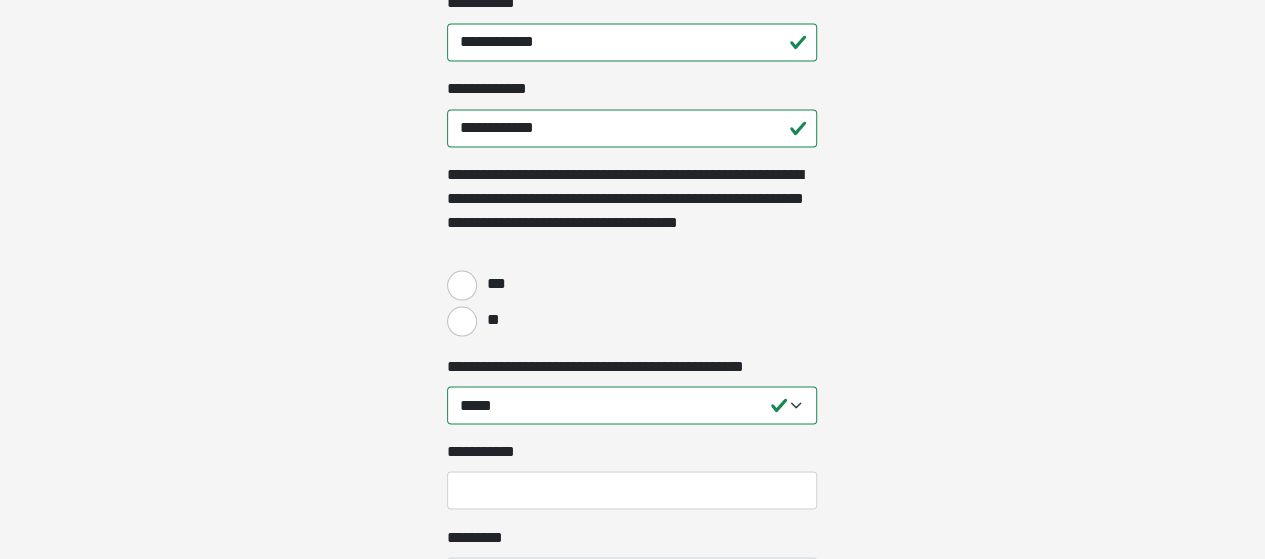 type on "*********" 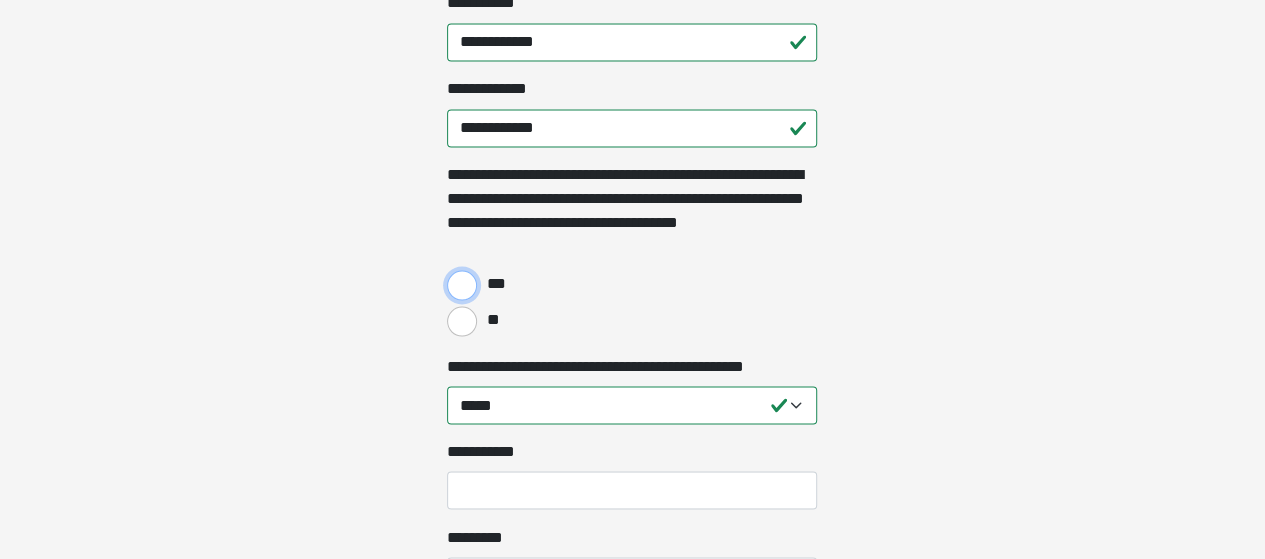 click on "***" at bounding box center (462, 285) 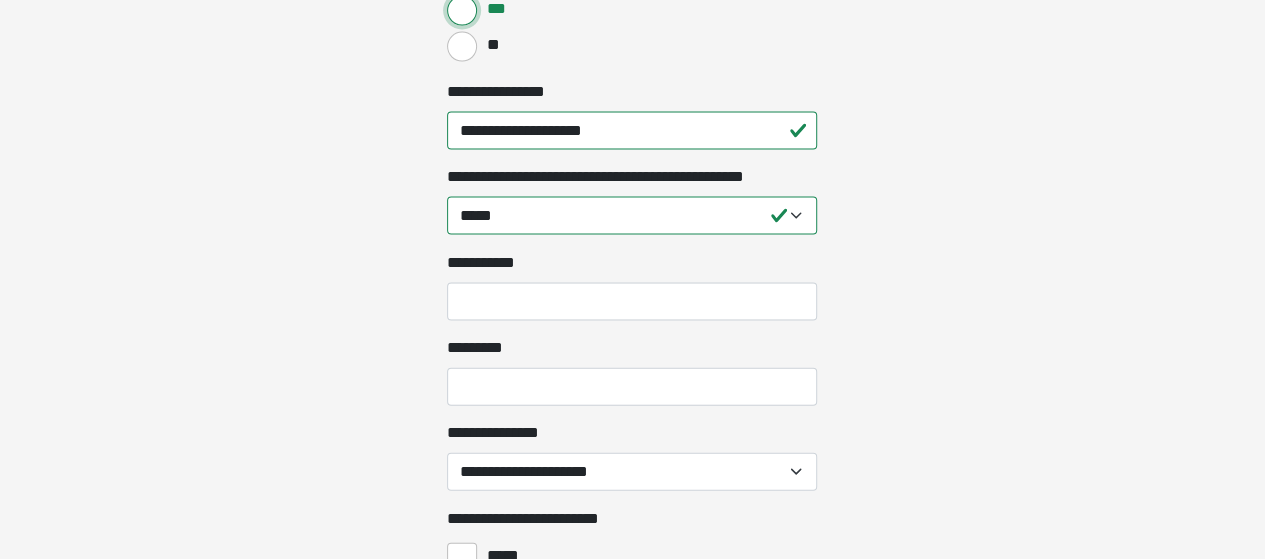 scroll, scrollTop: 2014, scrollLeft: 0, axis: vertical 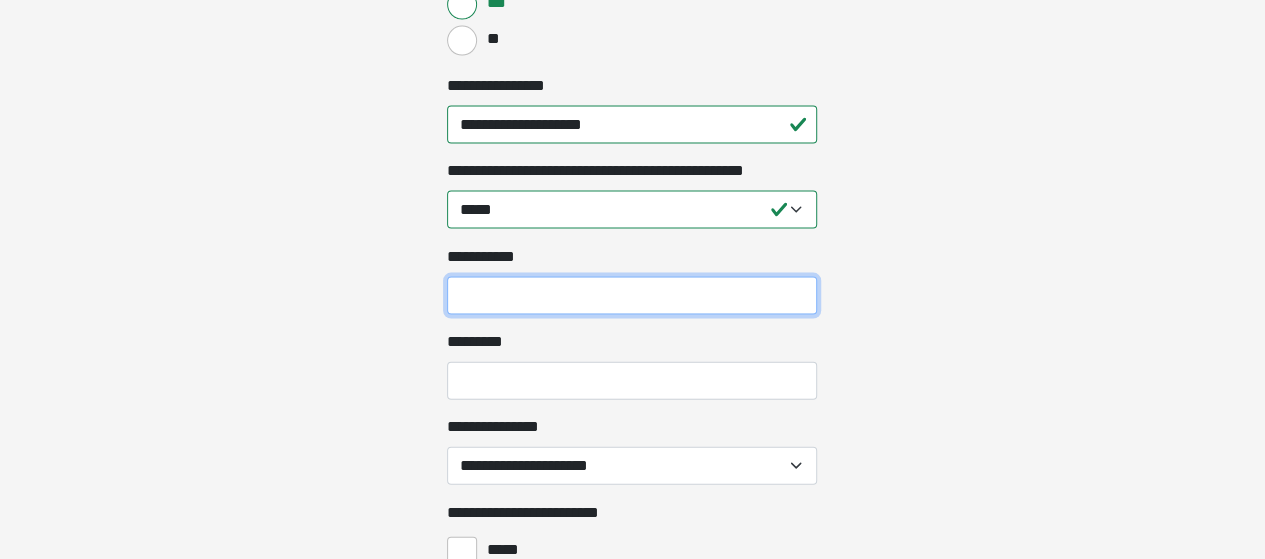 click on "**********" at bounding box center [632, 296] 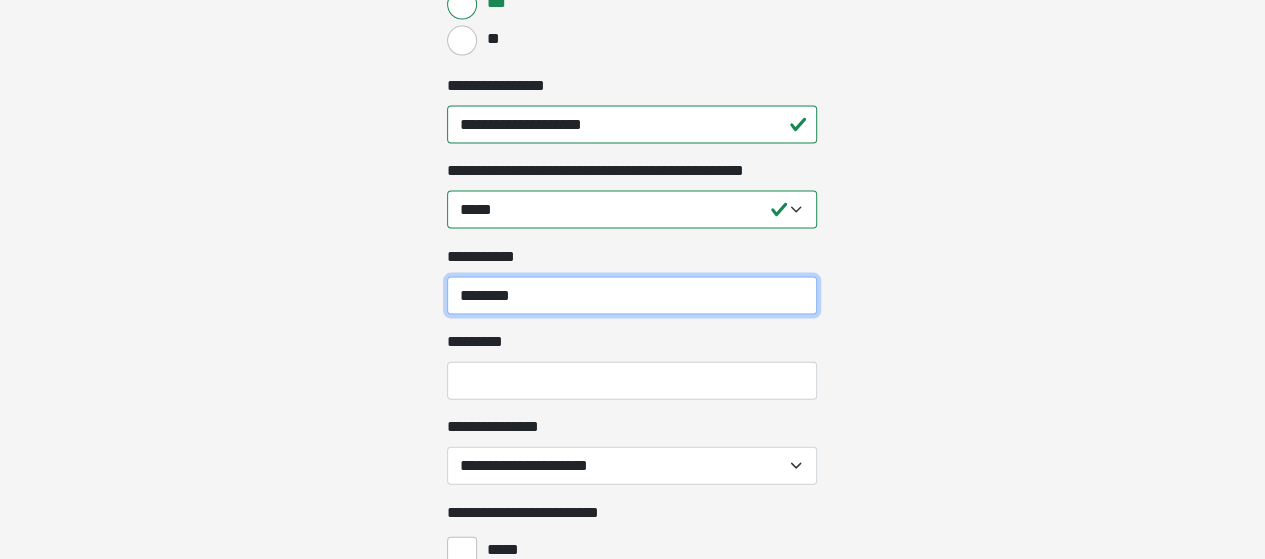 click on "********" at bounding box center (632, 296) 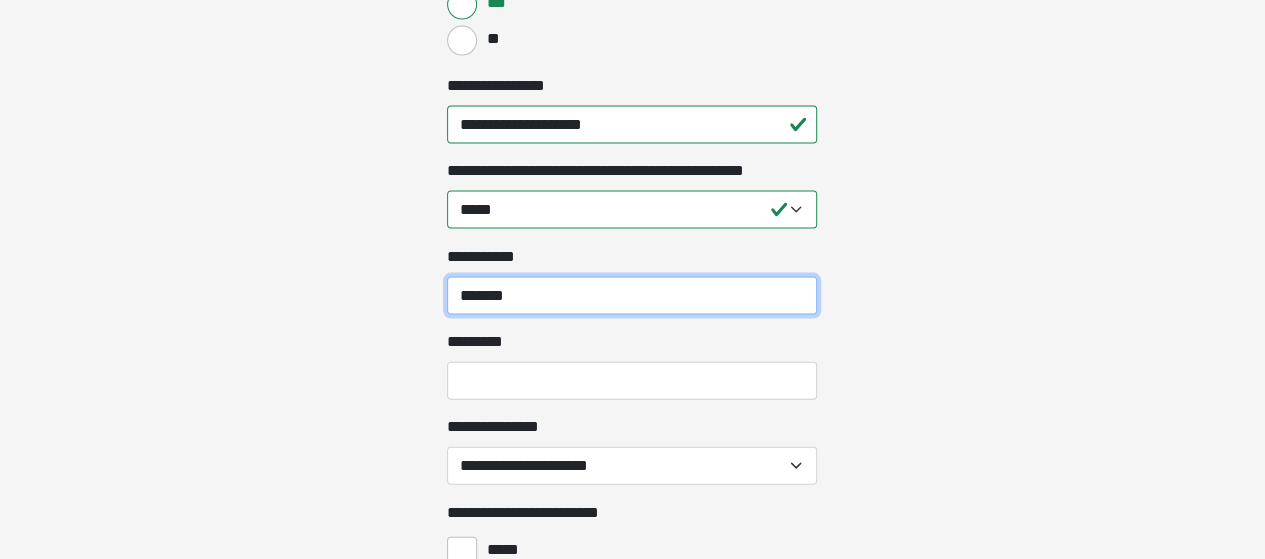 type on "*******" 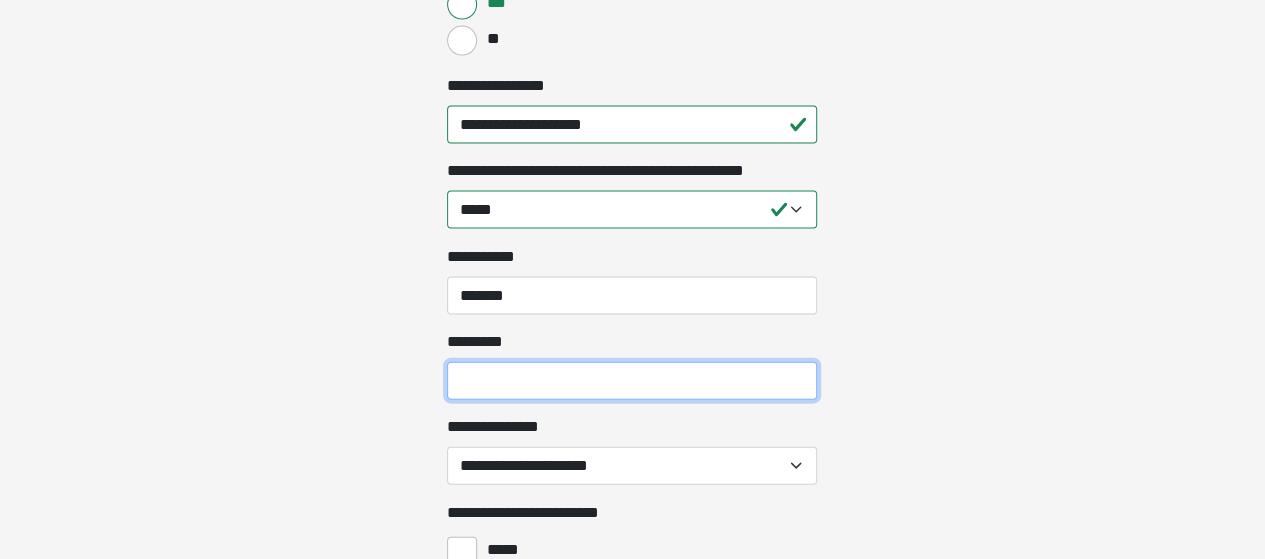 click on "*********" at bounding box center [632, 381] 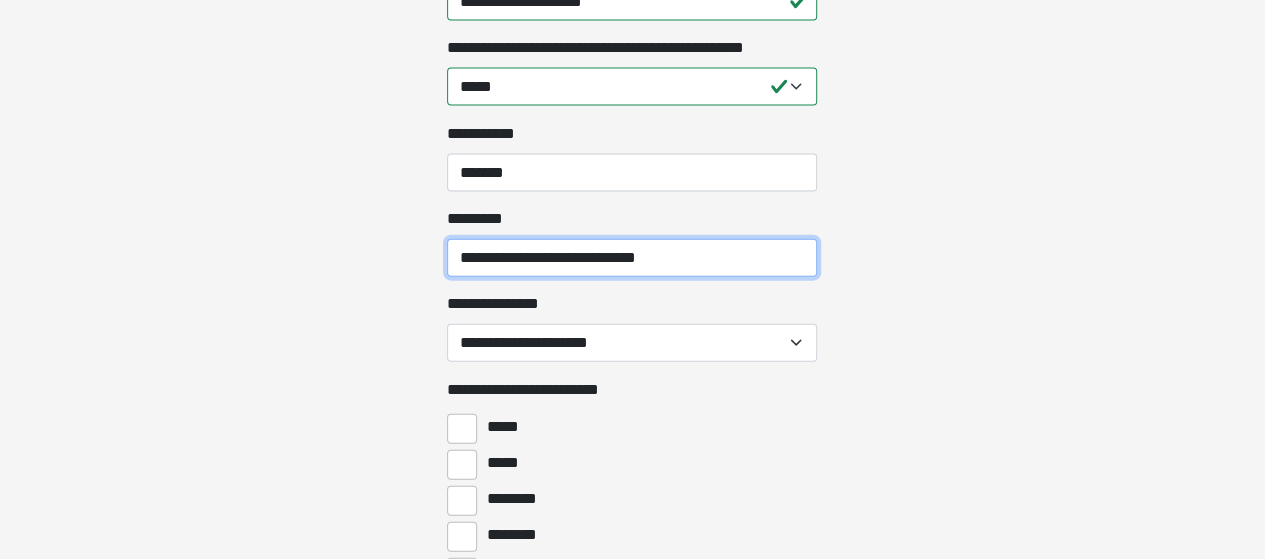 scroll, scrollTop: 2136, scrollLeft: 0, axis: vertical 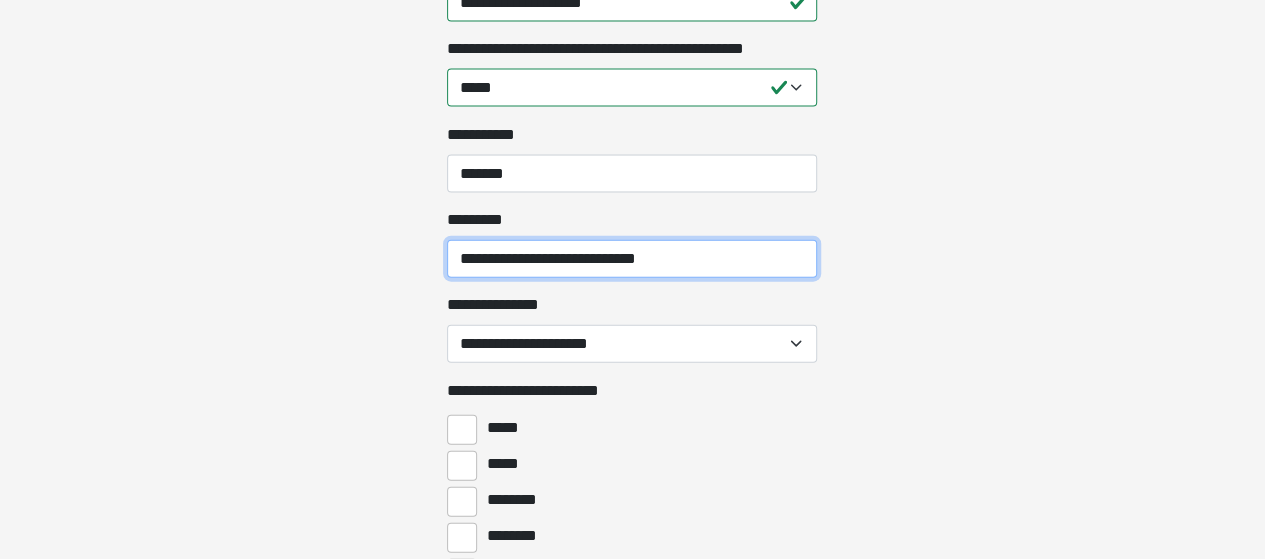 type on "**********" 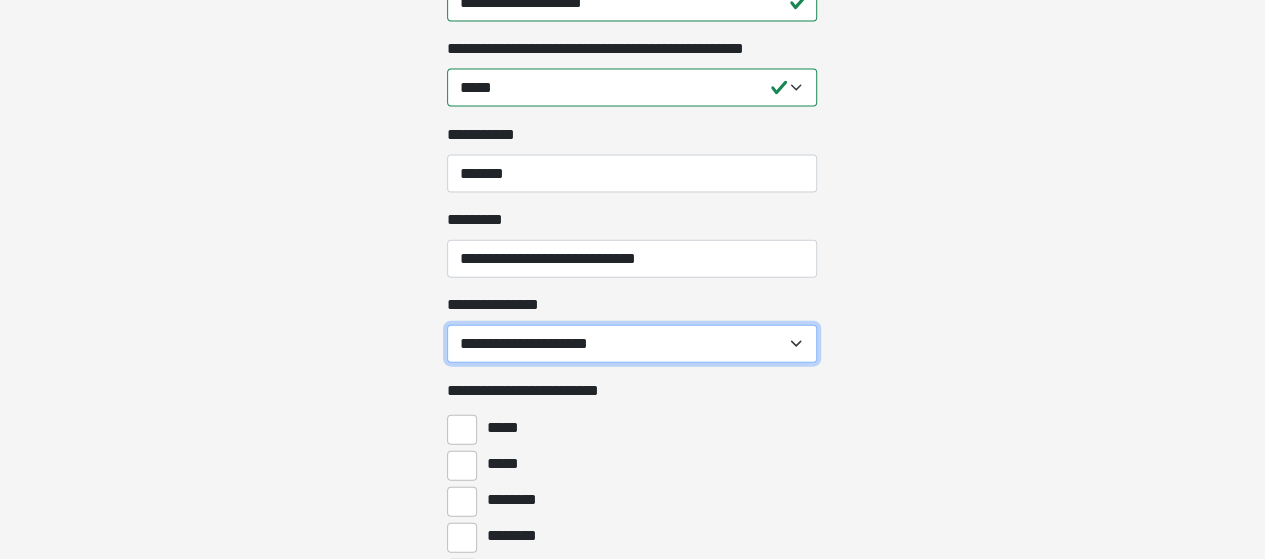 click on "**********" at bounding box center (632, 344) 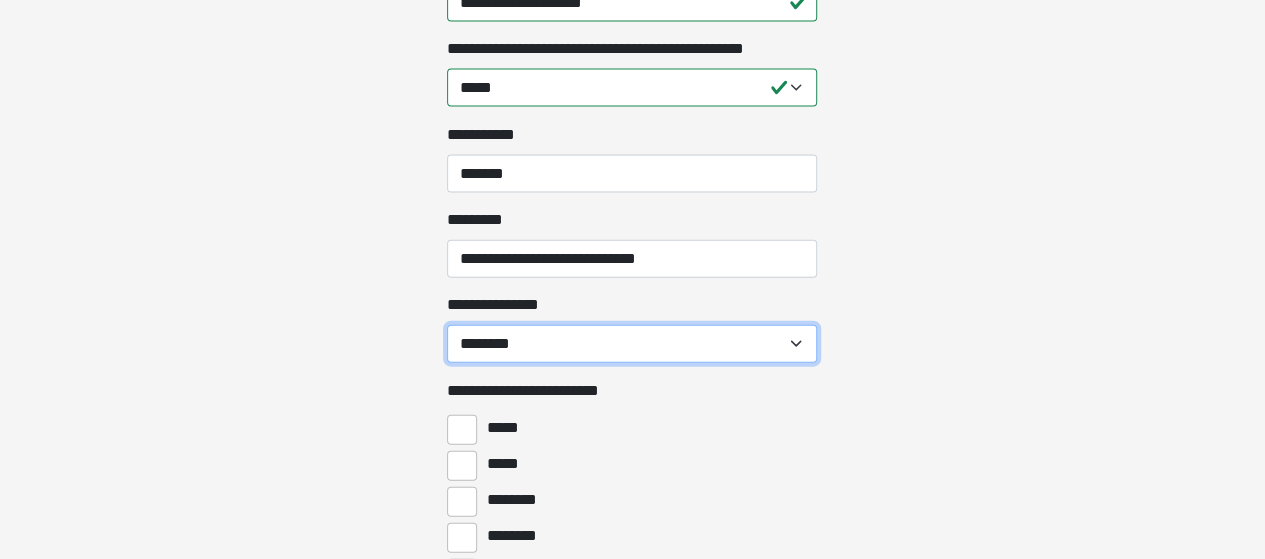 click on "**********" at bounding box center [632, 344] 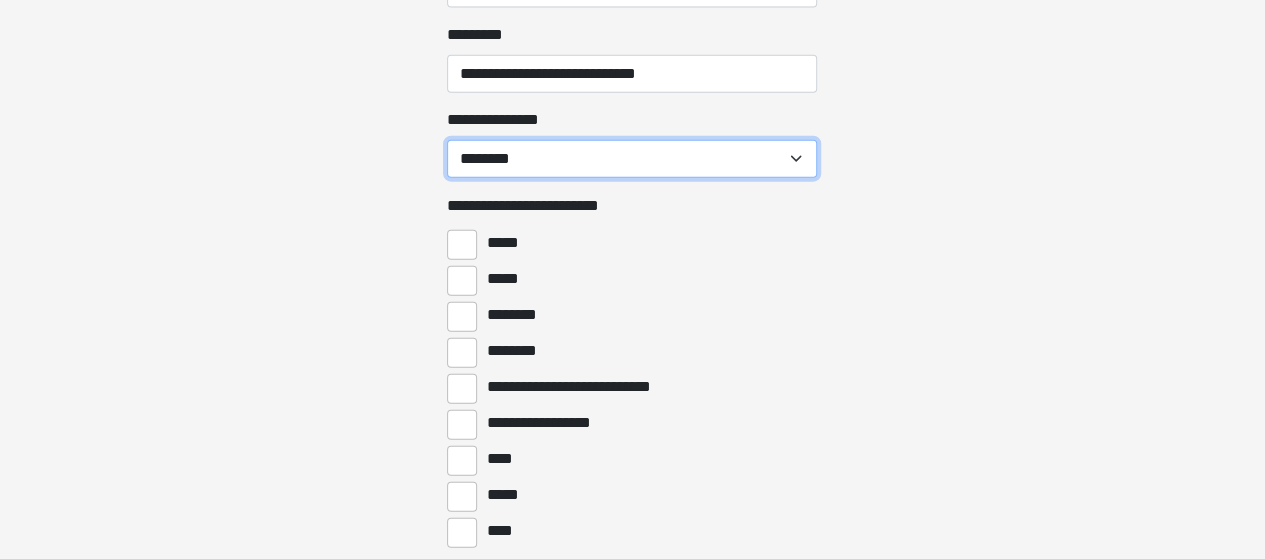 scroll, scrollTop: 2342, scrollLeft: 0, axis: vertical 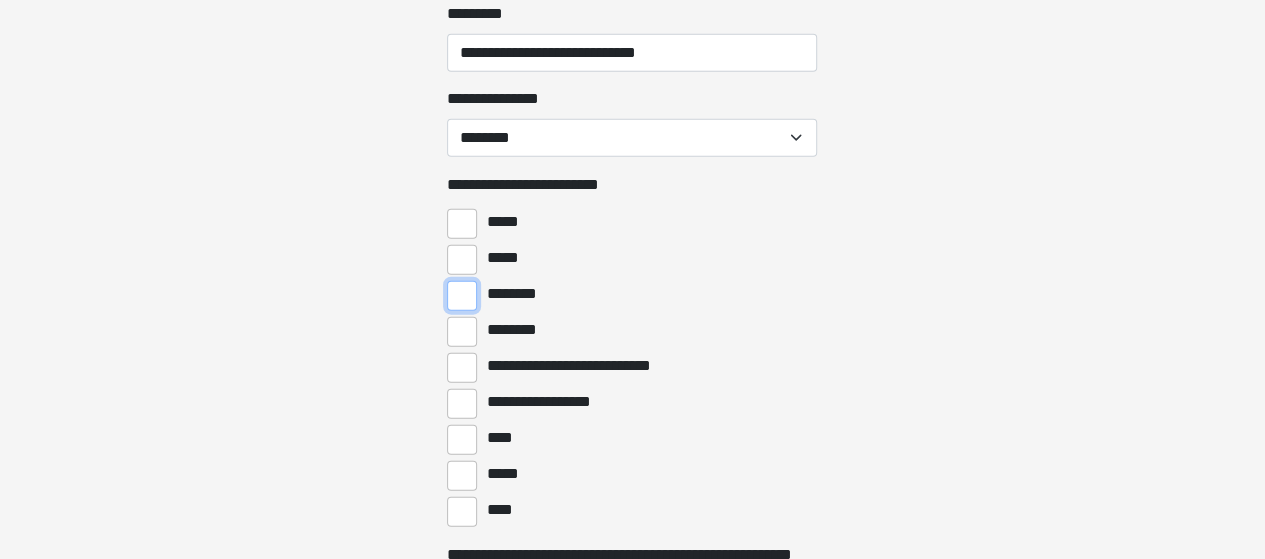 click on "********" at bounding box center [462, 296] 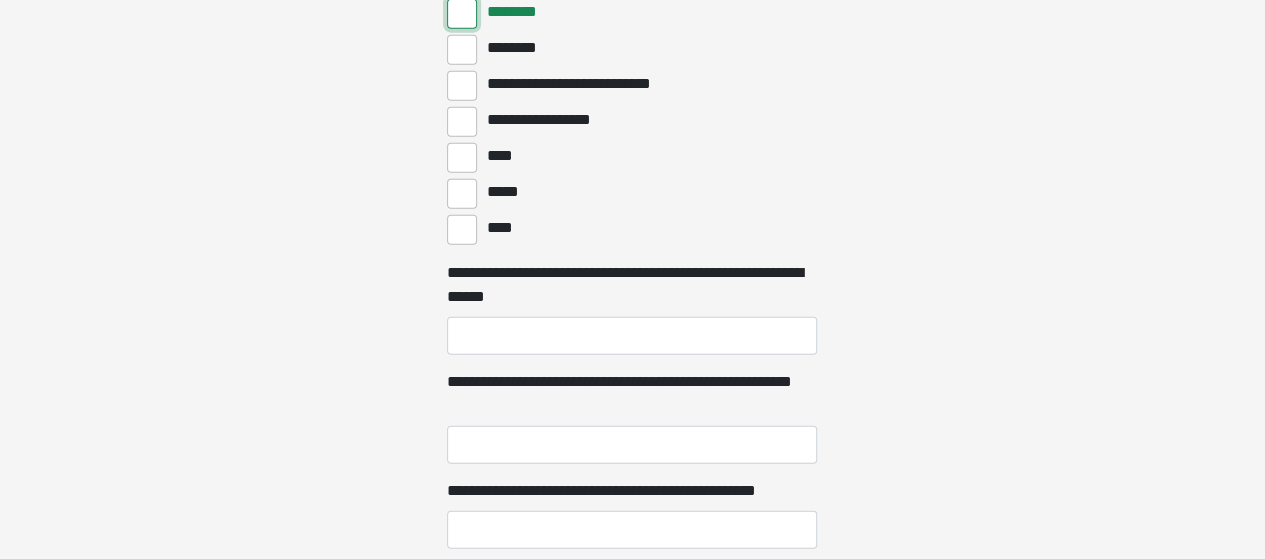 scroll, scrollTop: 2627, scrollLeft: 0, axis: vertical 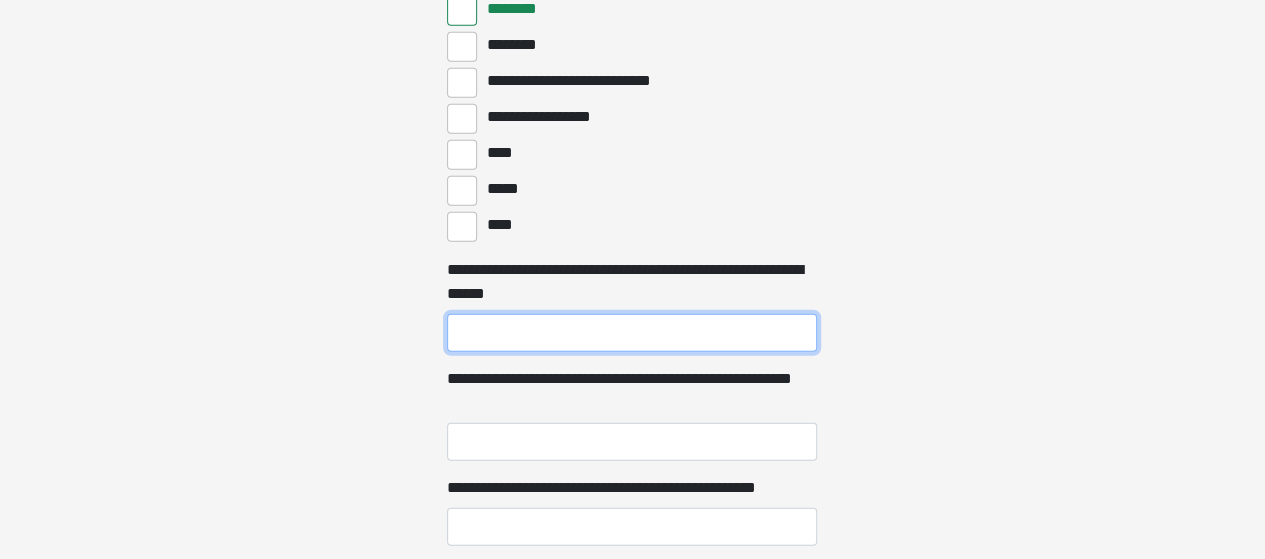 click on "**********" at bounding box center (632, 333) 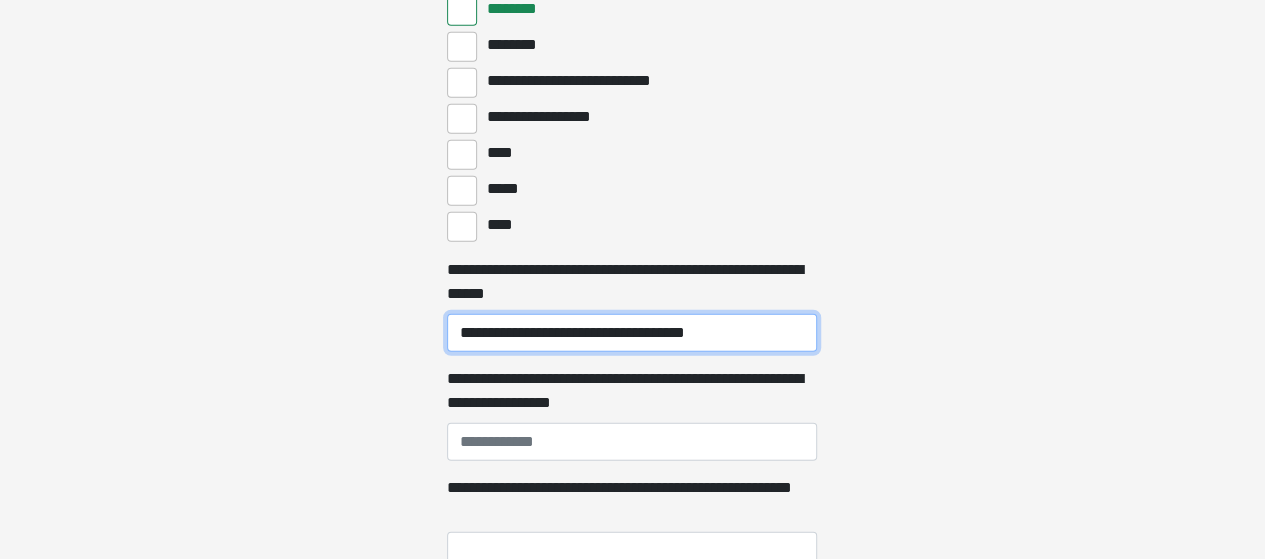 click on "**********" at bounding box center [632, 333] 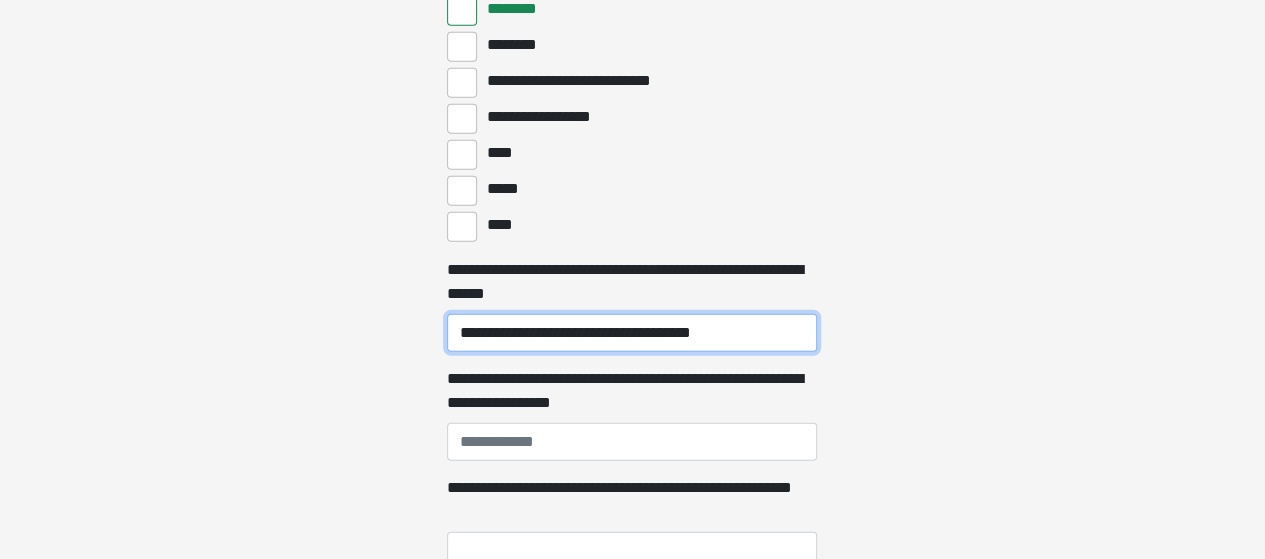 click on "**********" at bounding box center (632, 333) 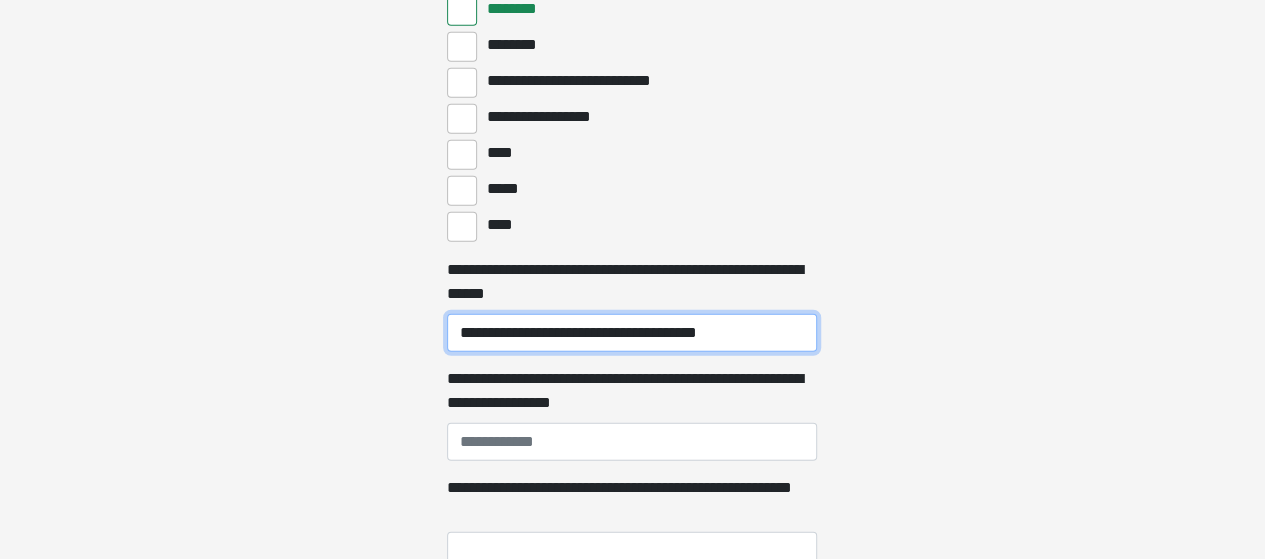 click on "**********" at bounding box center (632, 333) 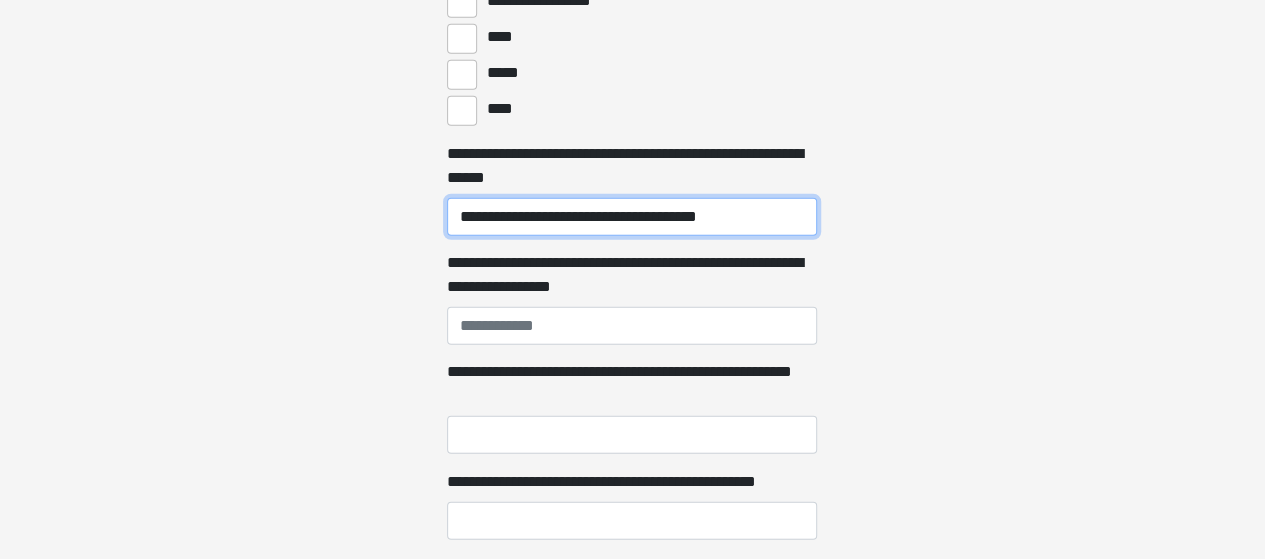scroll, scrollTop: 2744, scrollLeft: 0, axis: vertical 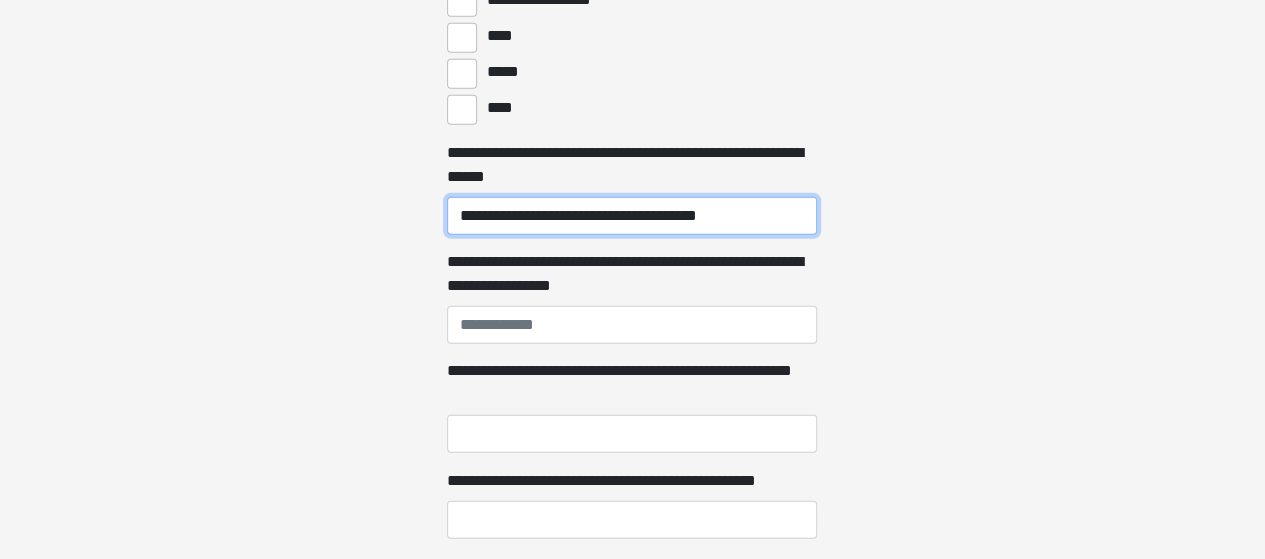 type on "**********" 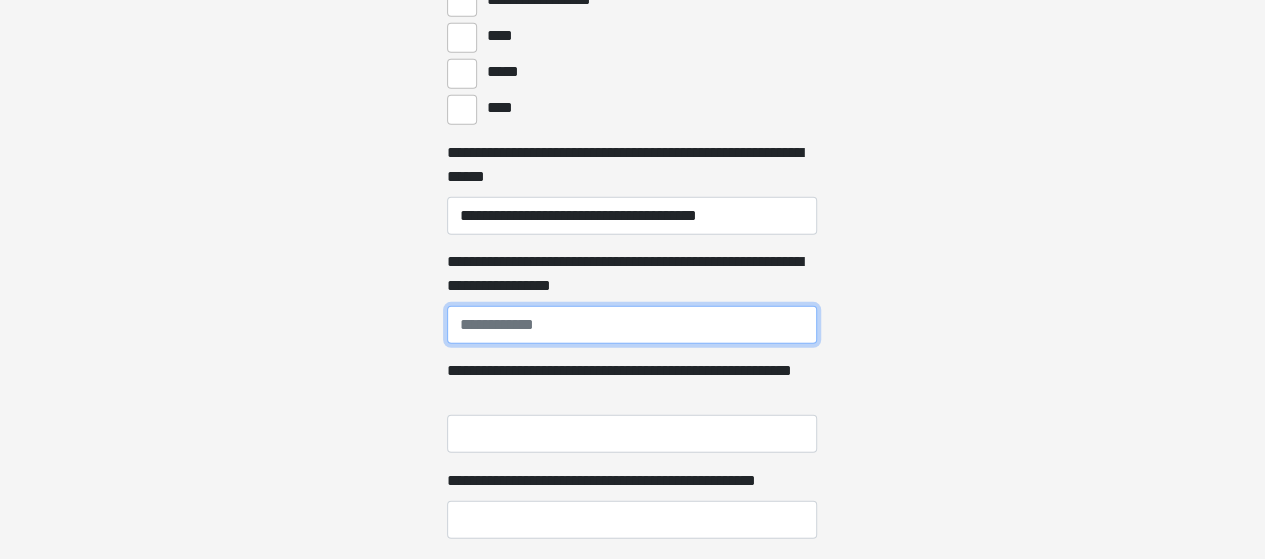 click on "**********" at bounding box center [632, 325] 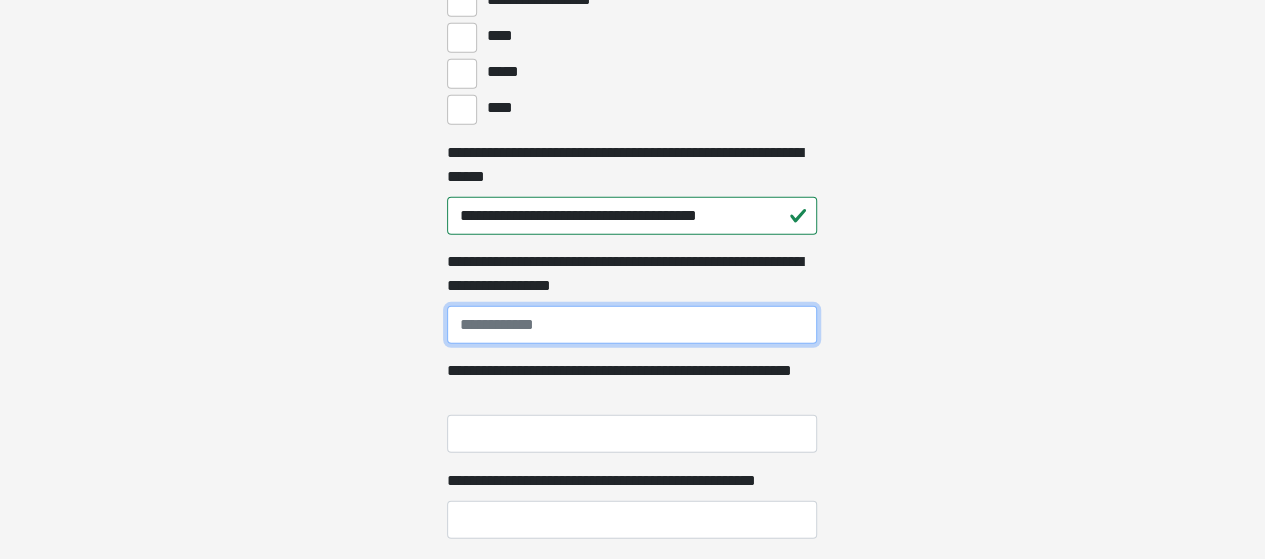 click on "**********" at bounding box center [632, 325] 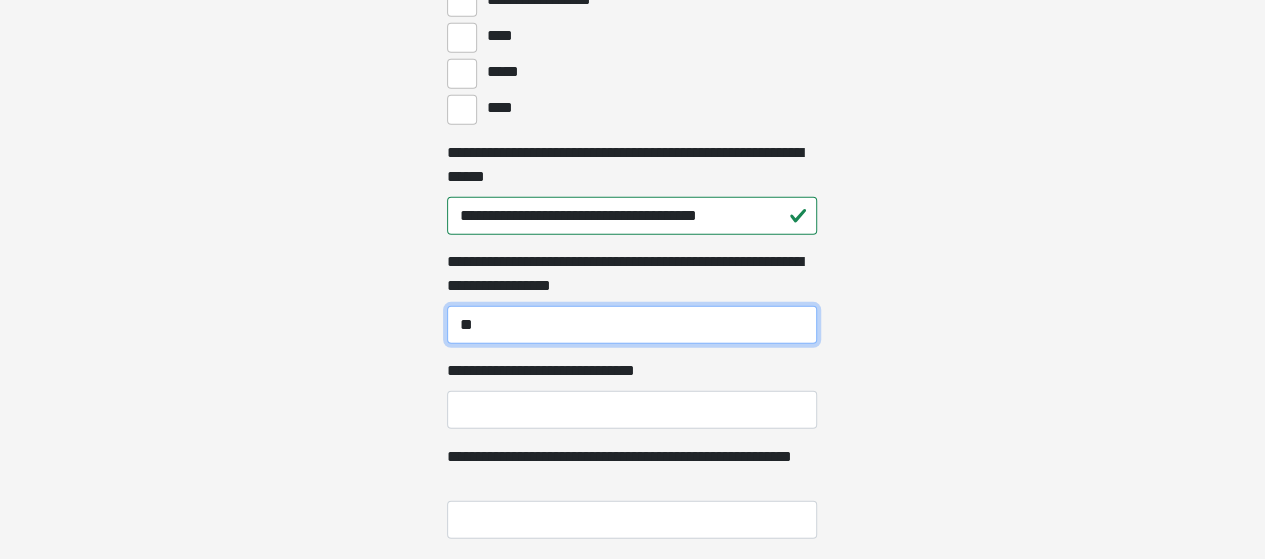 type on "*" 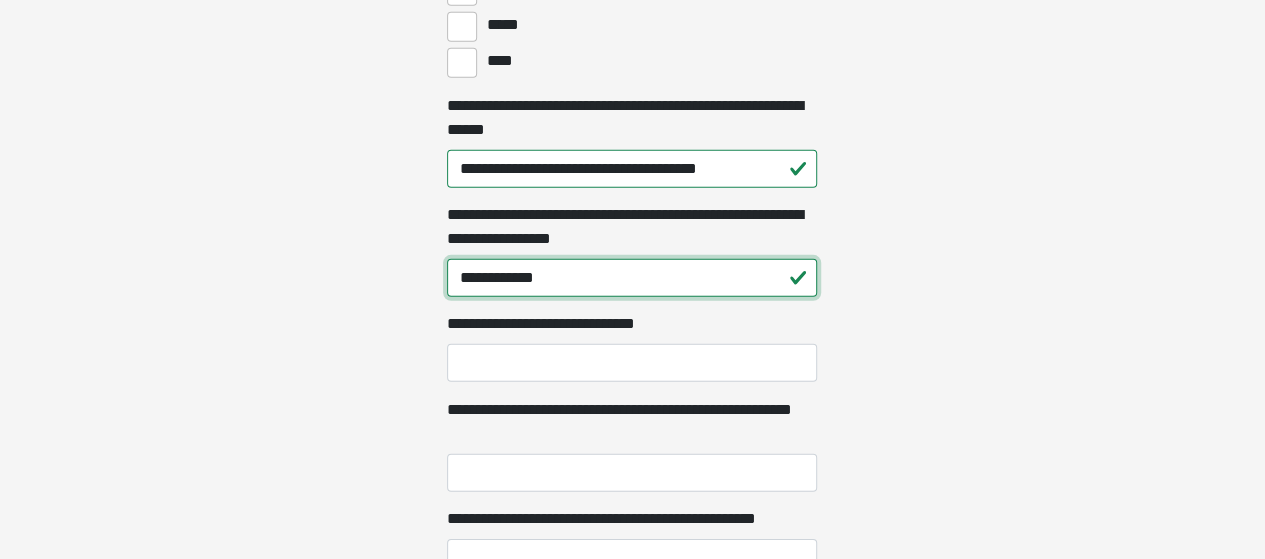 scroll, scrollTop: 2796, scrollLeft: 0, axis: vertical 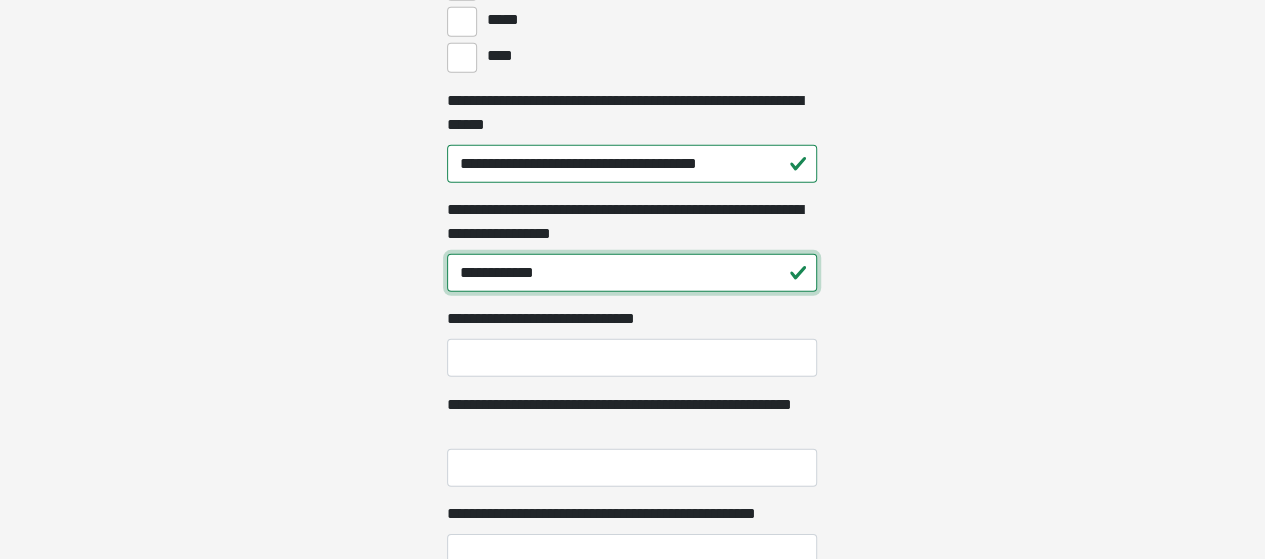 type on "**********" 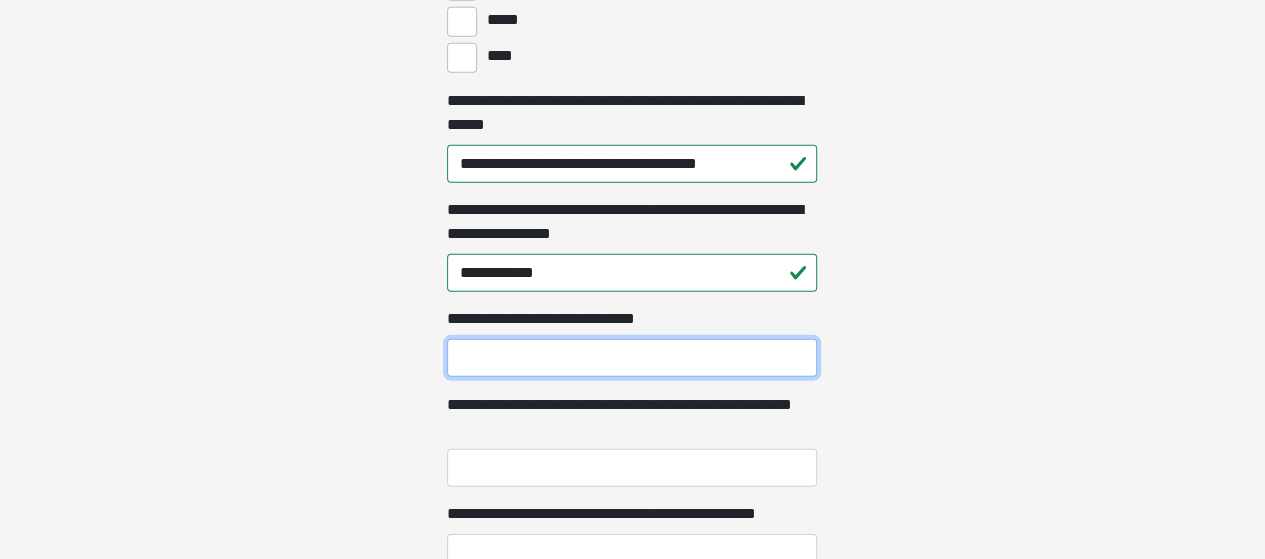 click on "**********" at bounding box center [632, 358] 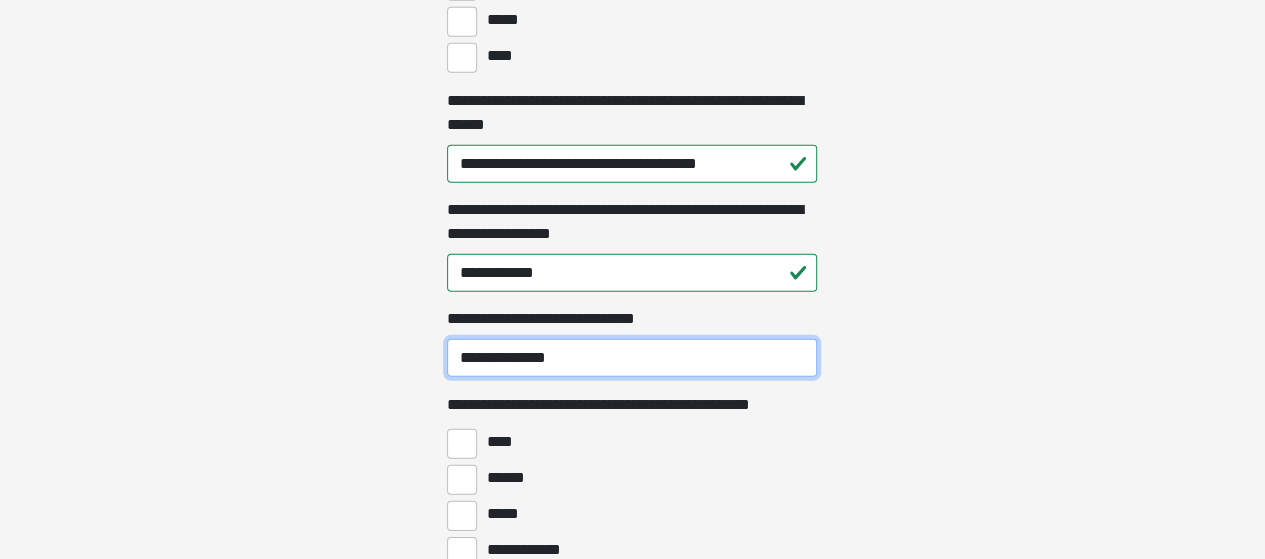 click on "**********" at bounding box center (632, 358) 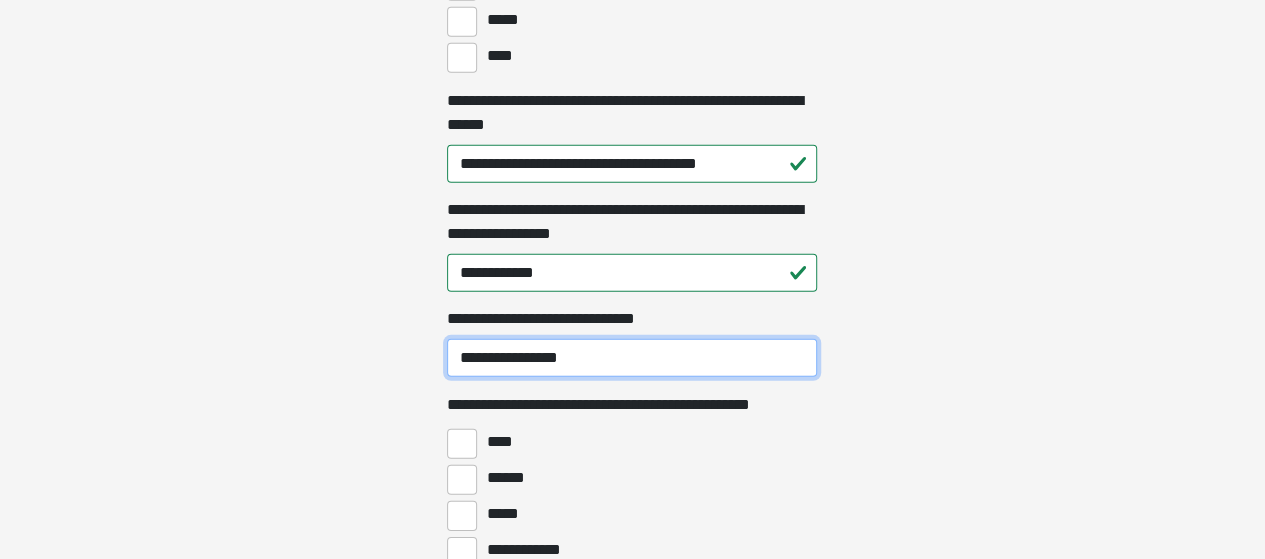type on "**********" 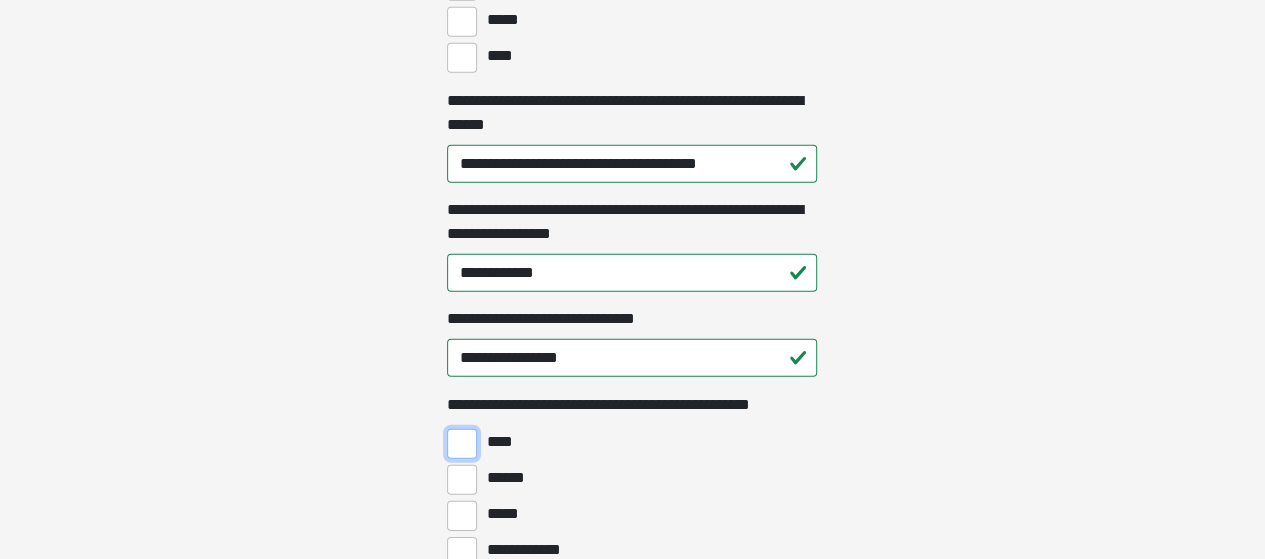 click on "****" at bounding box center (462, 444) 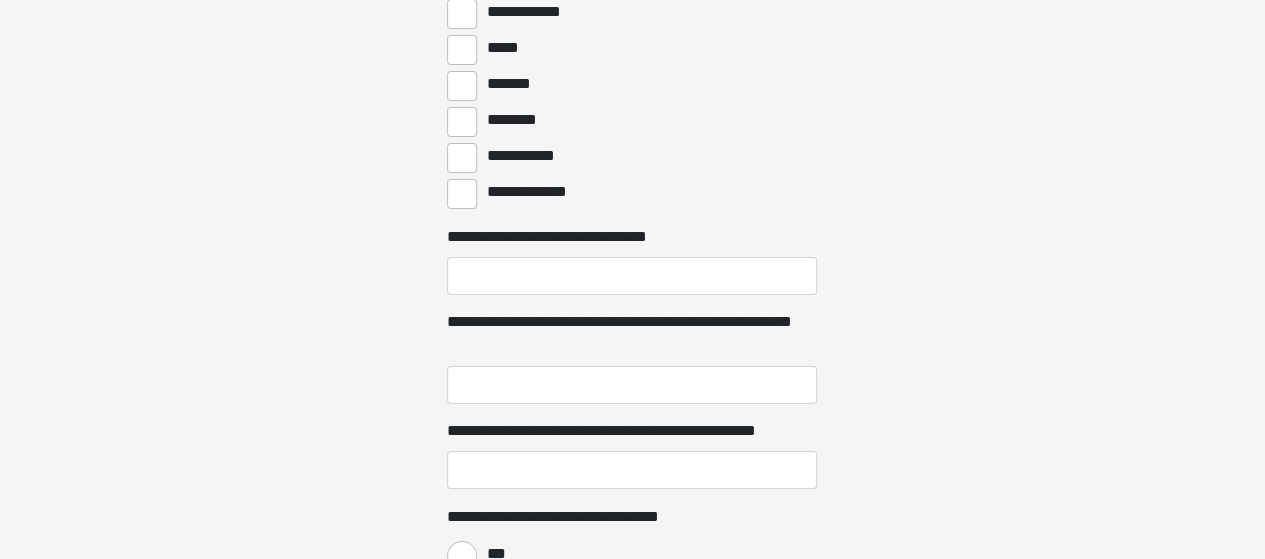scroll, scrollTop: 3332, scrollLeft: 0, axis: vertical 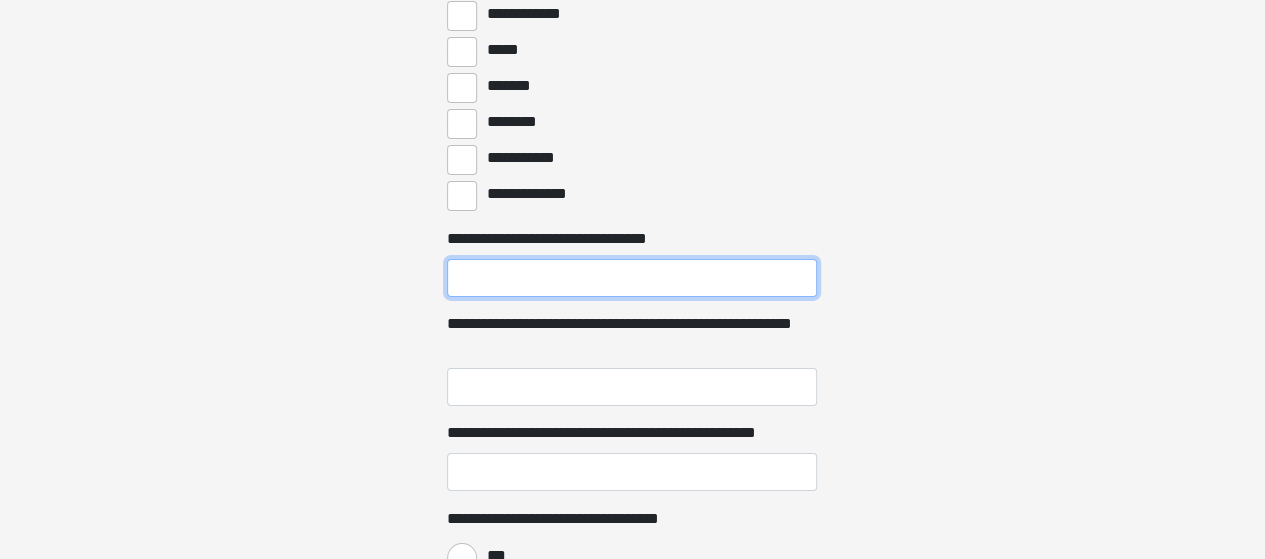 click on "**********" at bounding box center [632, 278] 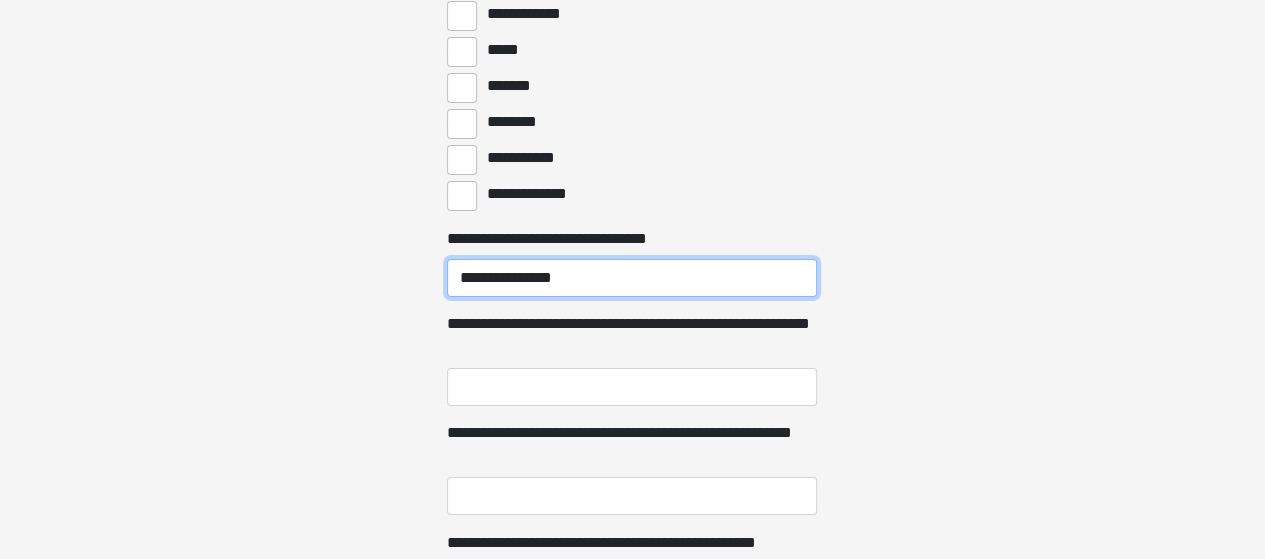 type on "**********" 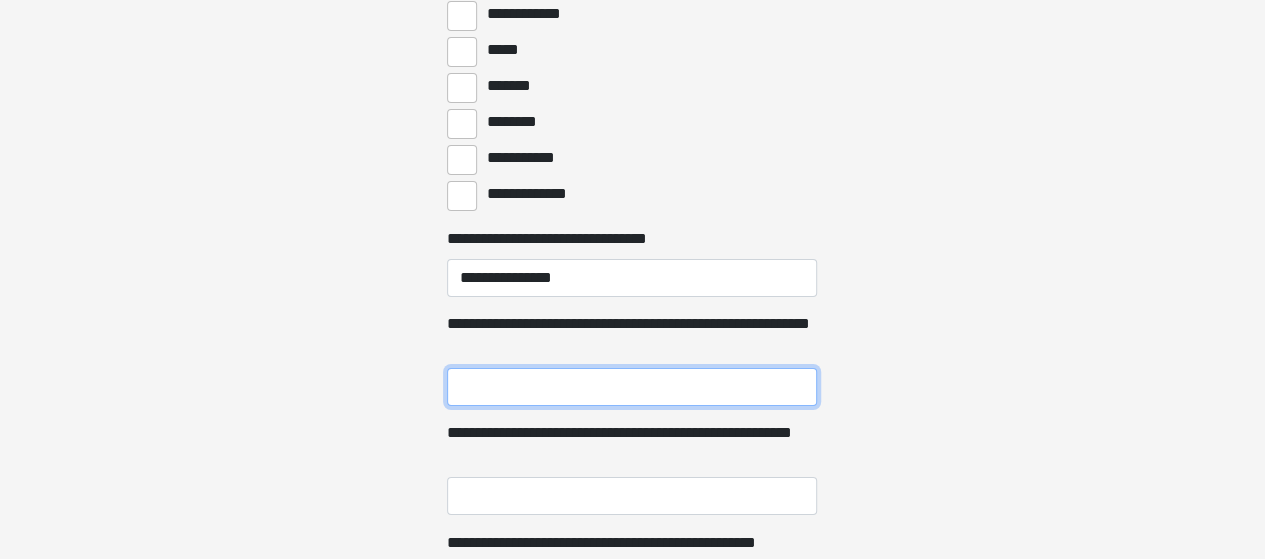 click on "**********" at bounding box center [632, 387] 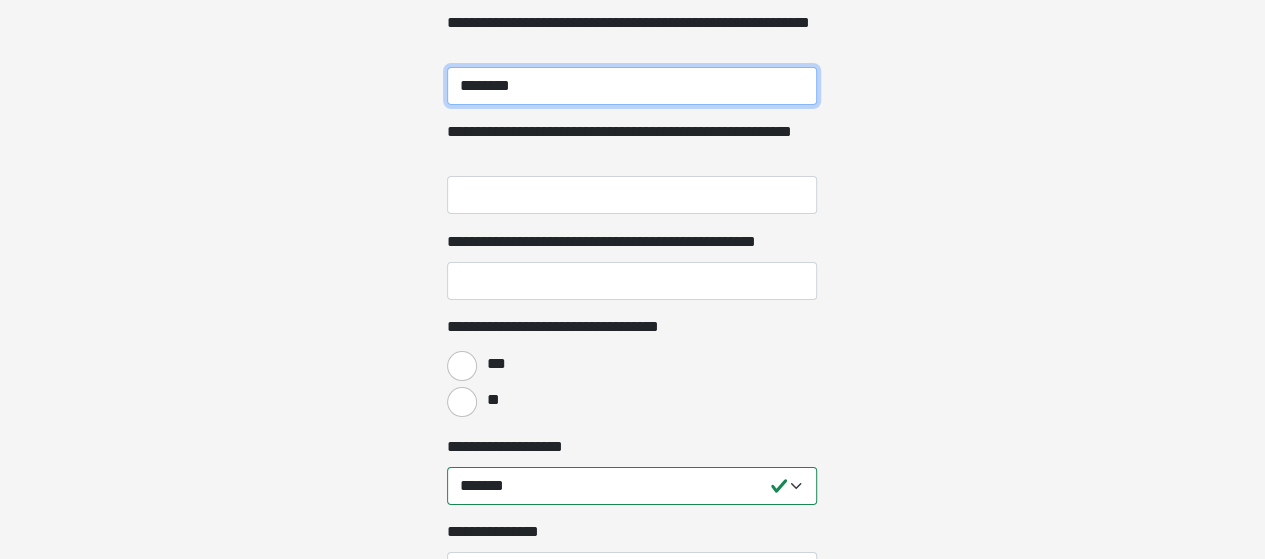 scroll, scrollTop: 3639, scrollLeft: 0, axis: vertical 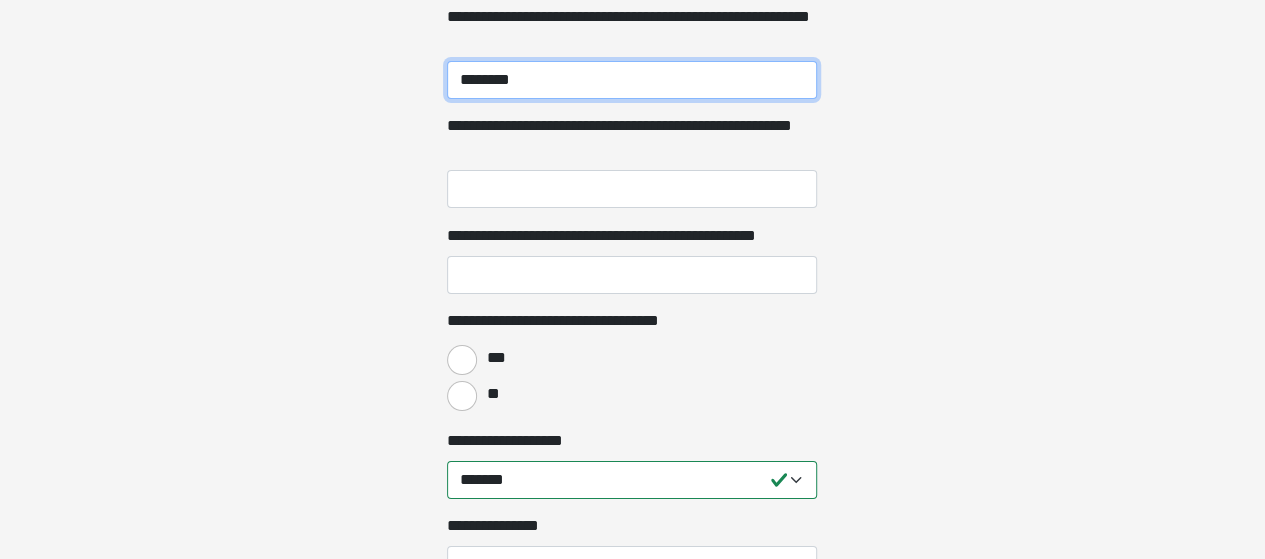 type on "********" 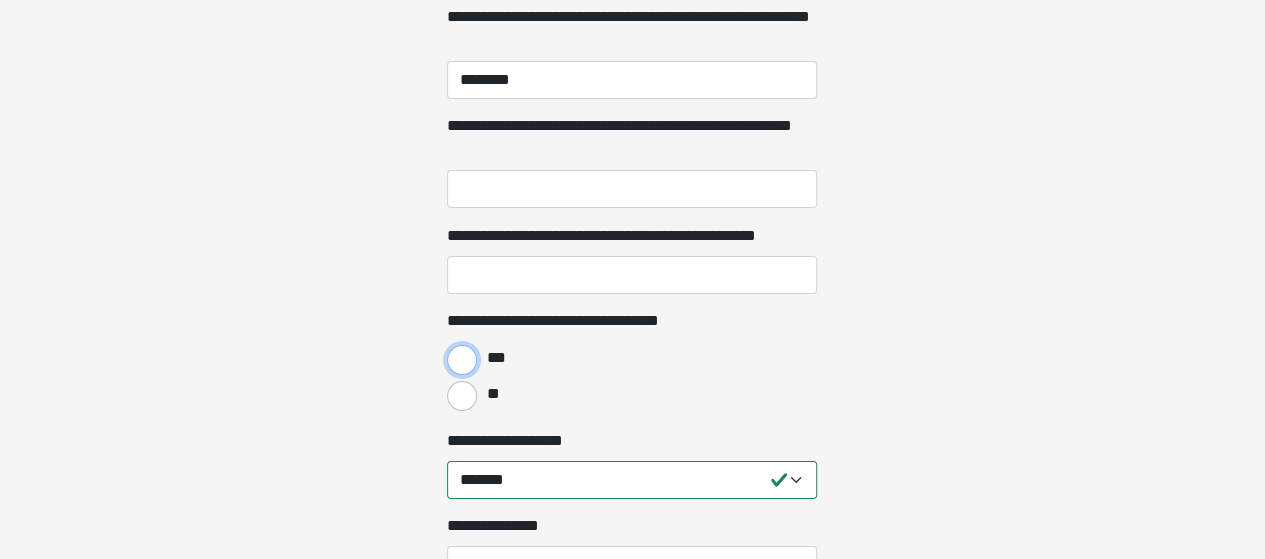 click on "***" at bounding box center (462, 360) 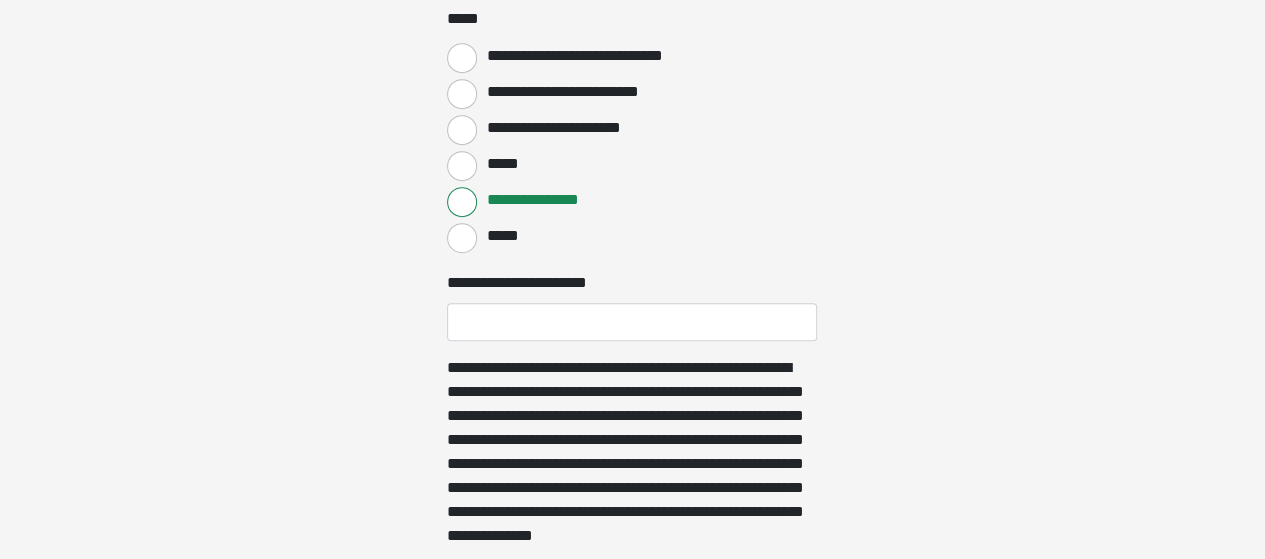 scroll, scrollTop: 4425, scrollLeft: 0, axis: vertical 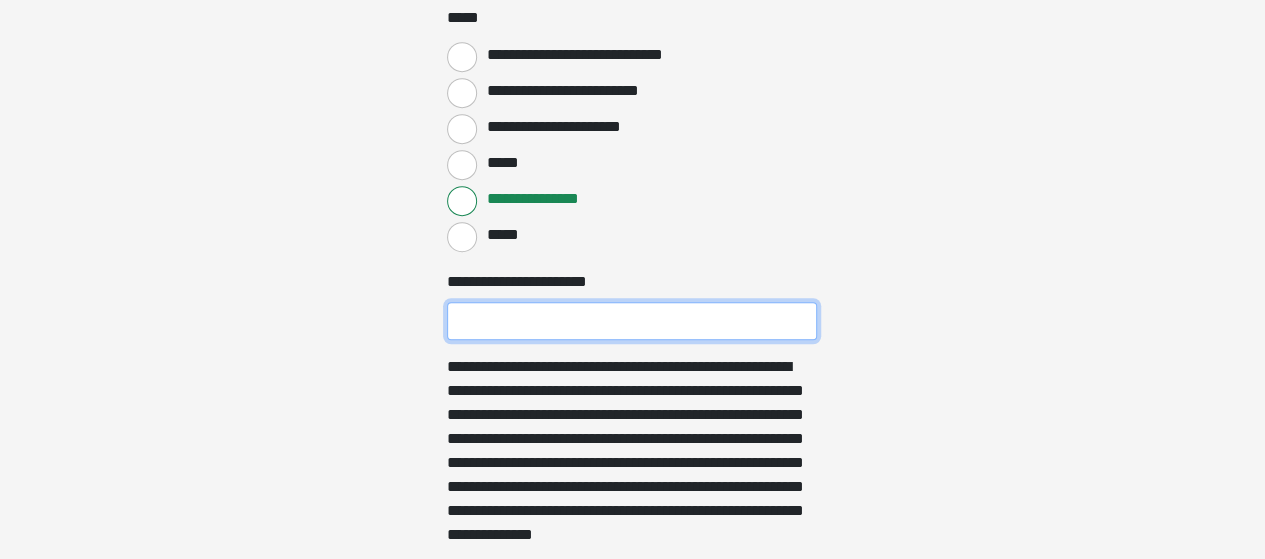 click on "**********" at bounding box center [632, 321] 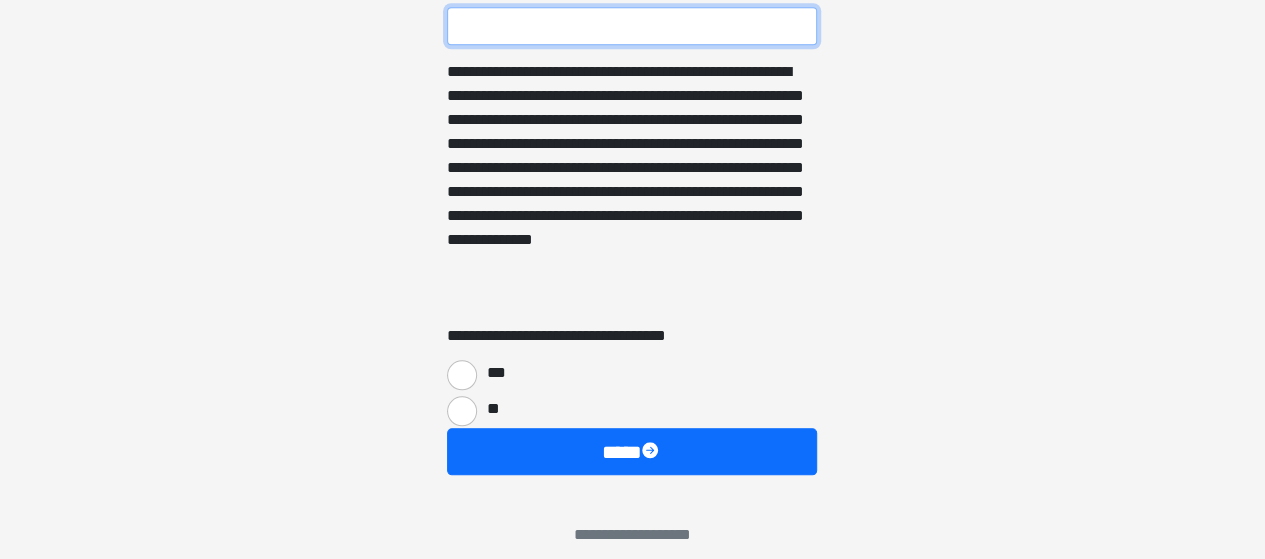 scroll, scrollTop: 4719, scrollLeft: 0, axis: vertical 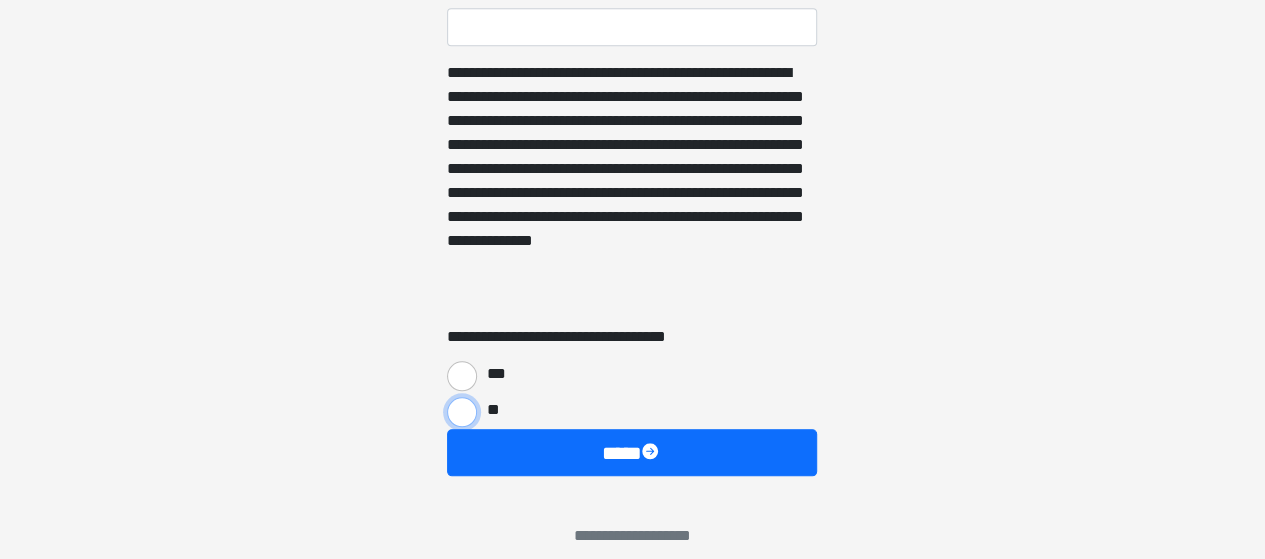 click on "**" at bounding box center [462, 412] 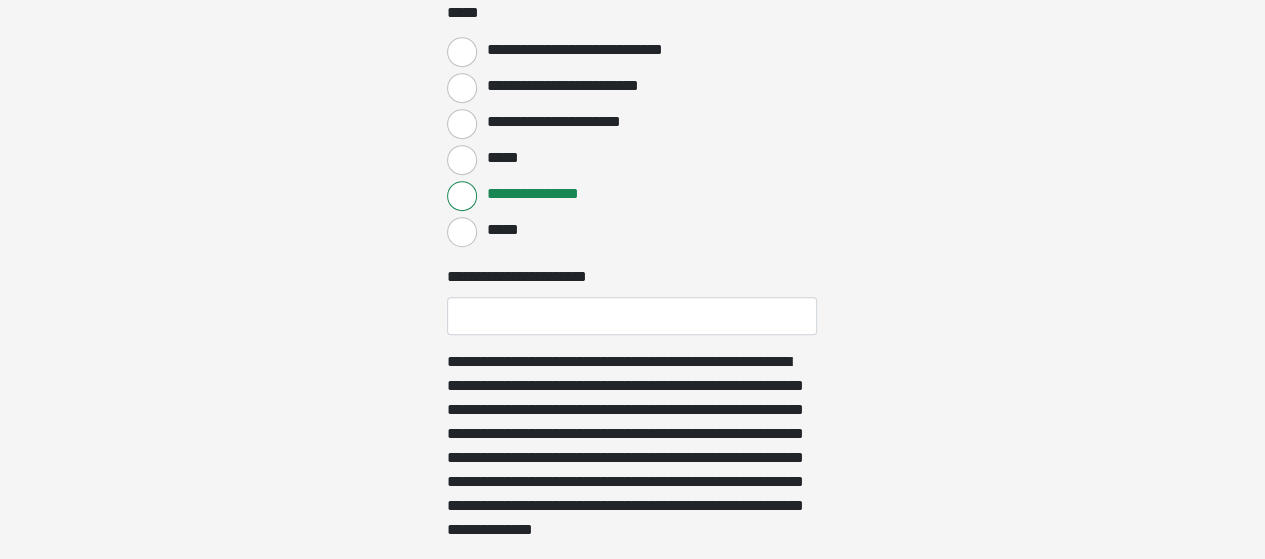scroll, scrollTop: 4427, scrollLeft: 0, axis: vertical 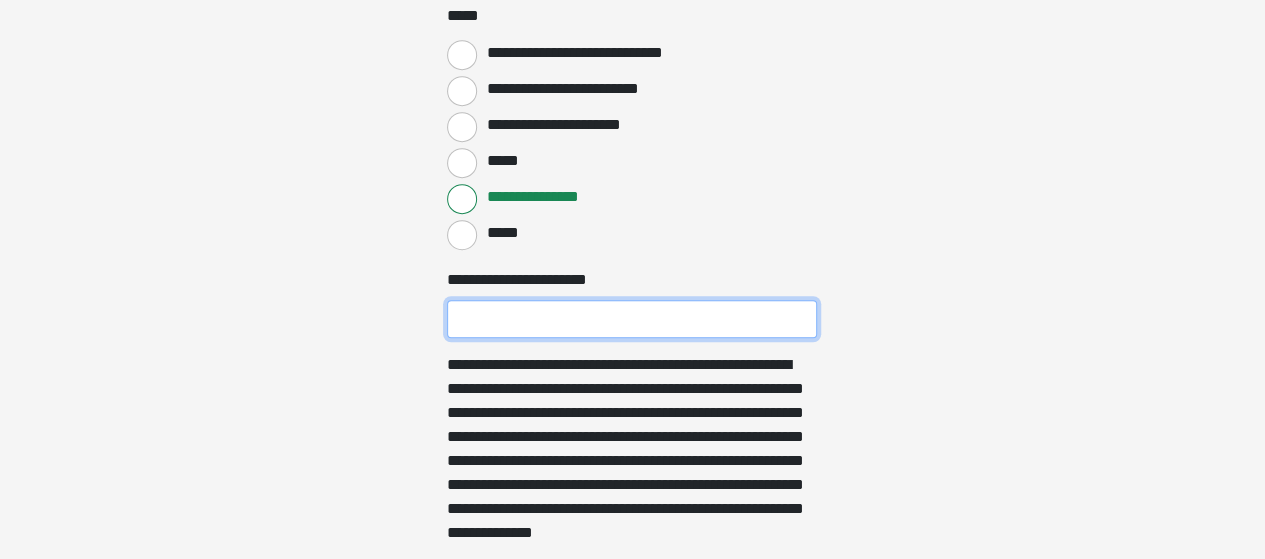 click on "**********" at bounding box center [632, 319] 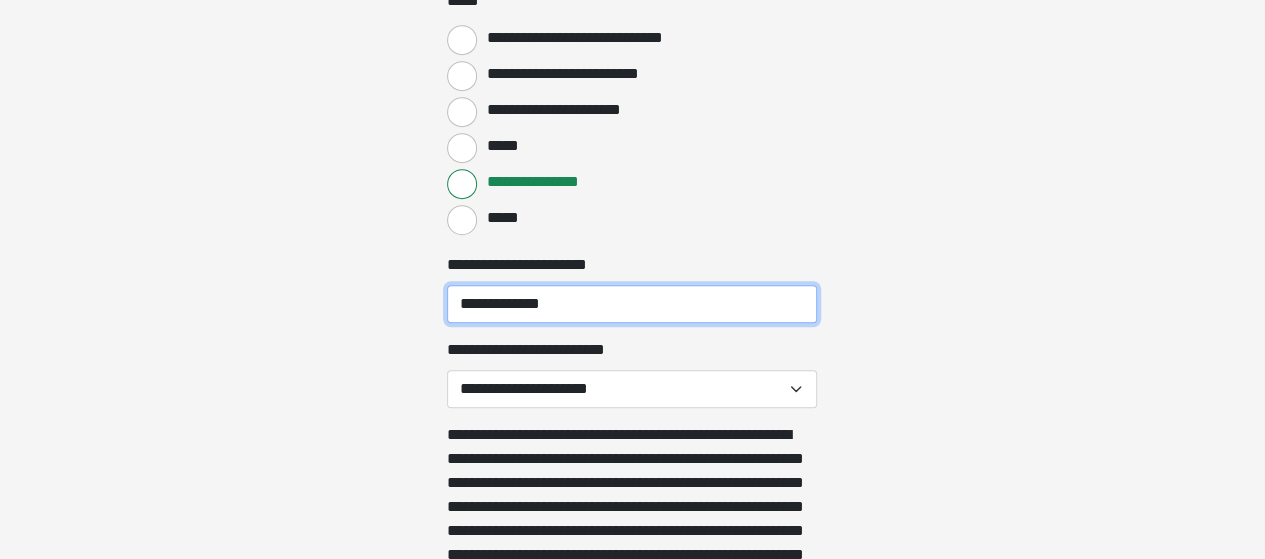 scroll, scrollTop: 4443, scrollLeft: 0, axis: vertical 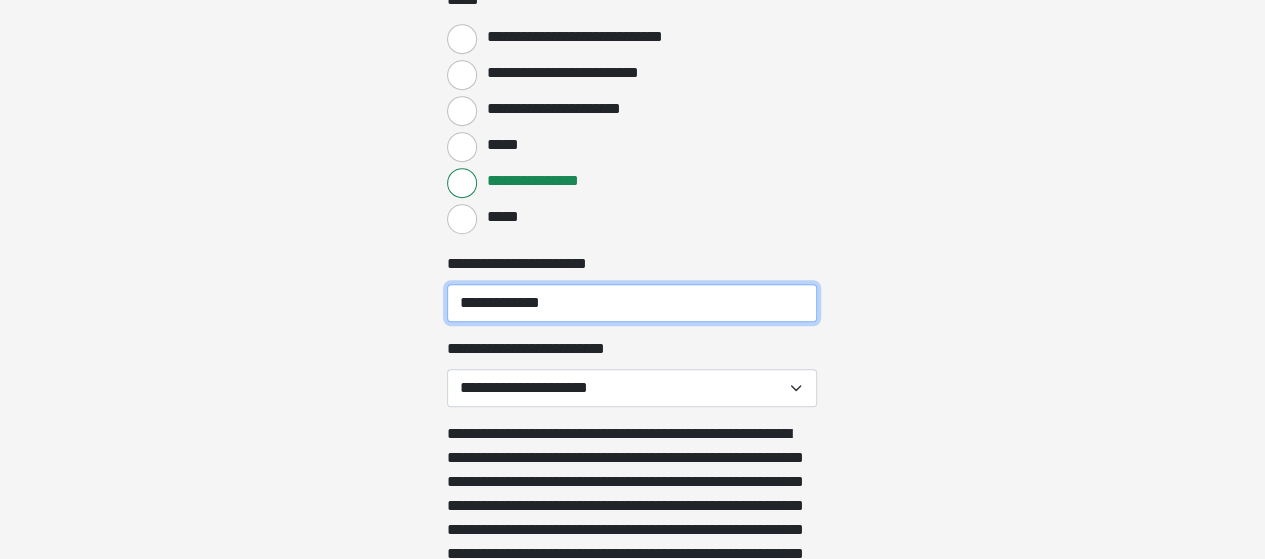 type on "**********" 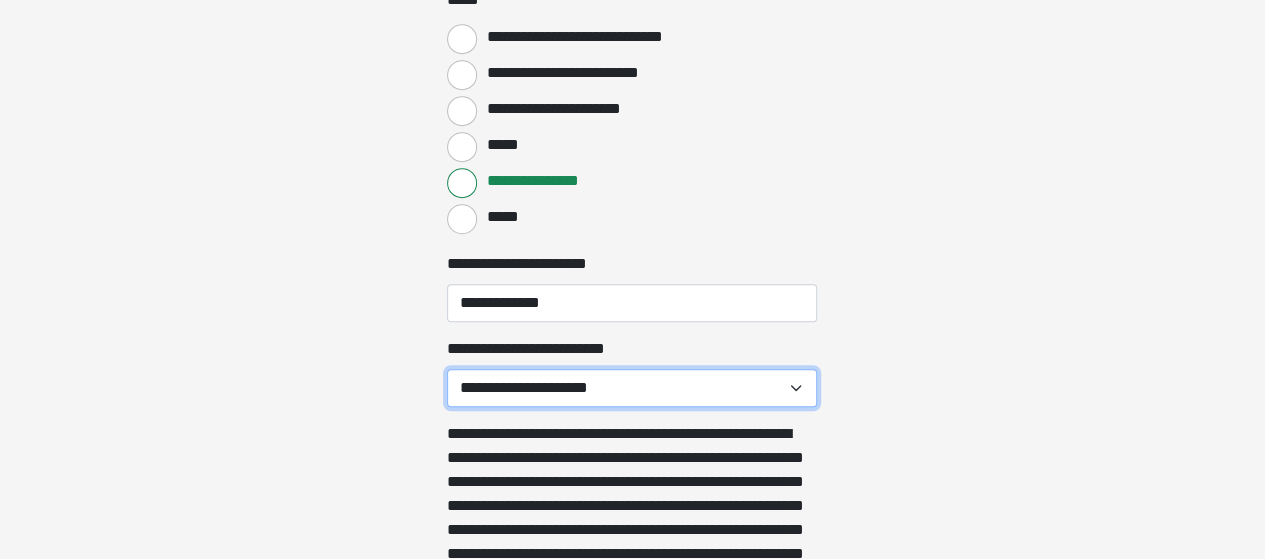click on "**********" at bounding box center [632, 388] 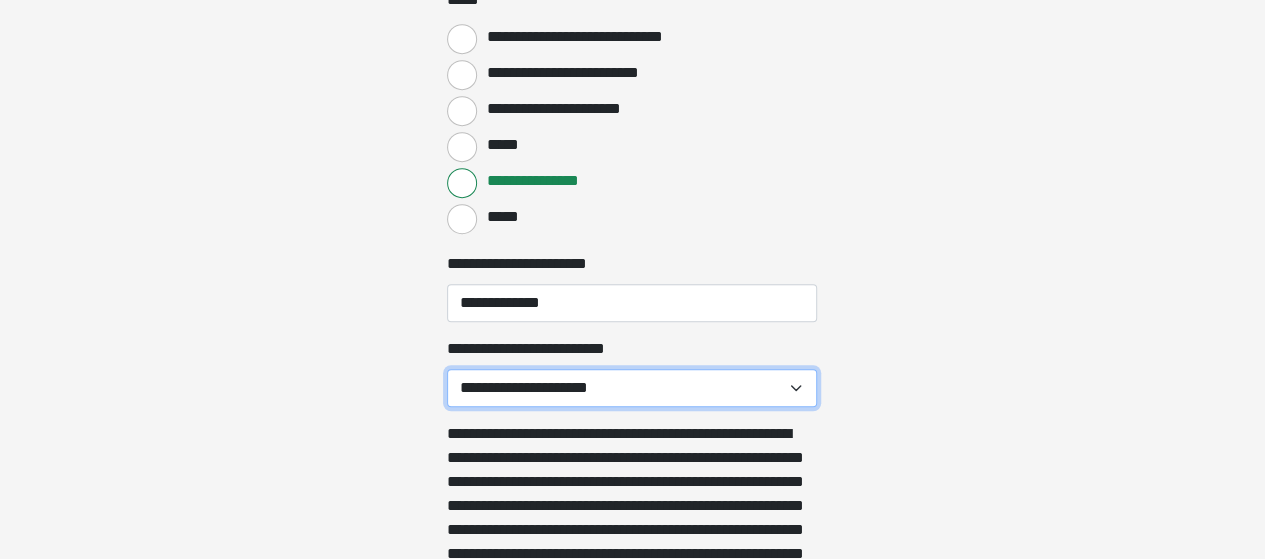 select on "*****" 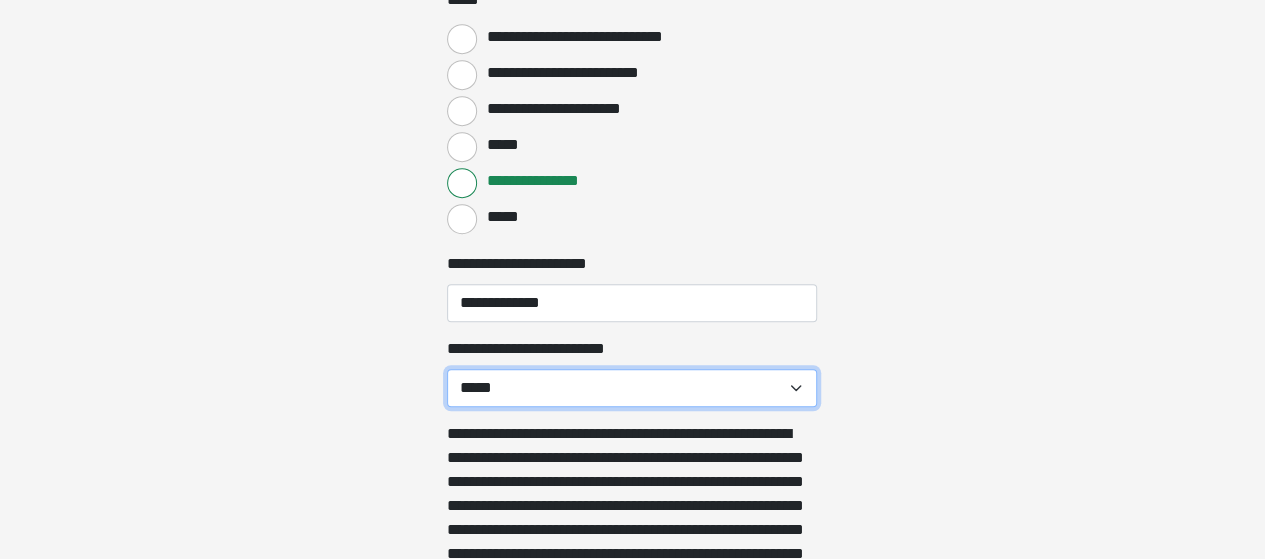 click on "**********" at bounding box center (632, 388) 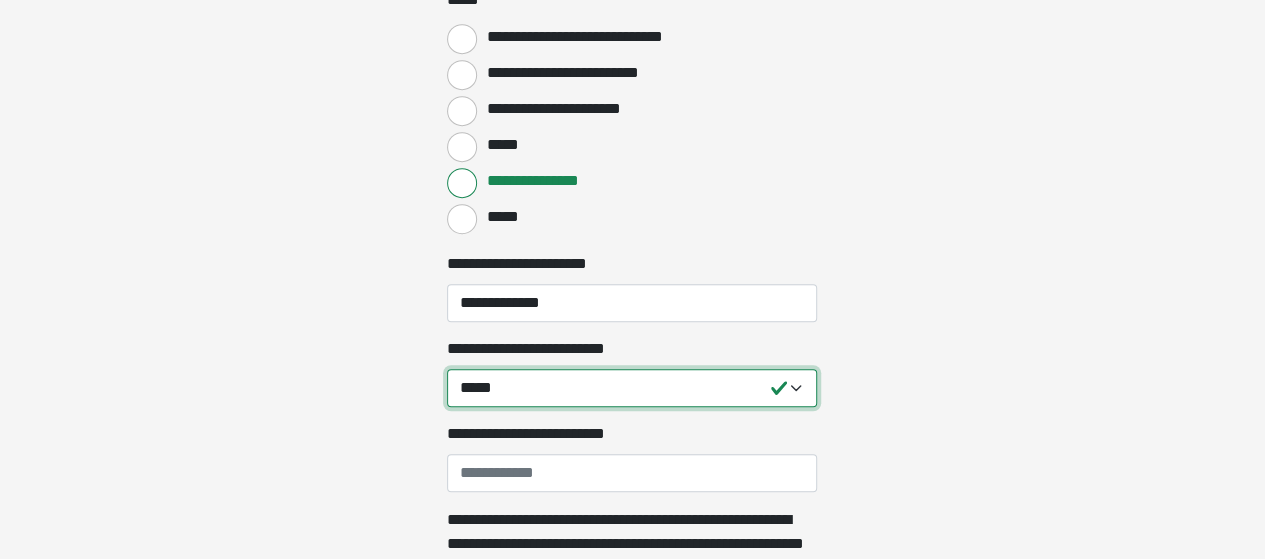 click on "**********" at bounding box center [632, 388] 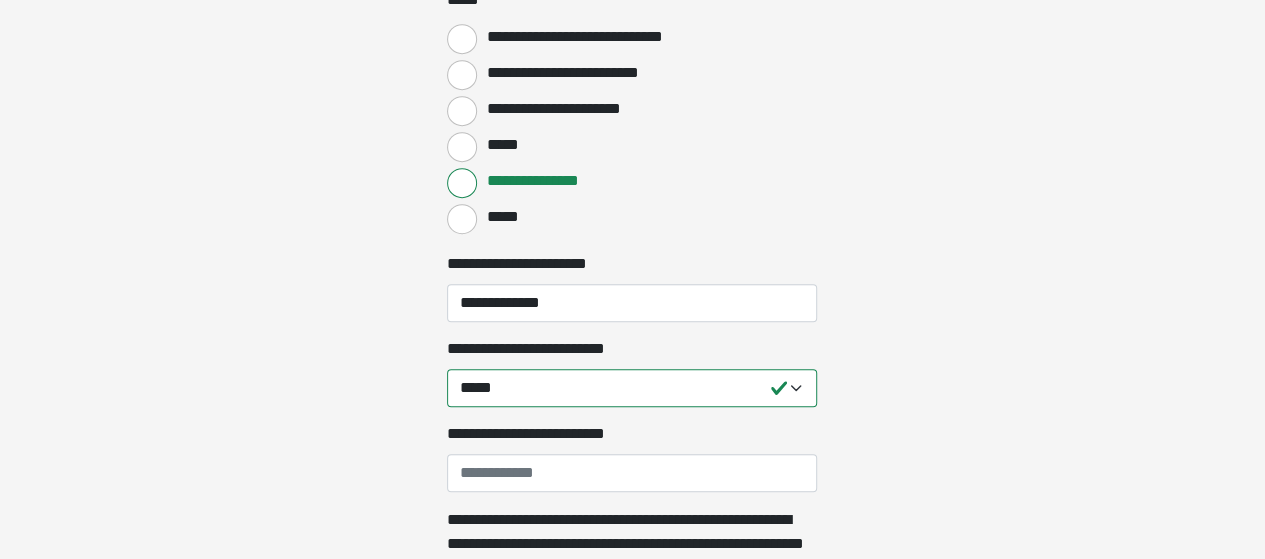 click on "**********" at bounding box center (632, -4164) 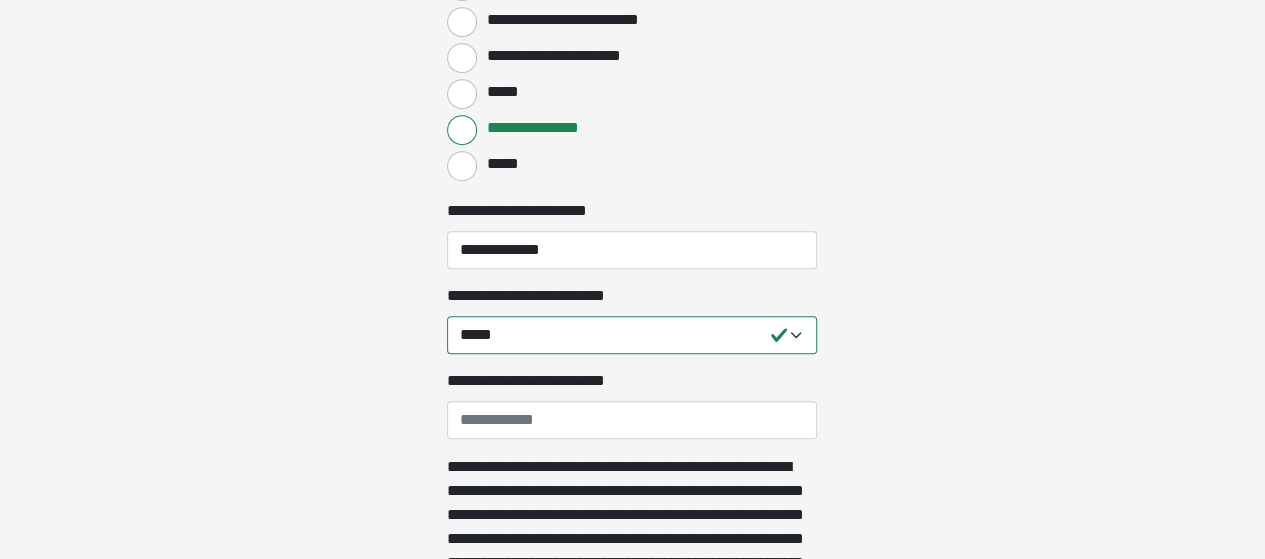 scroll, scrollTop: 4497, scrollLeft: 0, axis: vertical 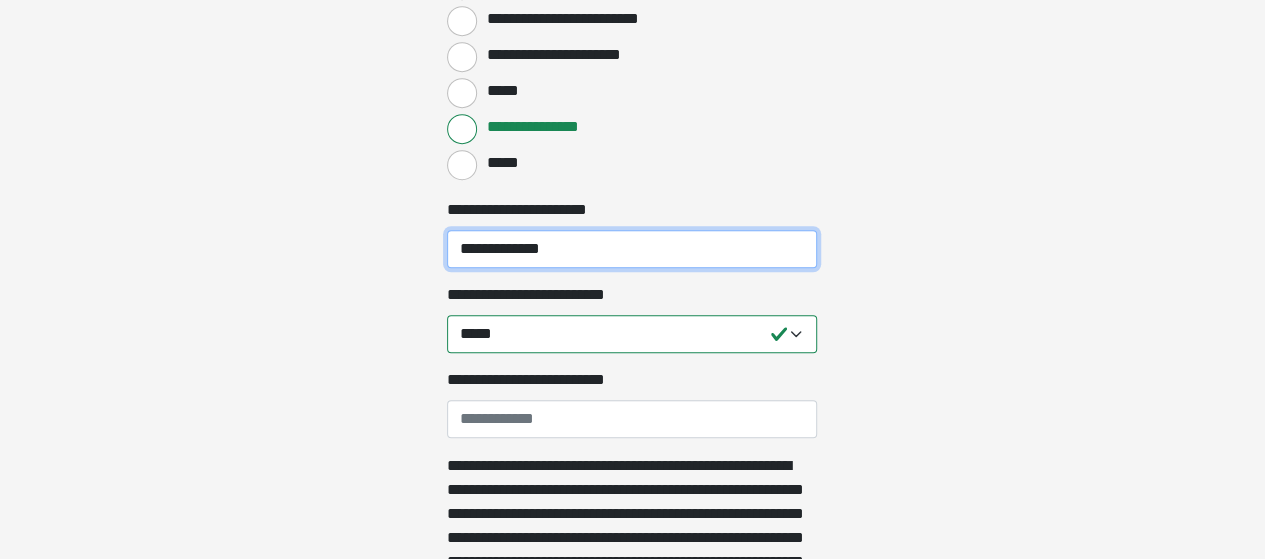 drag, startPoint x: 559, startPoint y: 250, endPoint x: 434, endPoint y: 253, distance: 125.035995 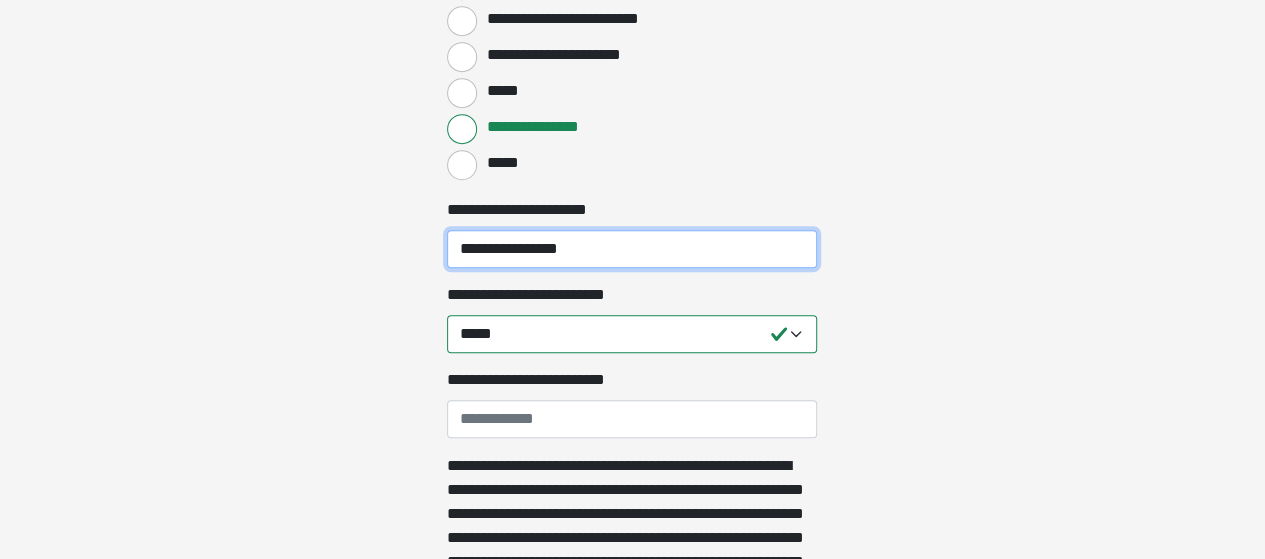 type on "**********" 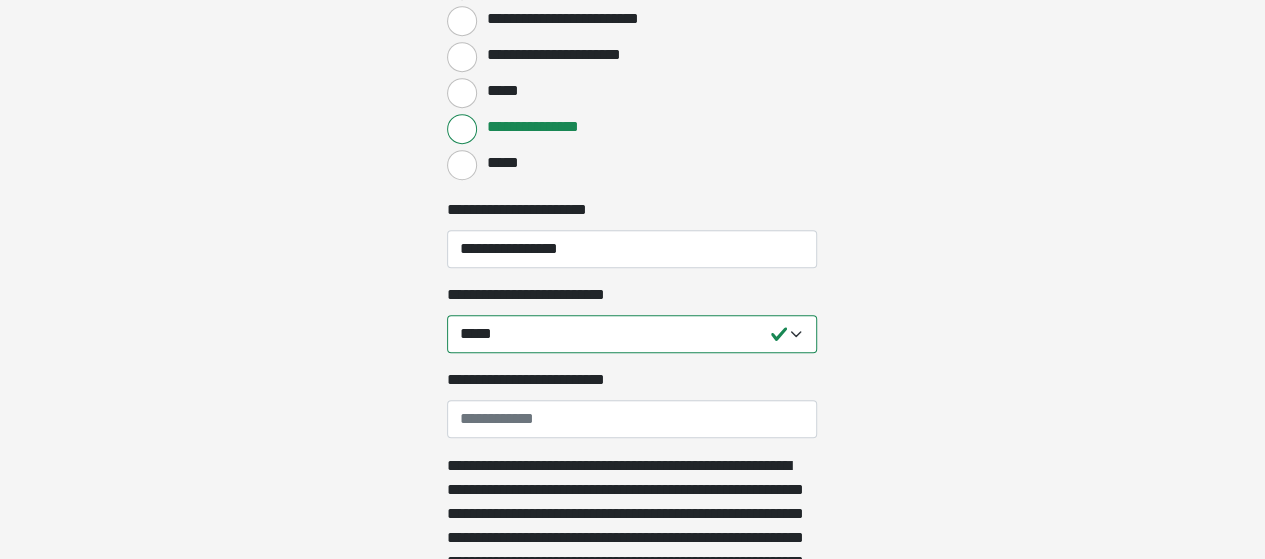 click on "**********" at bounding box center [632, -4218] 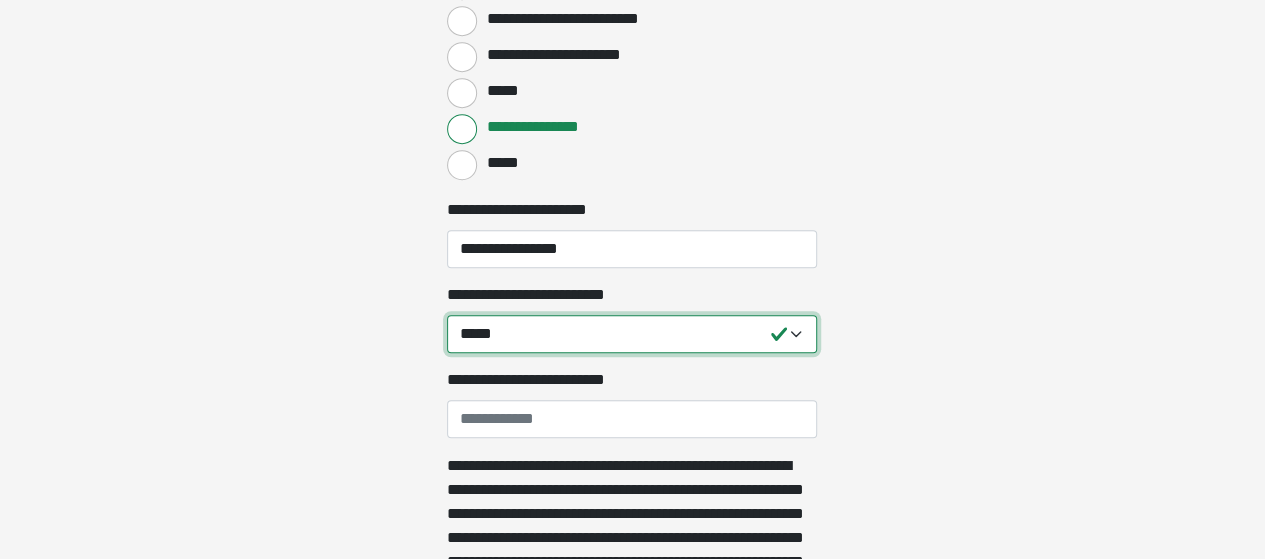 click on "**********" at bounding box center (632, 334) 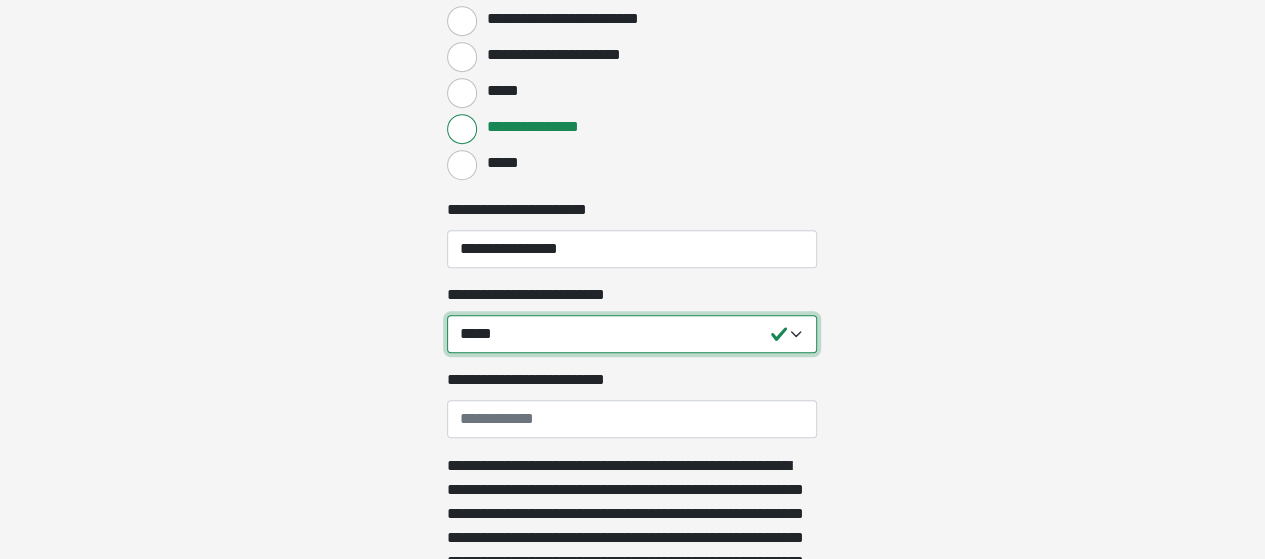 select on "*****" 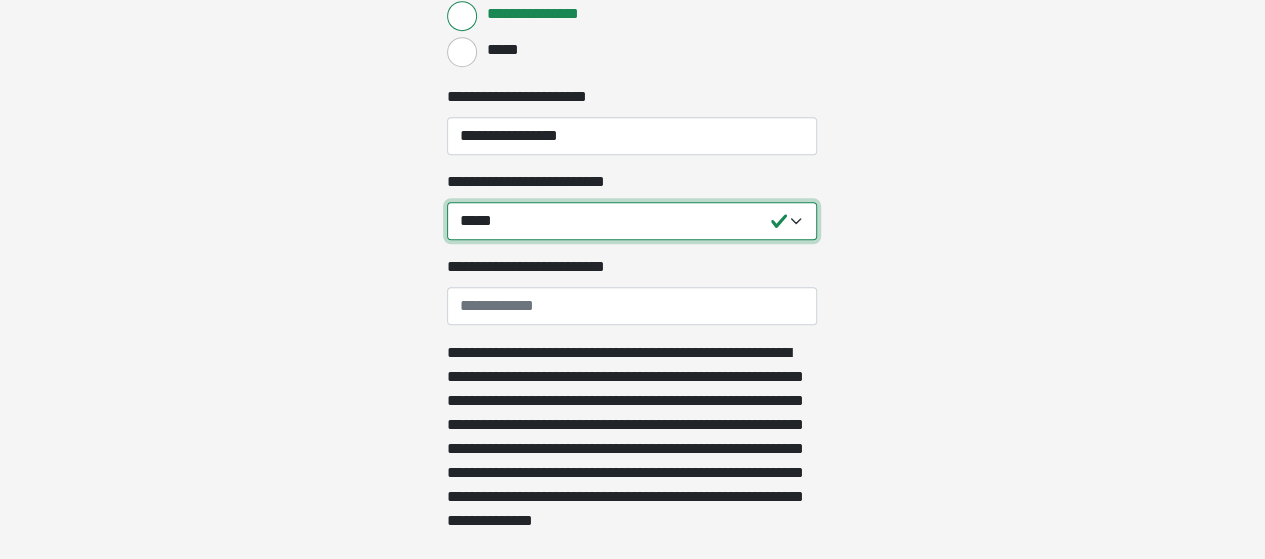 scroll, scrollTop: 4609, scrollLeft: 0, axis: vertical 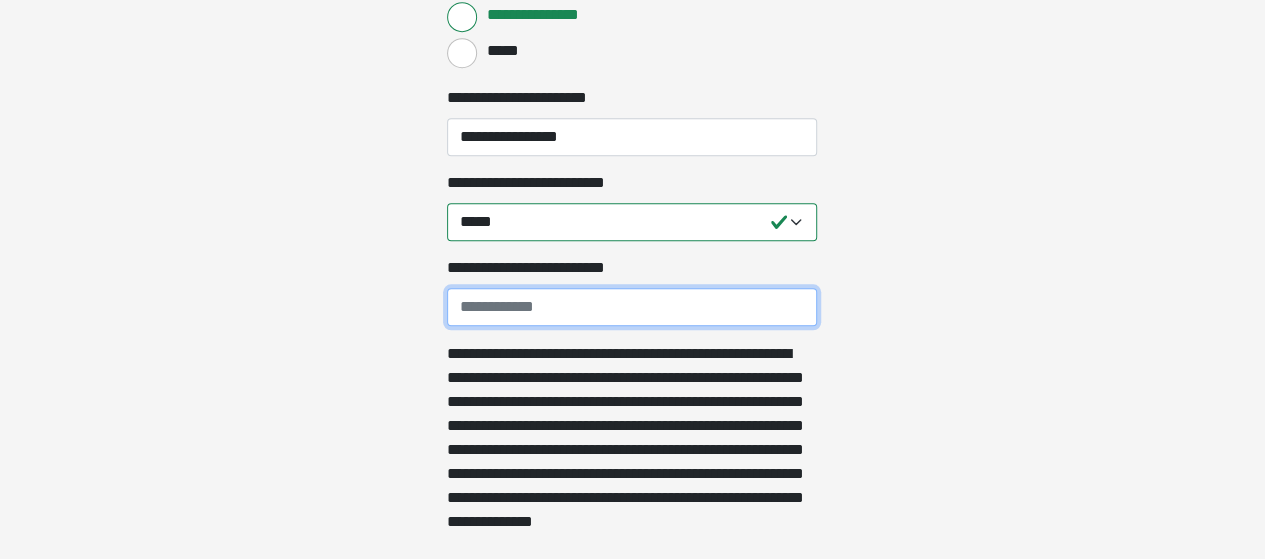 click on "**********" at bounding box center [632, 307] 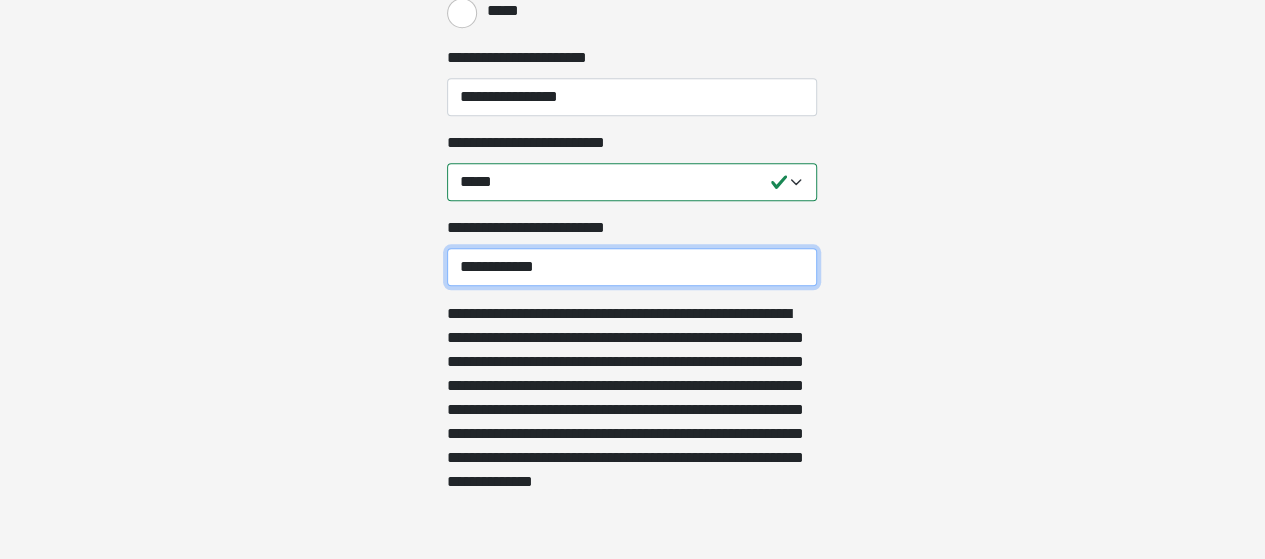 scroll, scrollTop: 4651, scrollLeft: 0, axis: vertical 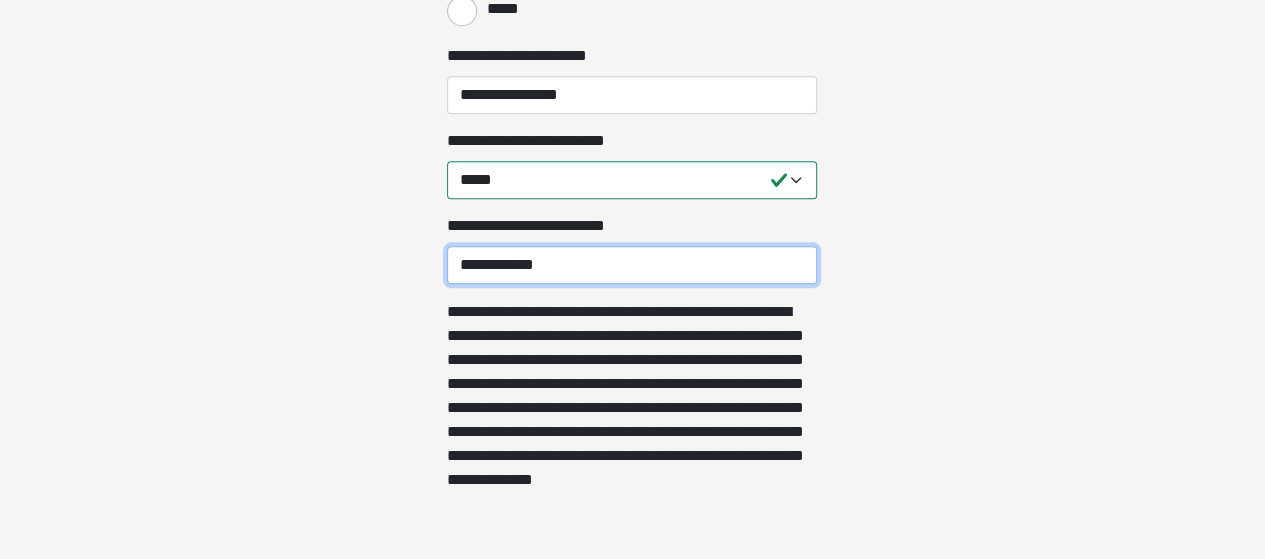 click on "**********" at bounding box center (632, 265) 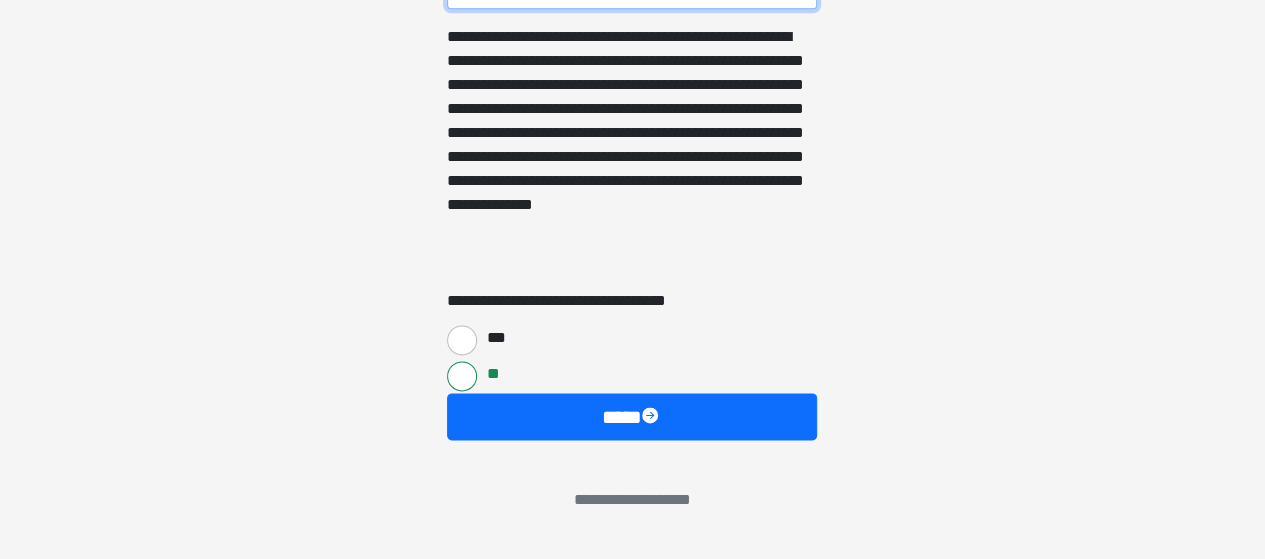 scroll, scrollTop: 4924, scrollLeft: 0, axis: vertical 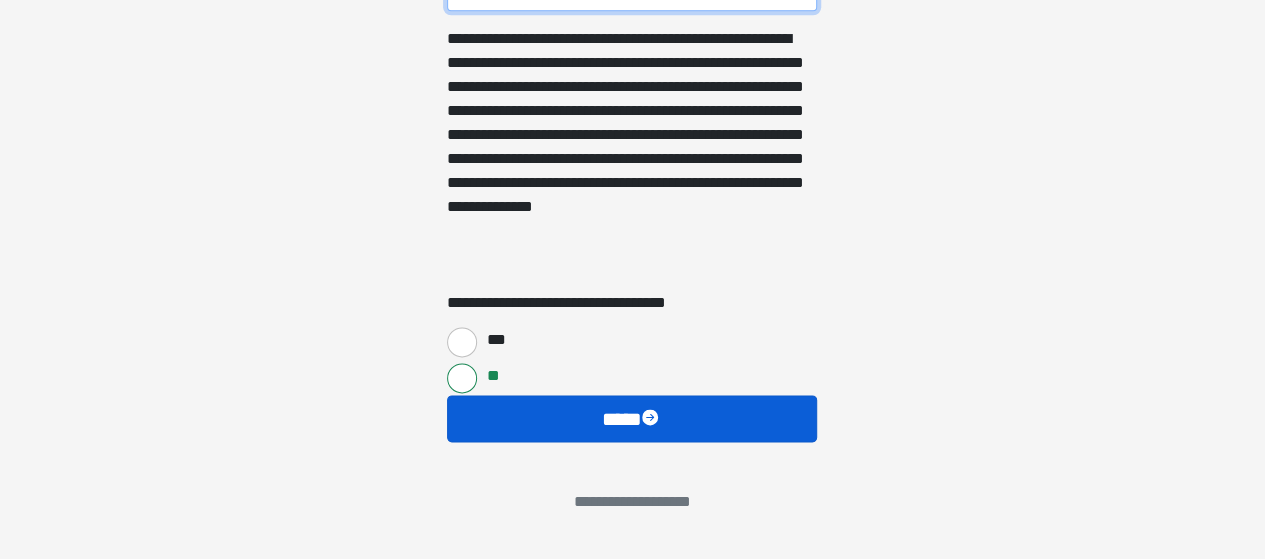 type on "**********" 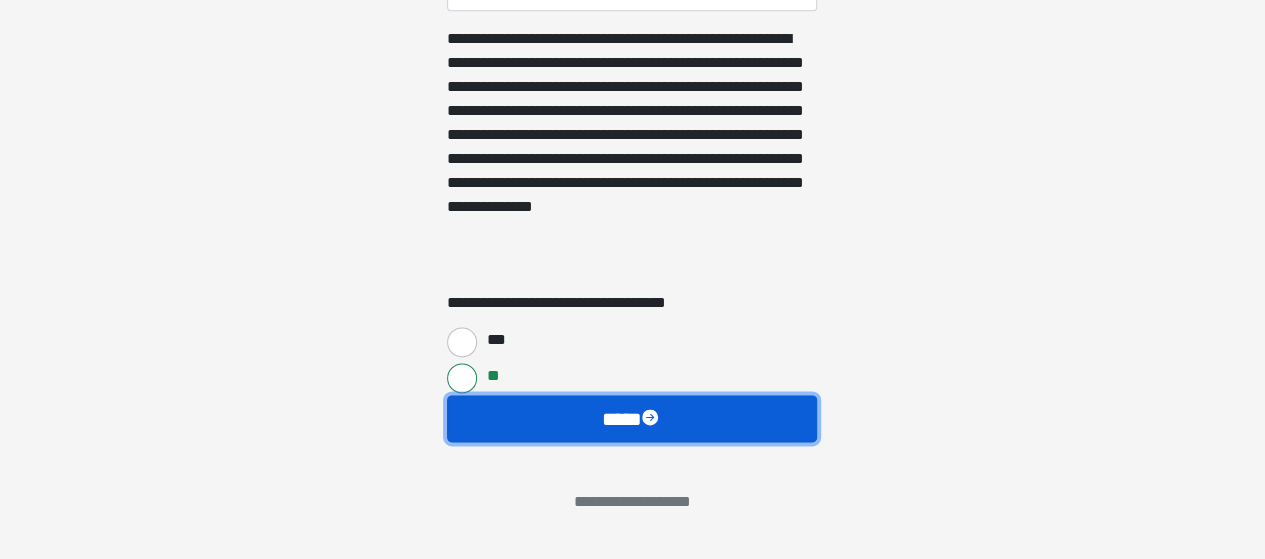 click on "****" at bounding box center [632, 418] 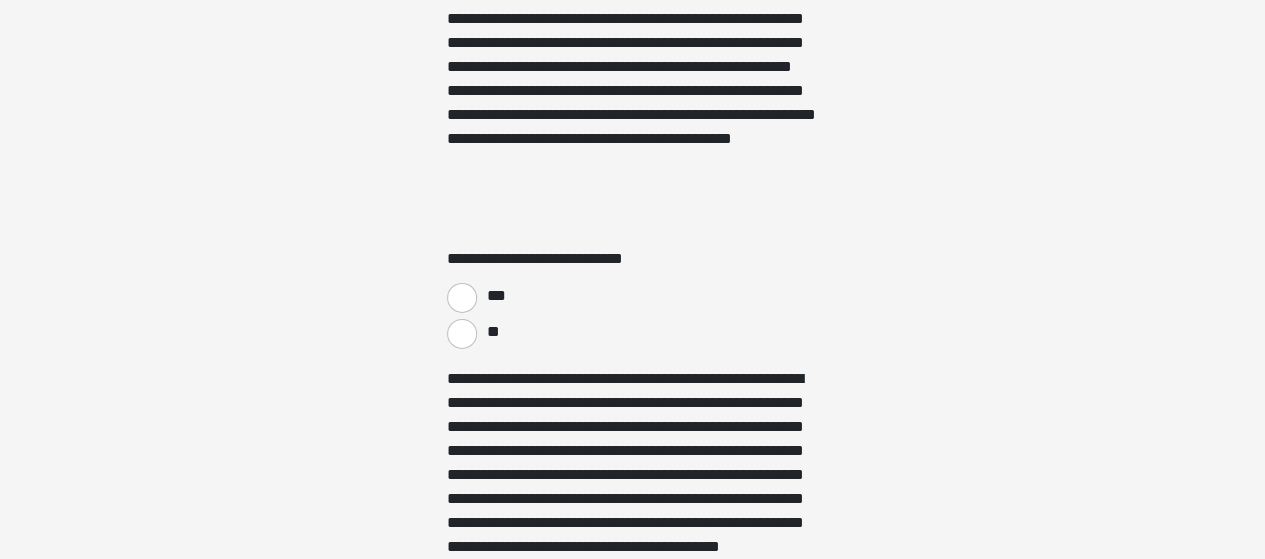 scroll, scrollTop: 3274, scrollLeft: 0, axis: vertical 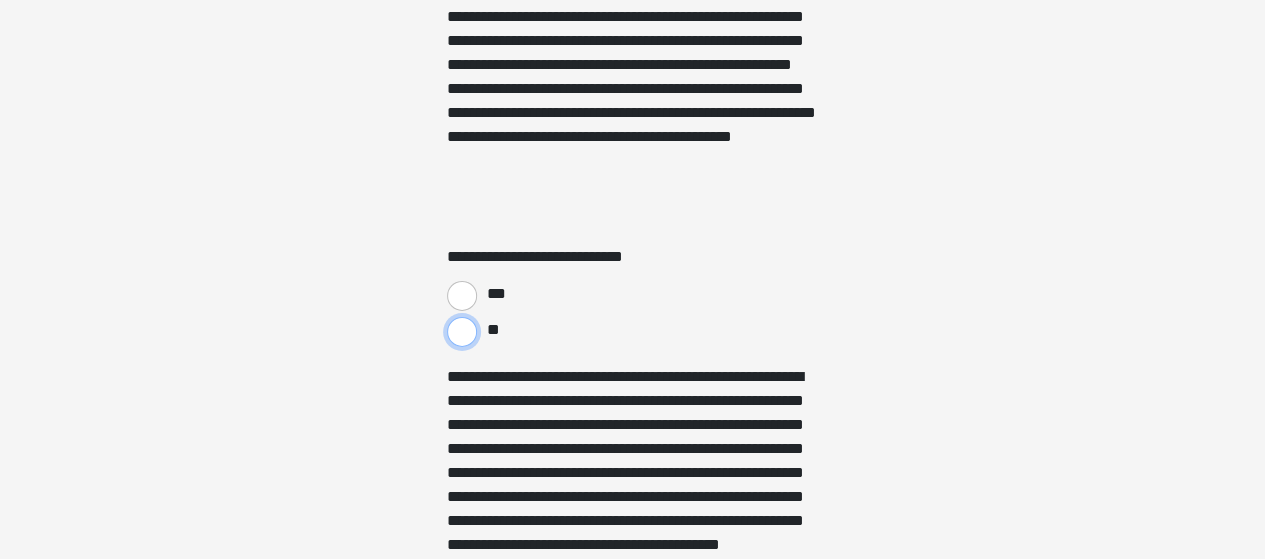 click on "**" at bounding box center (462, 332) 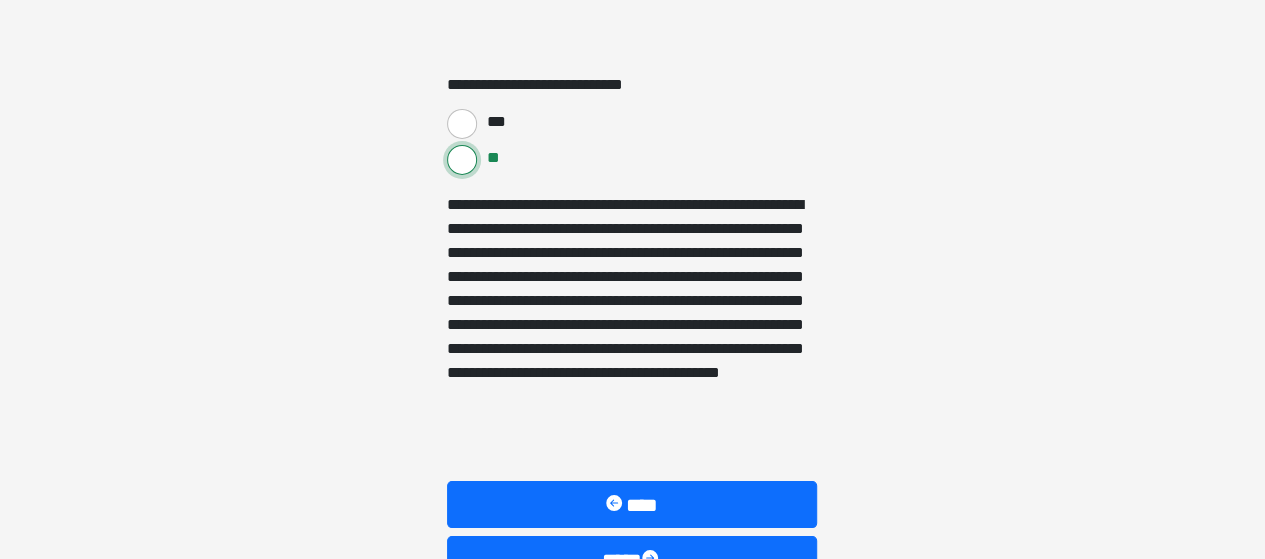 scroll, scrollTop: 3573, scrollLeft: 0, axis: vertical 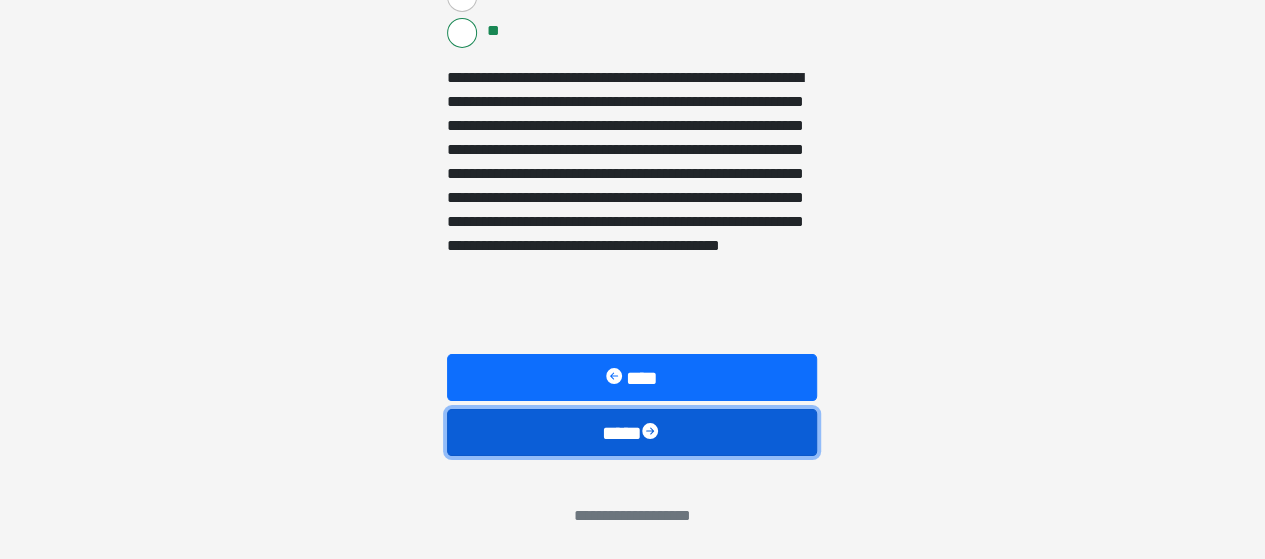 click at bounding box center [652, 433] 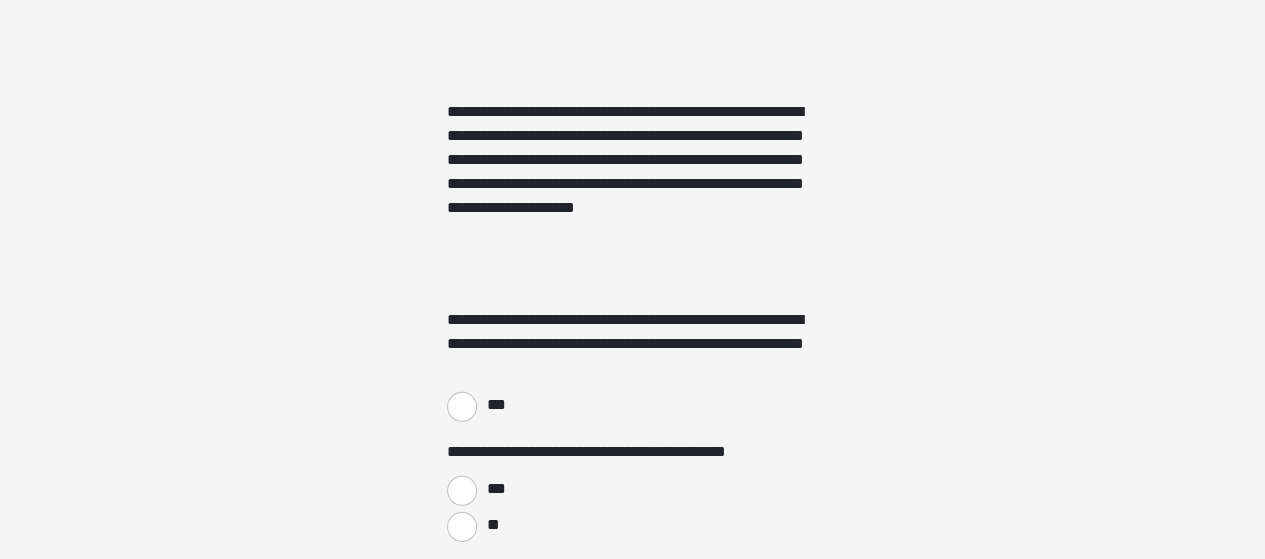 scroll, scrollTop: 3017, scrollLeft: 0, axis: vertical 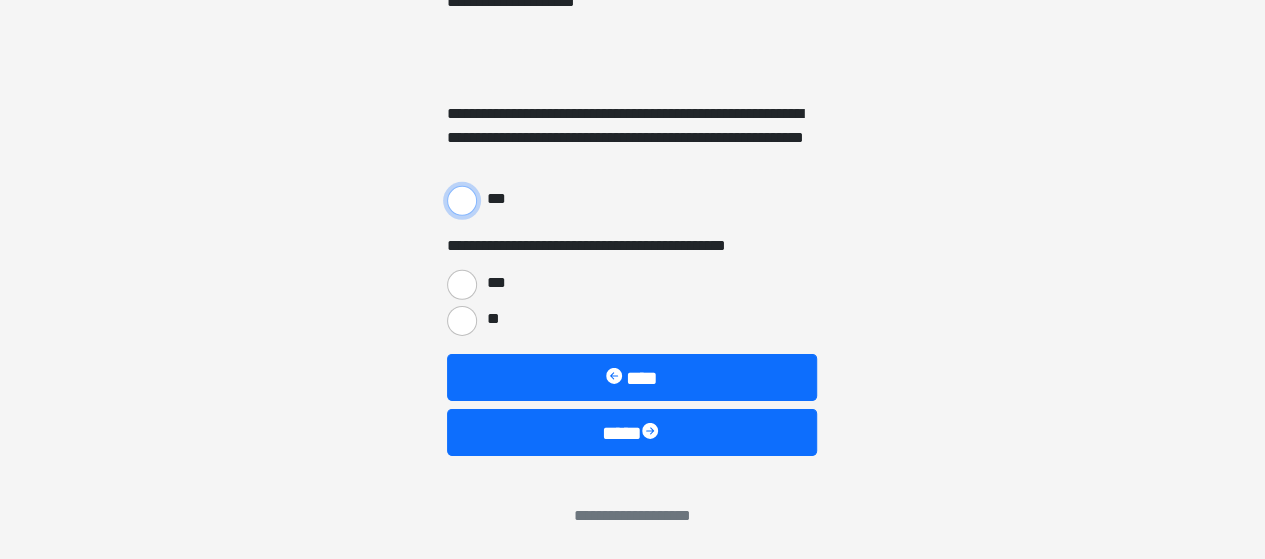 click on "***" at bounding box center [462, 201] 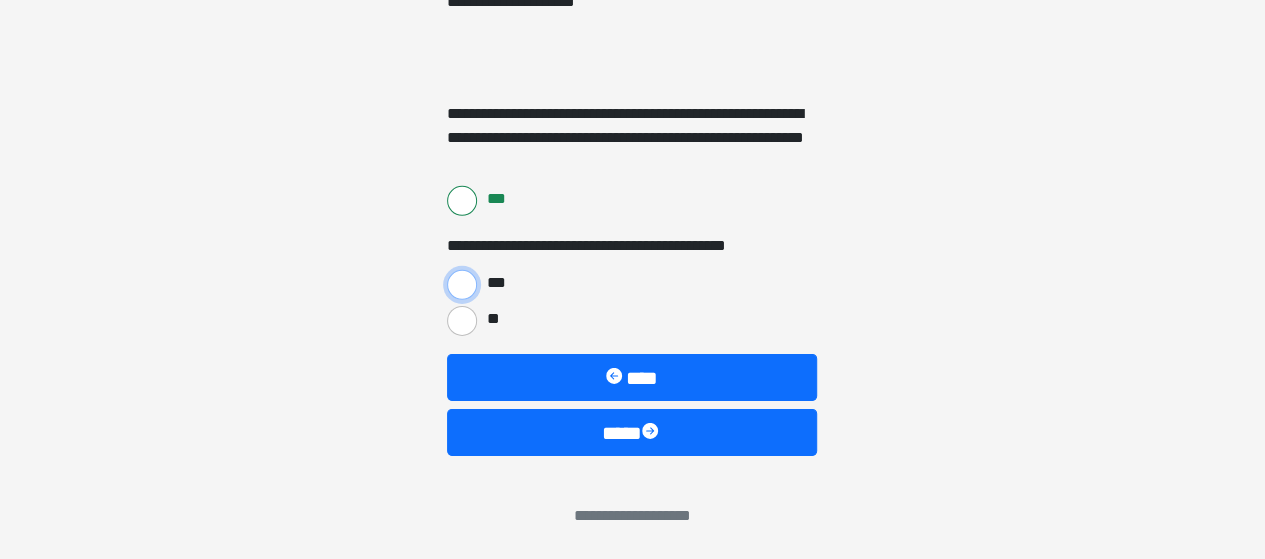 click on "***" at bounding box center [462, 285] 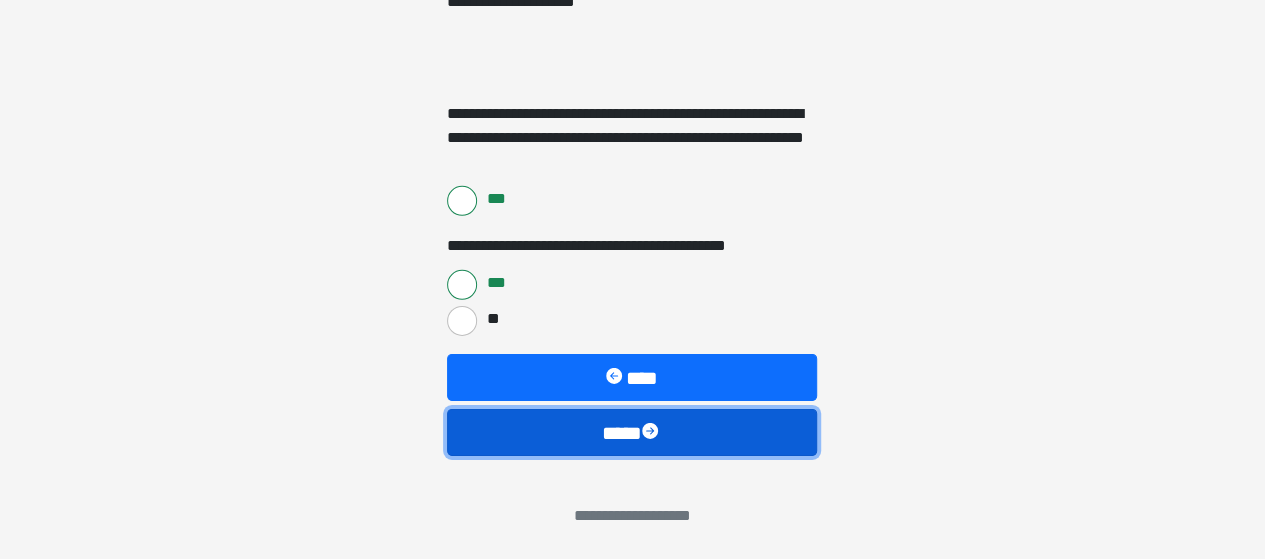 click on "****" at bounding box center [632, 432] 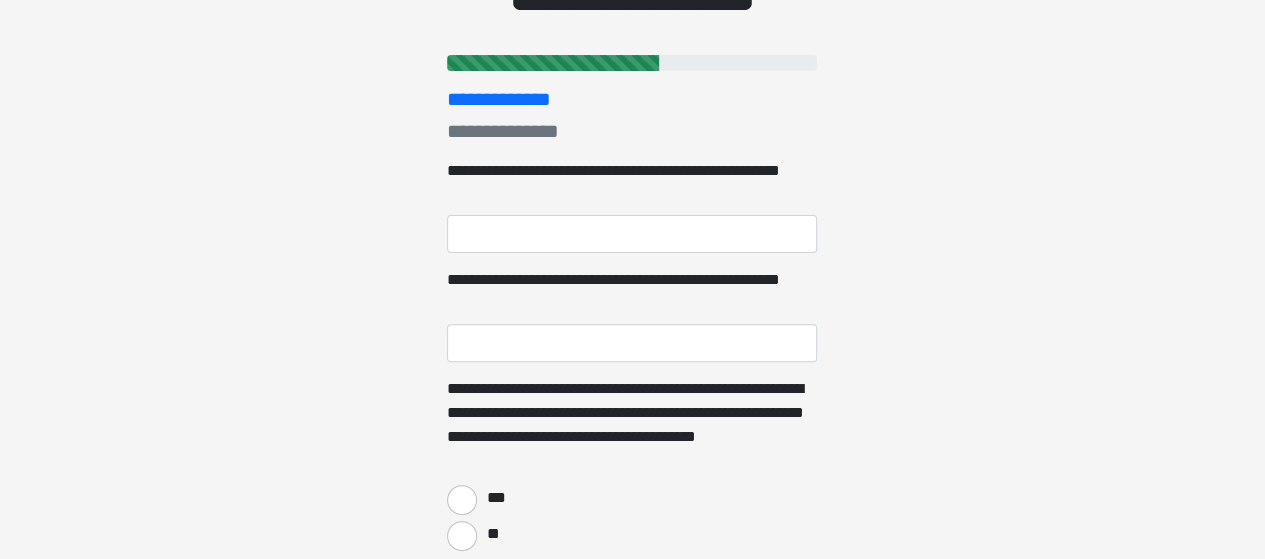 scroll, scrollTop: 207, scrollLeft: 0, axis: vertical 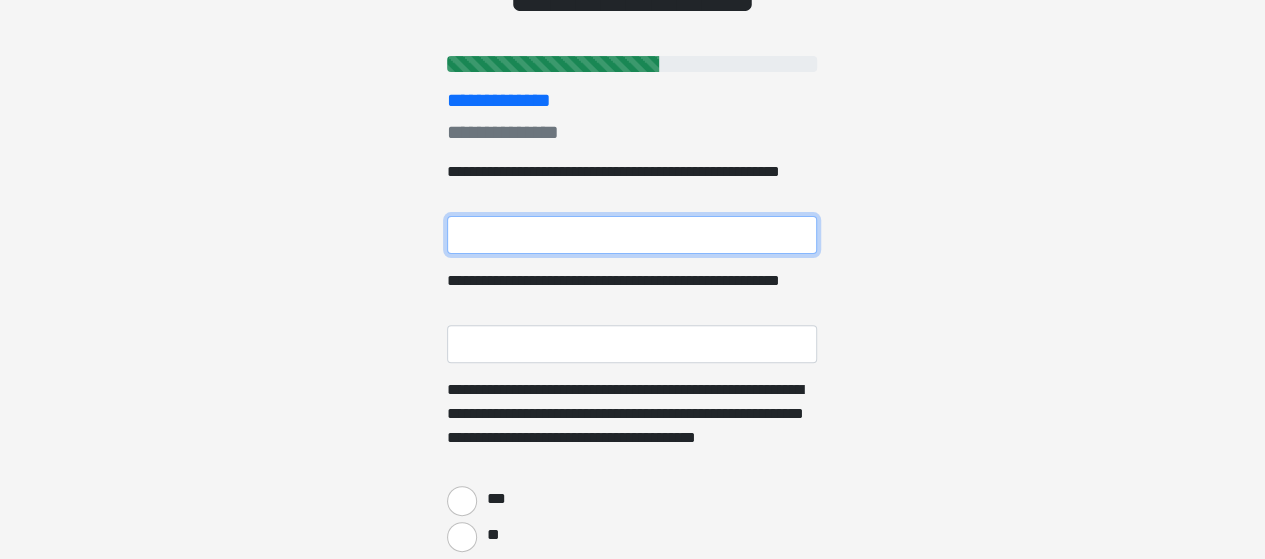 click on "**********" at bounding box center (632, 235) 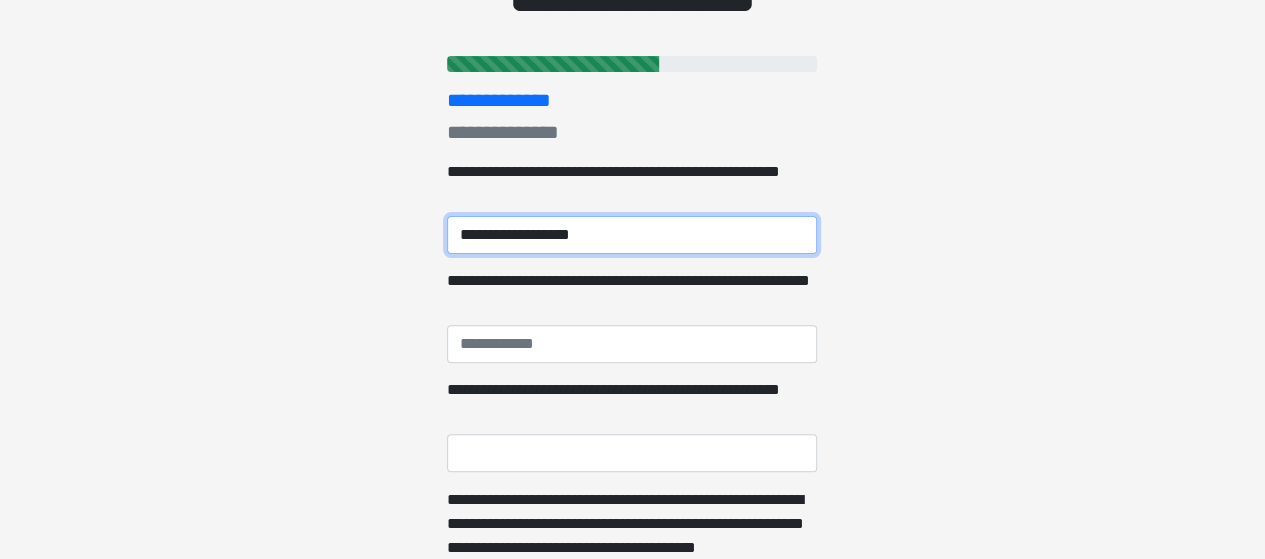 type on "**********" 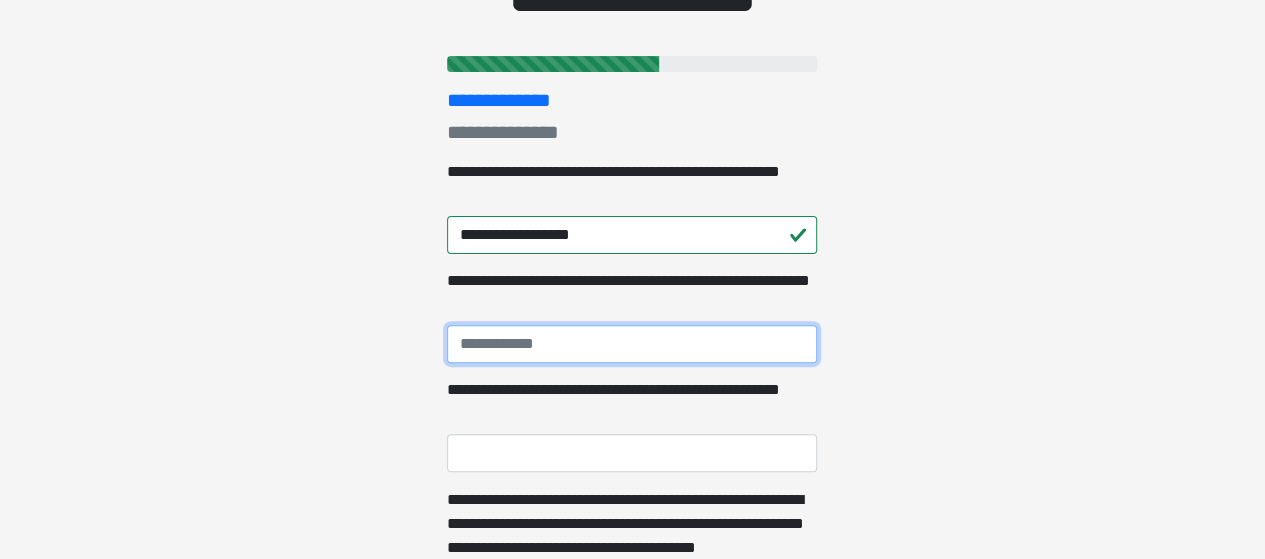 click on "**********" at bounding box center [632, 344] 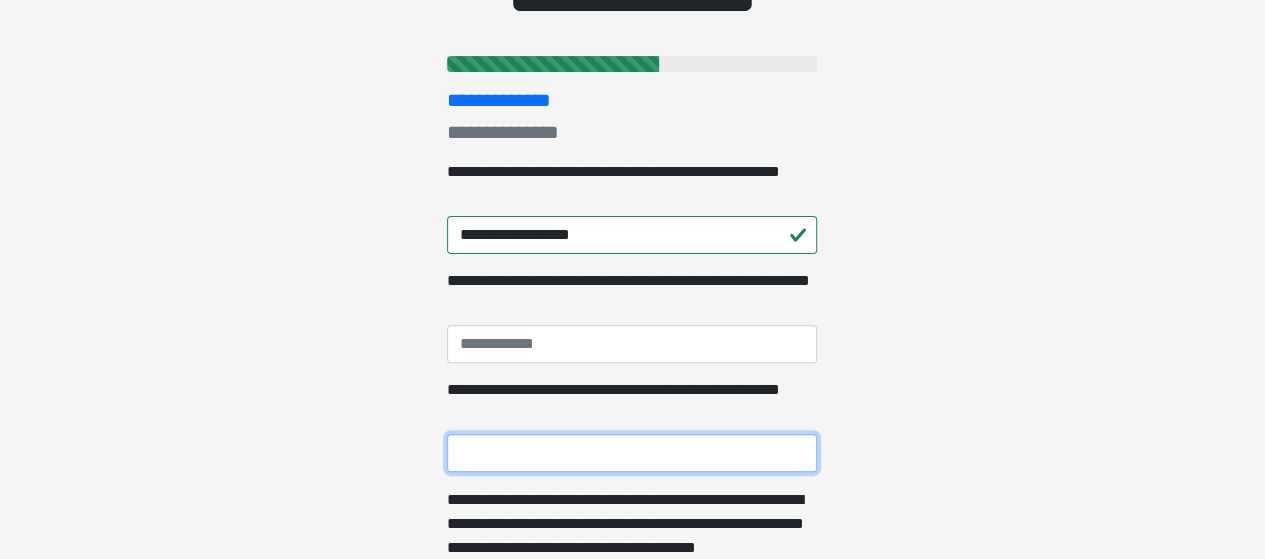 click on "**********" at bounding box center (632, 453) 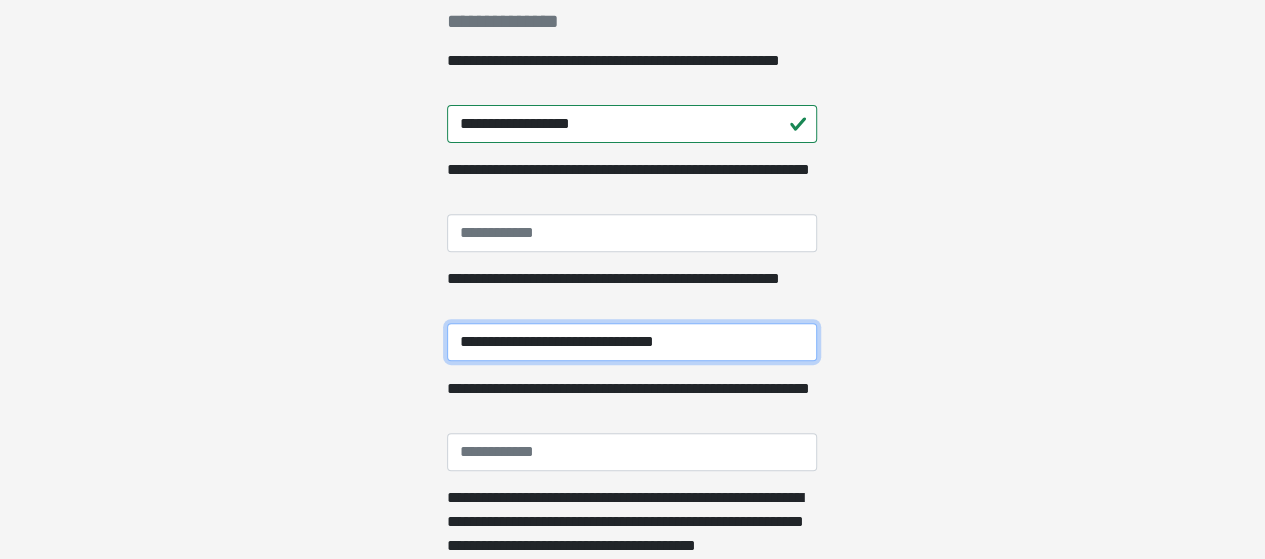 scroll, scrollTop: 321, scrollLeft: 0, axis: vertical 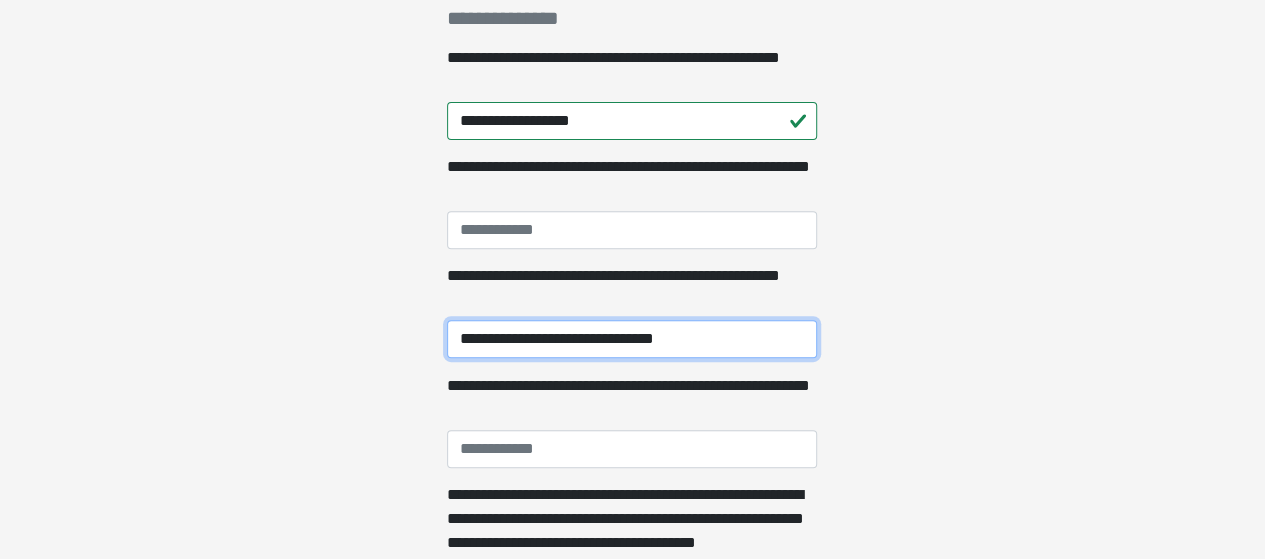 type on "**********" 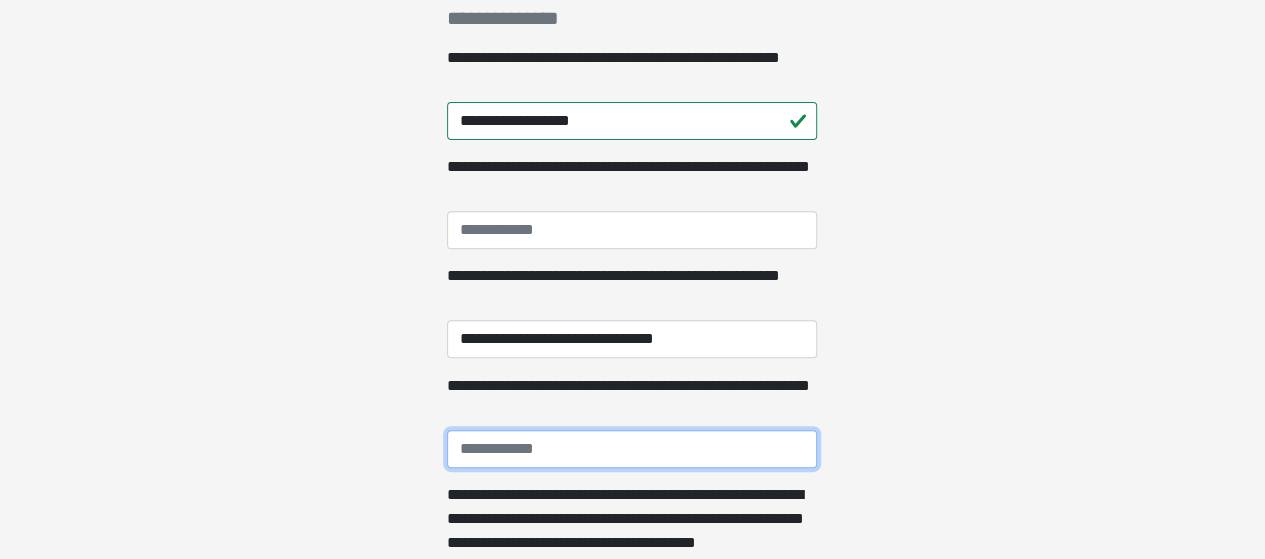 click on "**********" at bounding box center (632, 449) 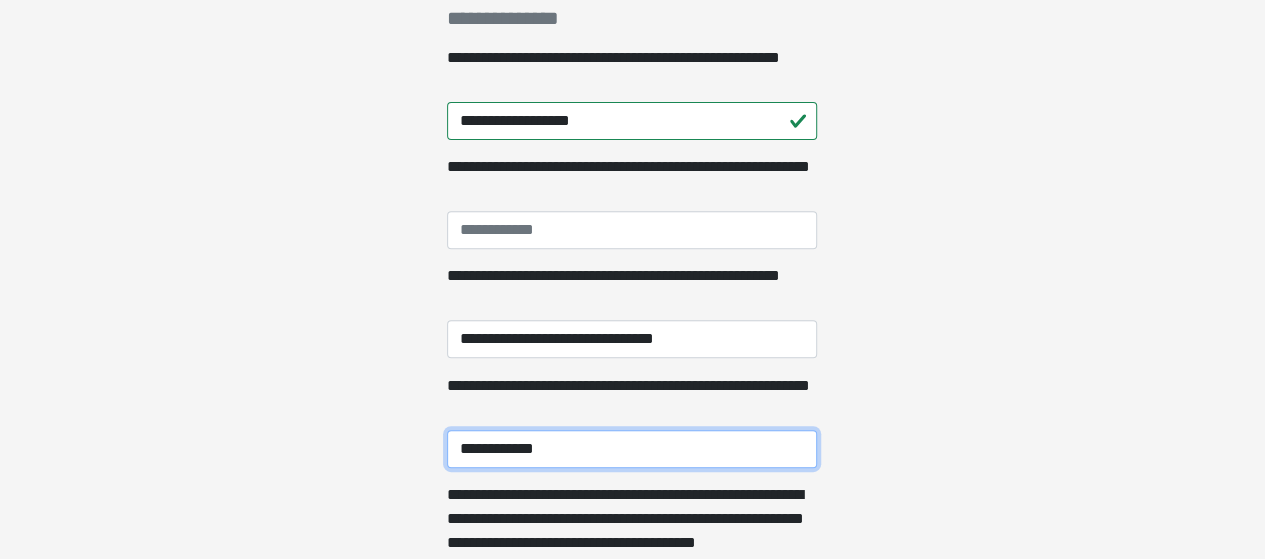 type on "**********" 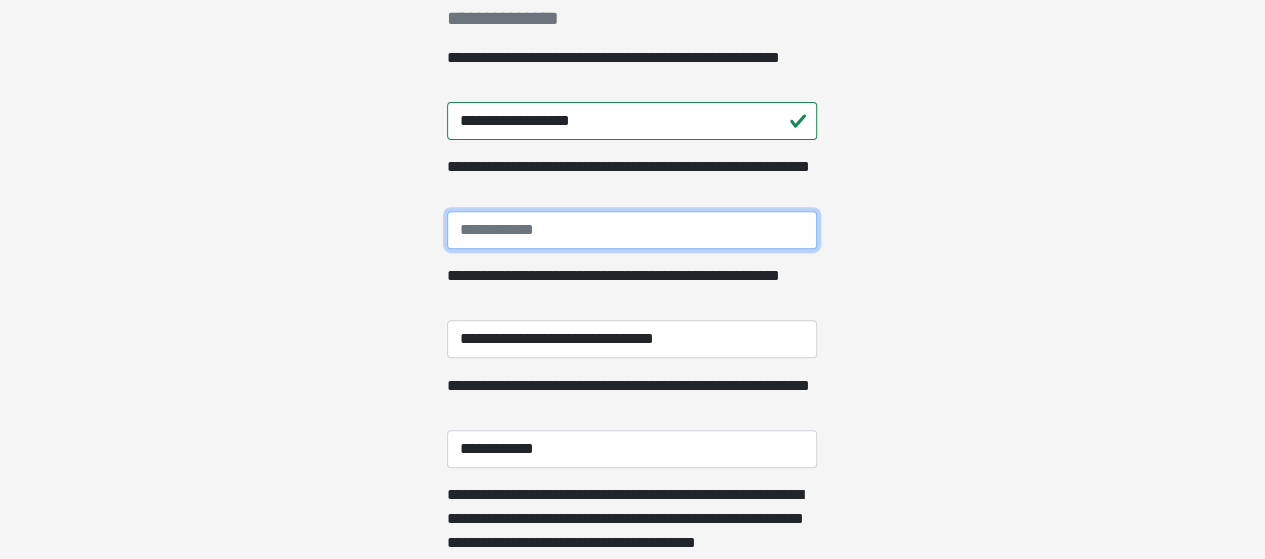 click on "**********" at bounding box center (632, 230) 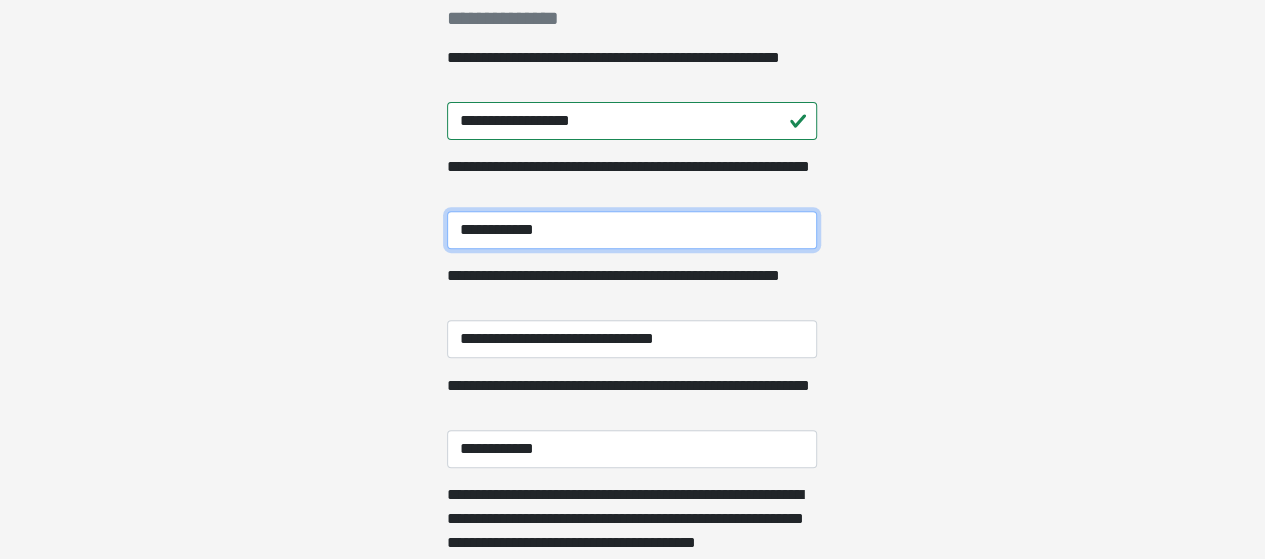 click on "**********" at bounding box center [632, 230] 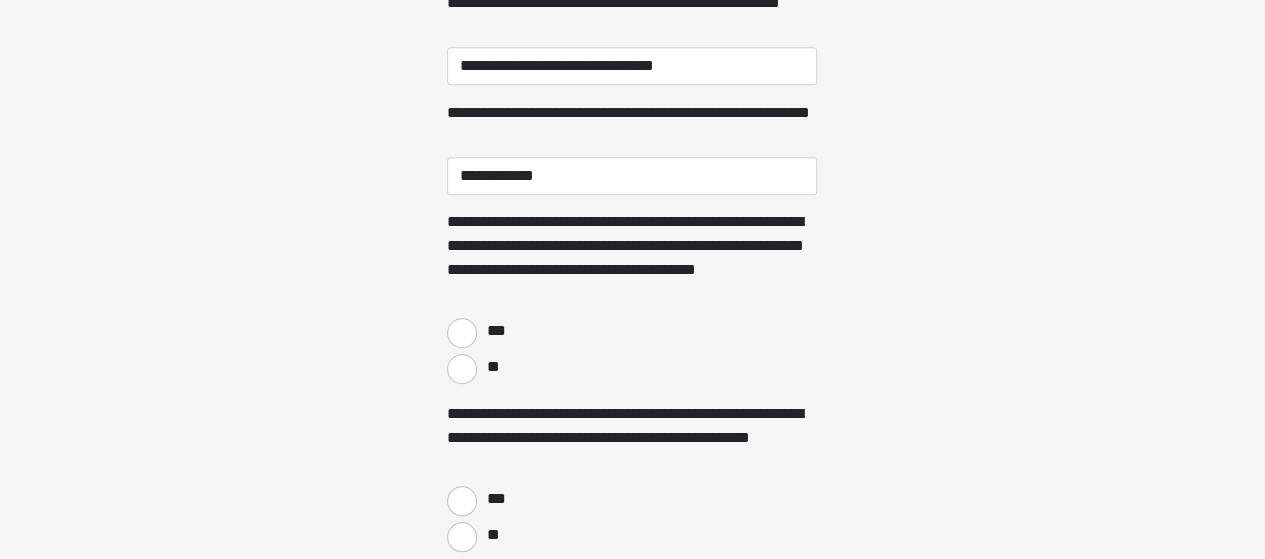 scroll, scrollTop: 593, scrollLeft: 0, axis: vertical 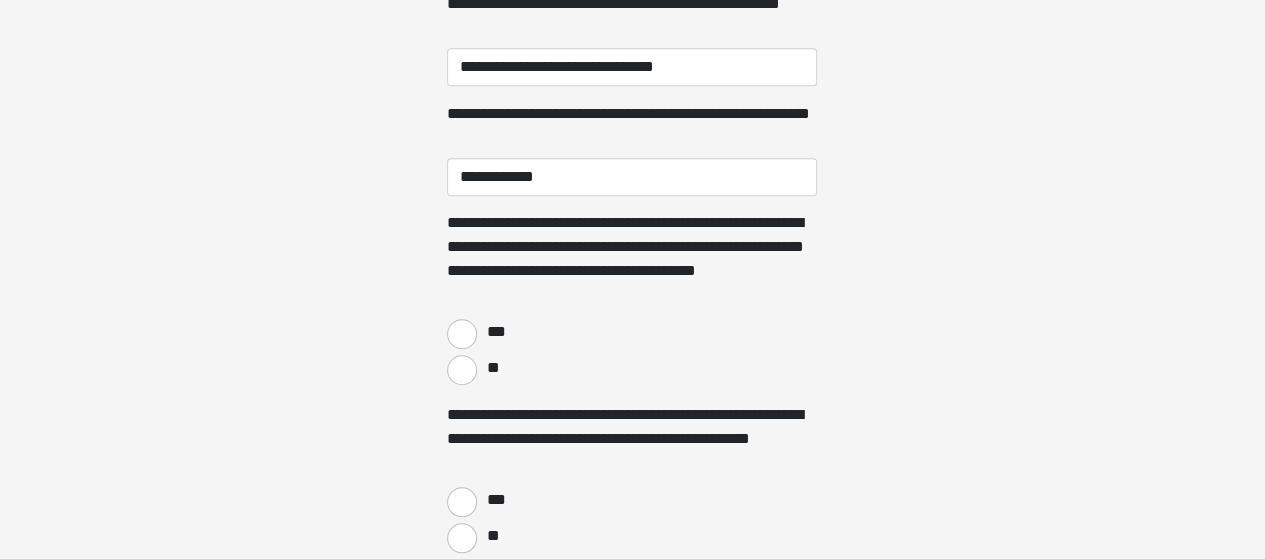 type on "**********" 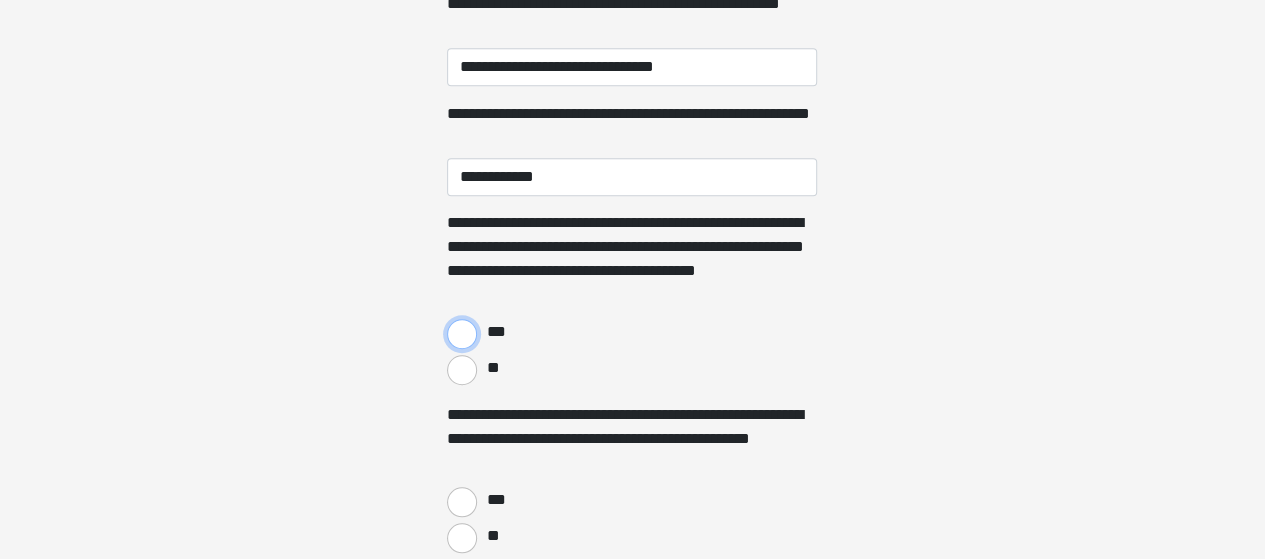 click on "***" at bounding box center [462, 334] 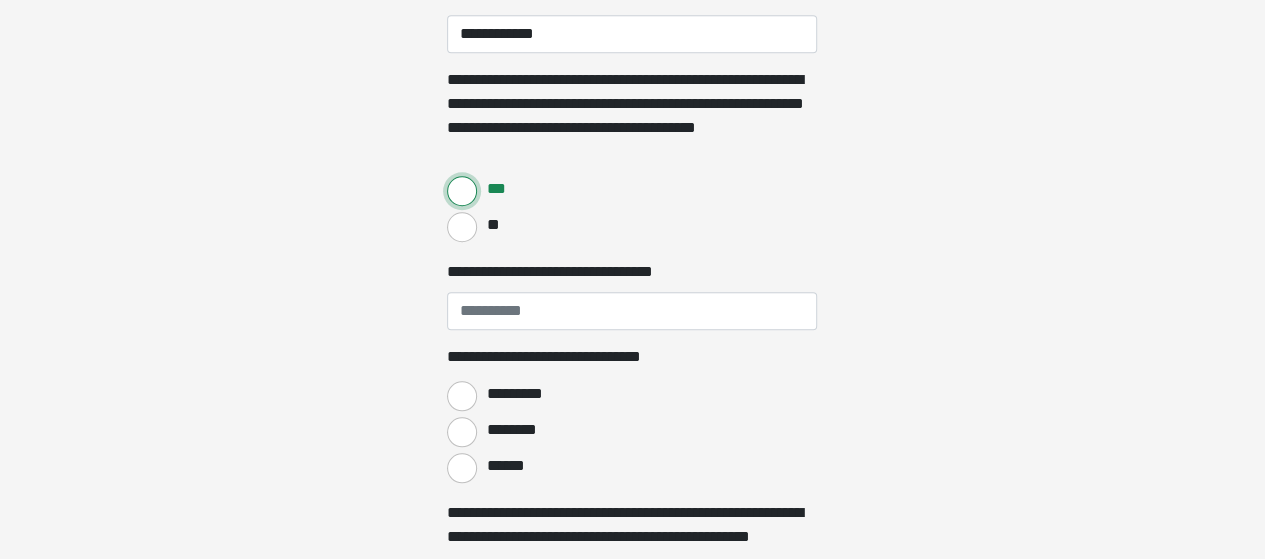 scroll, scrollTop: 737, scrollLeft: 0, axis: vertical 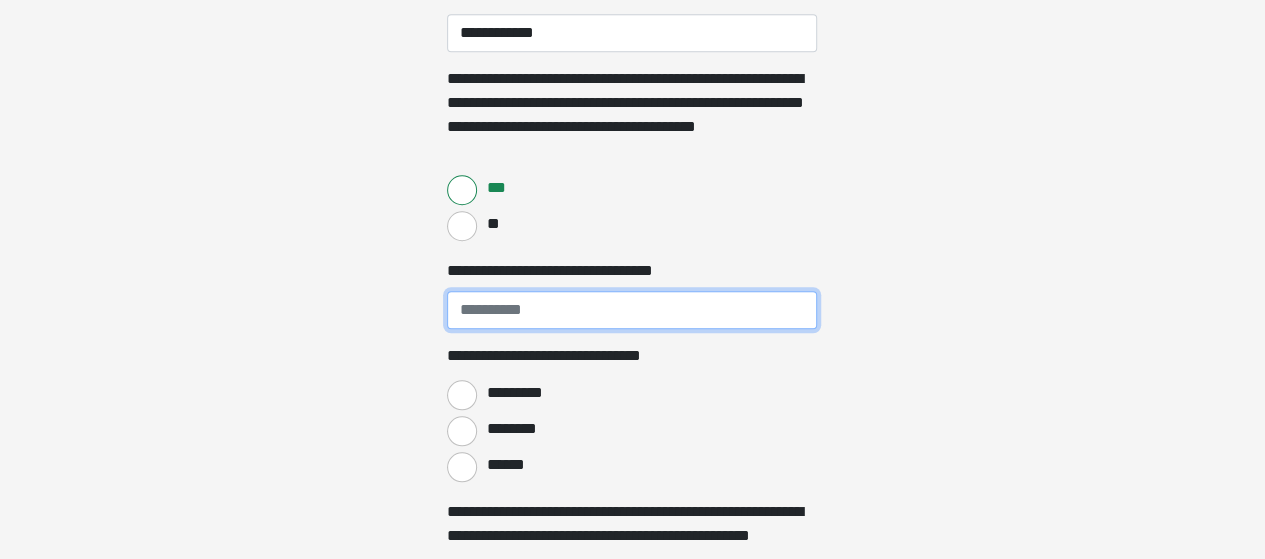click on "**********" at bounding box center [632, 310] 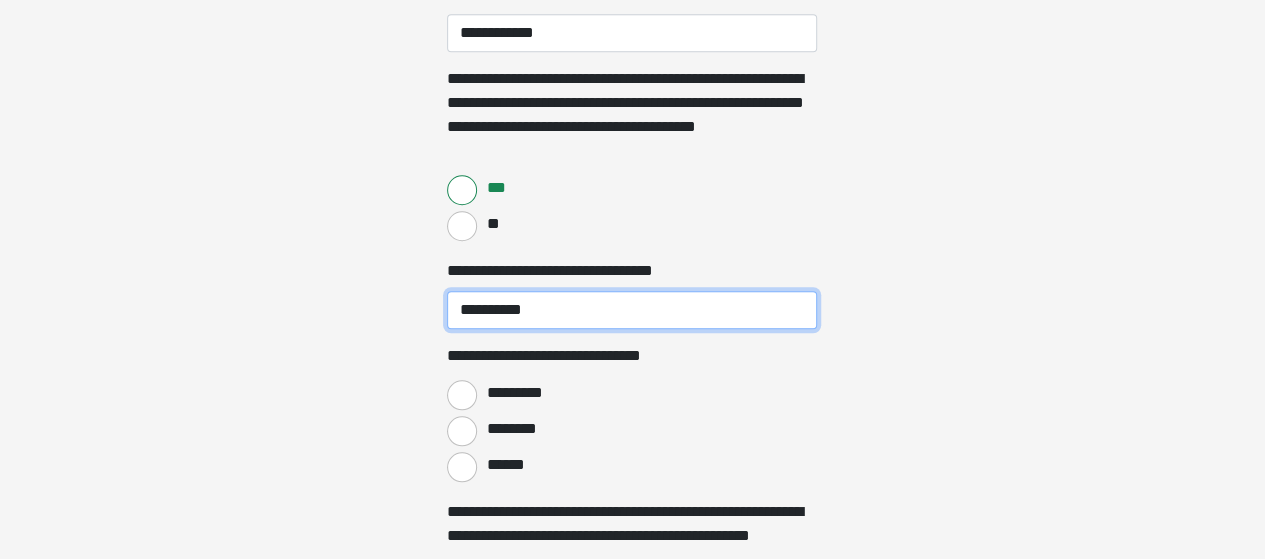 type on "**********" 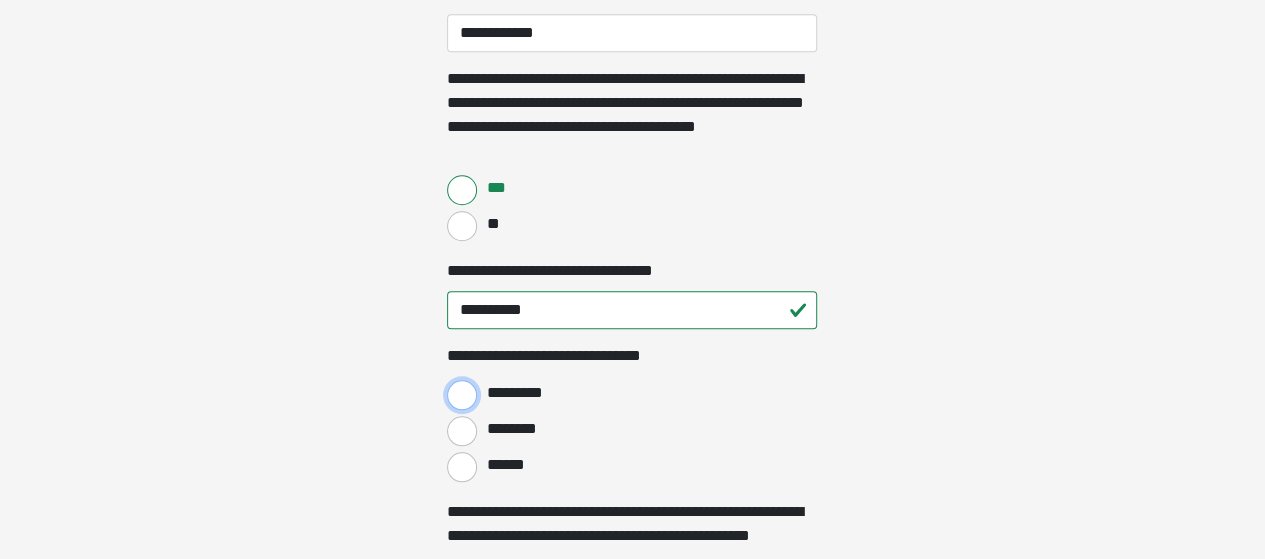 click on "*********" at bounding box center [462, 395] 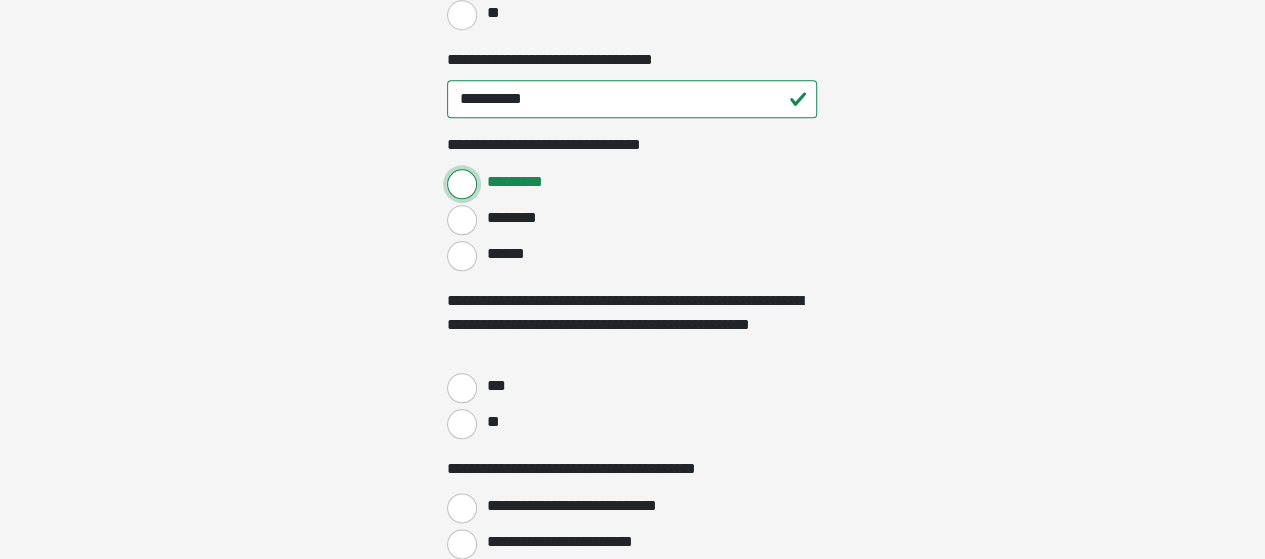 scroll, scrollTop: 949, scrollLeft: 0, axis: vertical 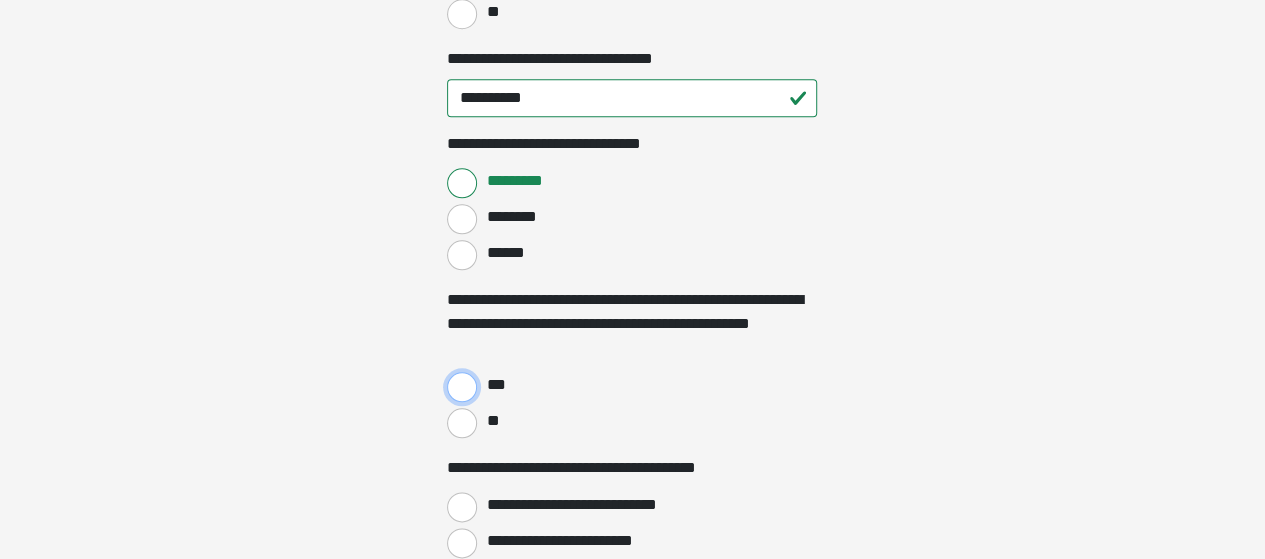 click on "***" at bounding box center (462, 387) 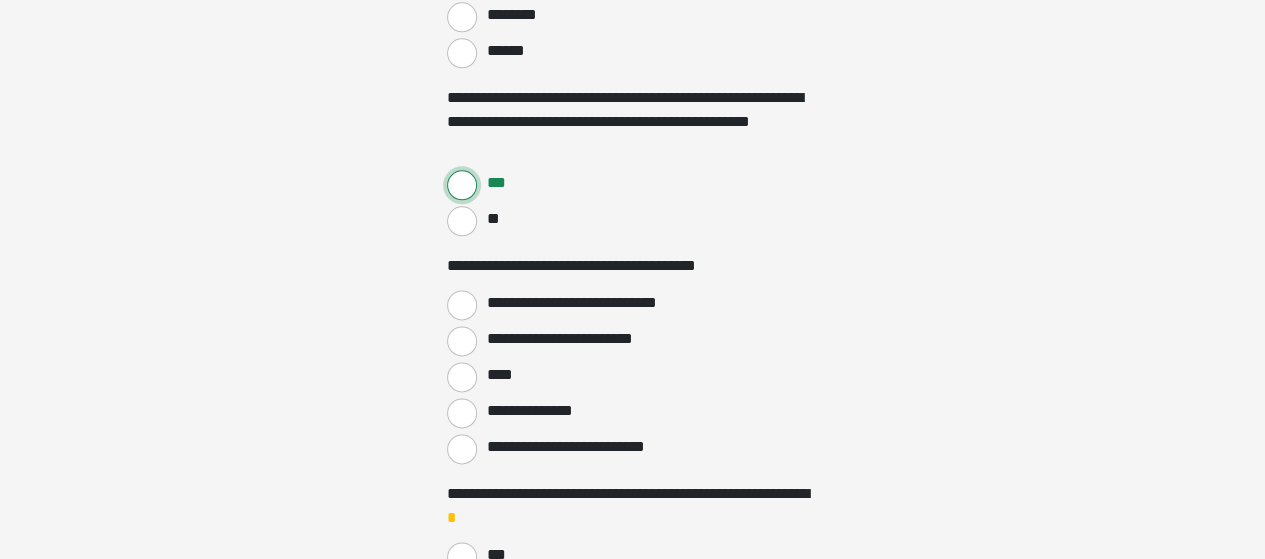 scroll, scrollTop: 1149, scrollLeft: 0, axis: vertical 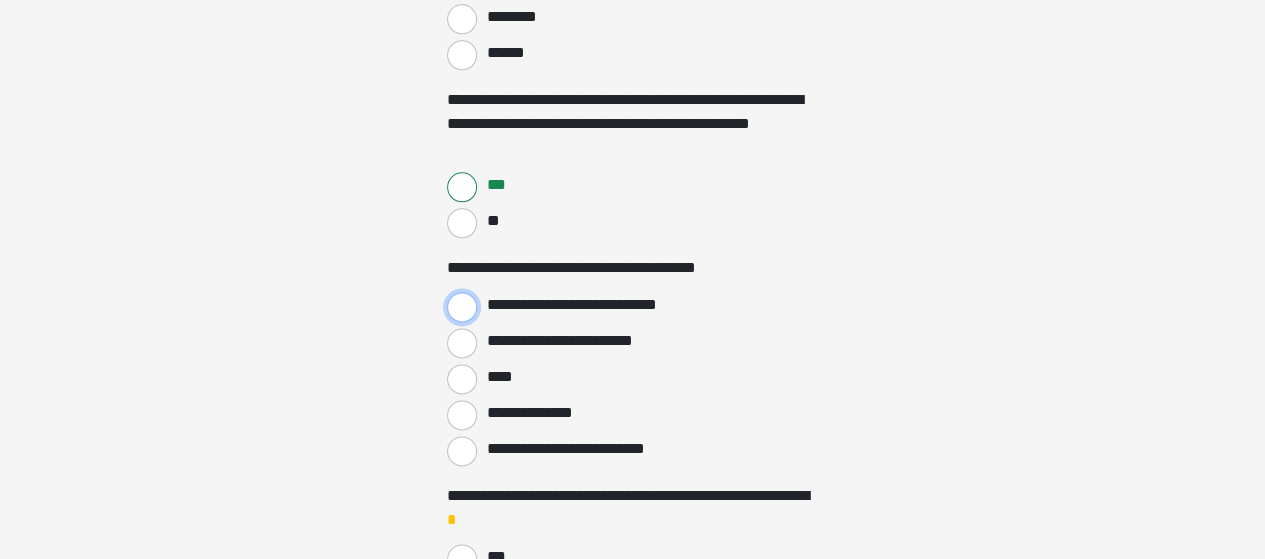click on "**********" at bounding box center [462, 307] 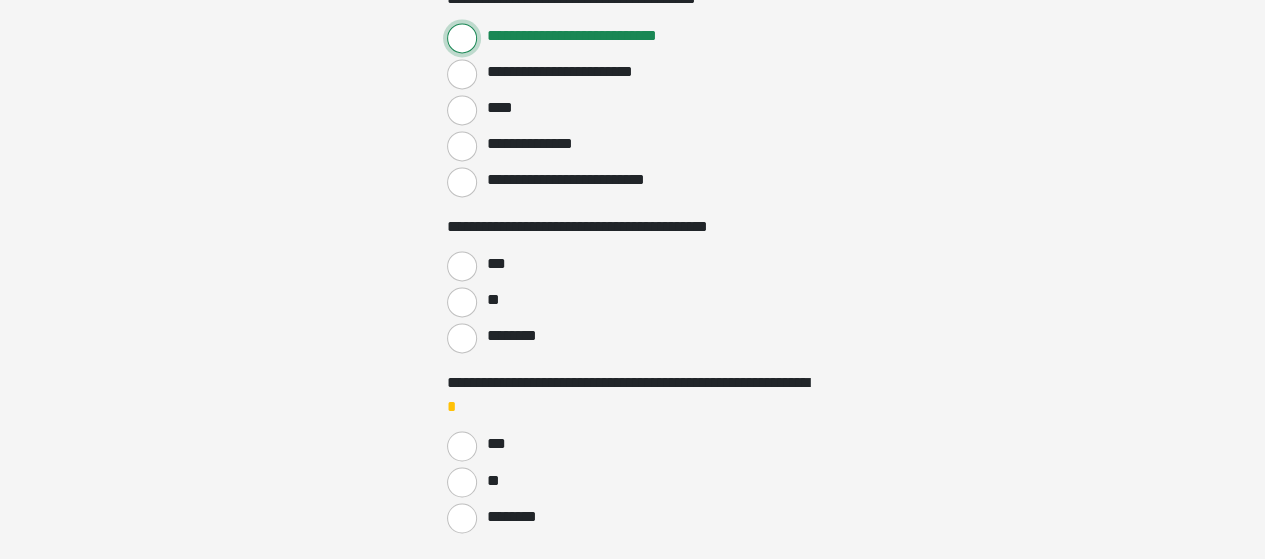 scroll, scrollTop: 1425, scrollLeft: 0, axis: vertical 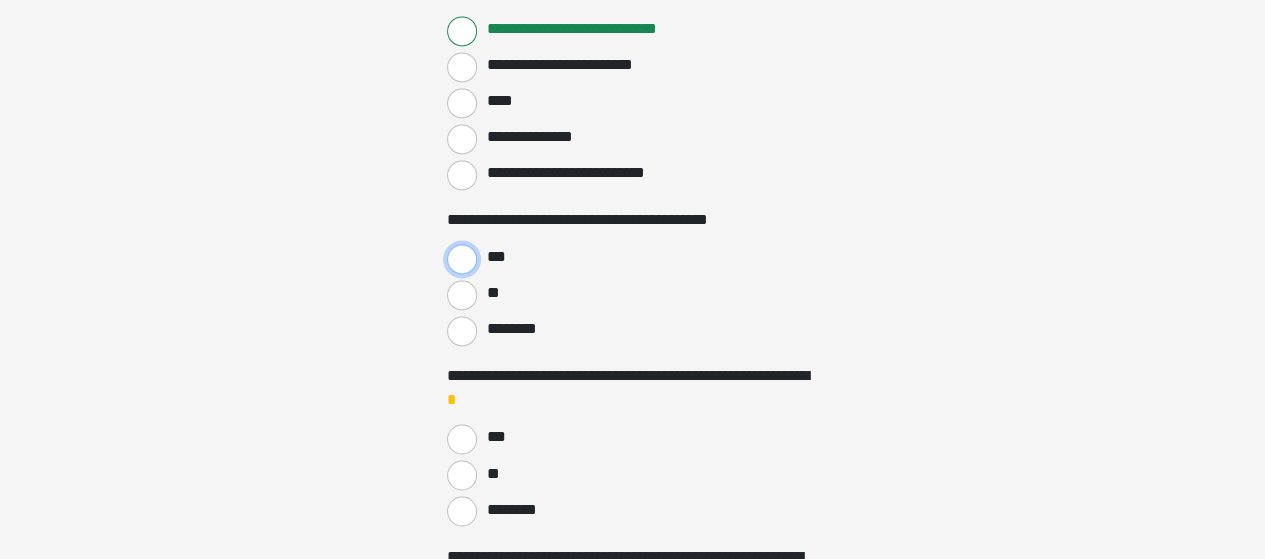 click on "***" at bounding box center (462, 259) 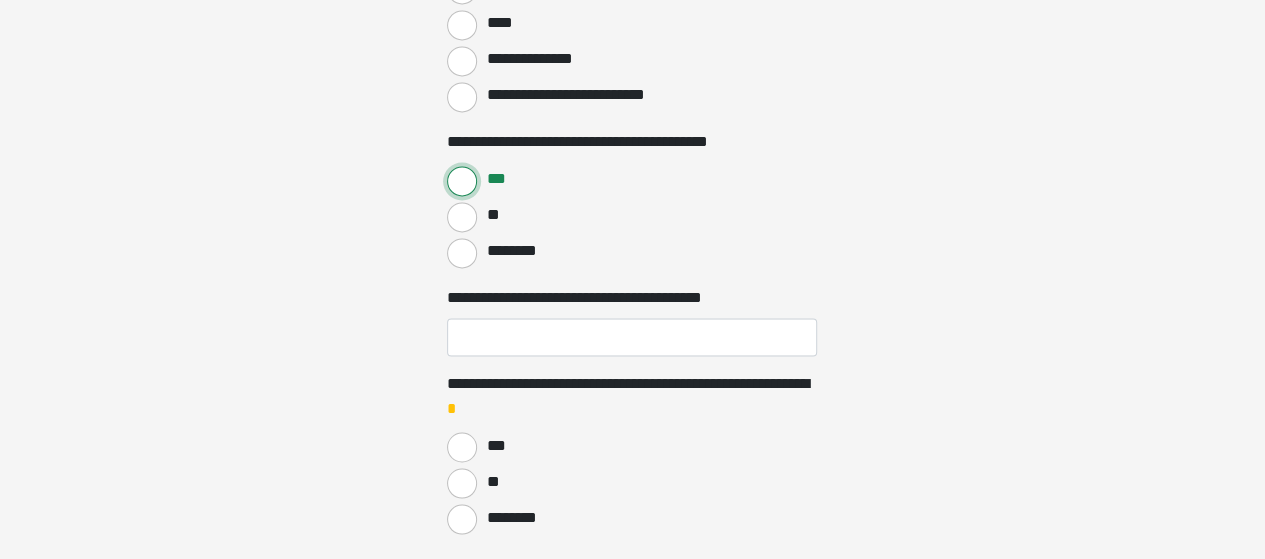 scroll, scrollTop: 1505, scrollLeft: 0, axis: vertical 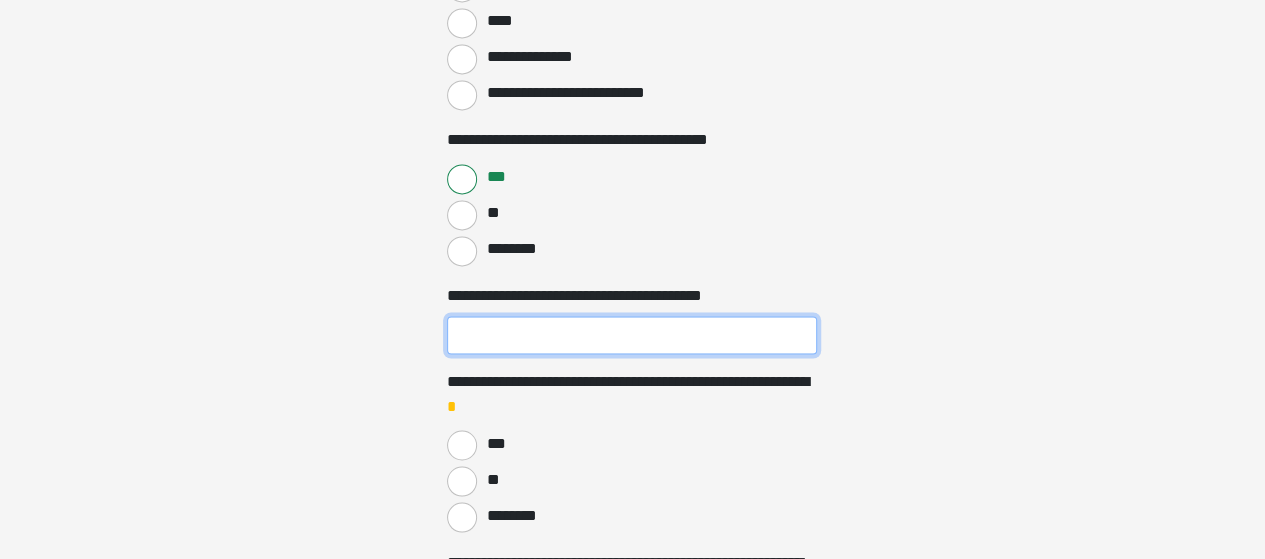 click on "**********" at bounding box center [632, 335] 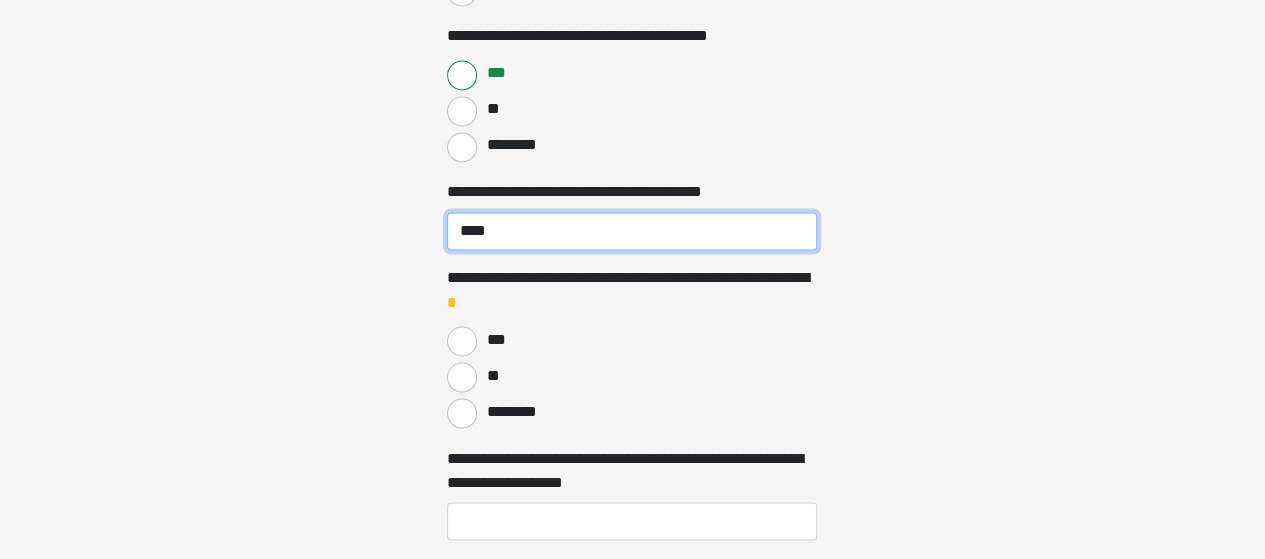 scroll, scrollTop: 1627, scrollLeft: 0, axis: vertical 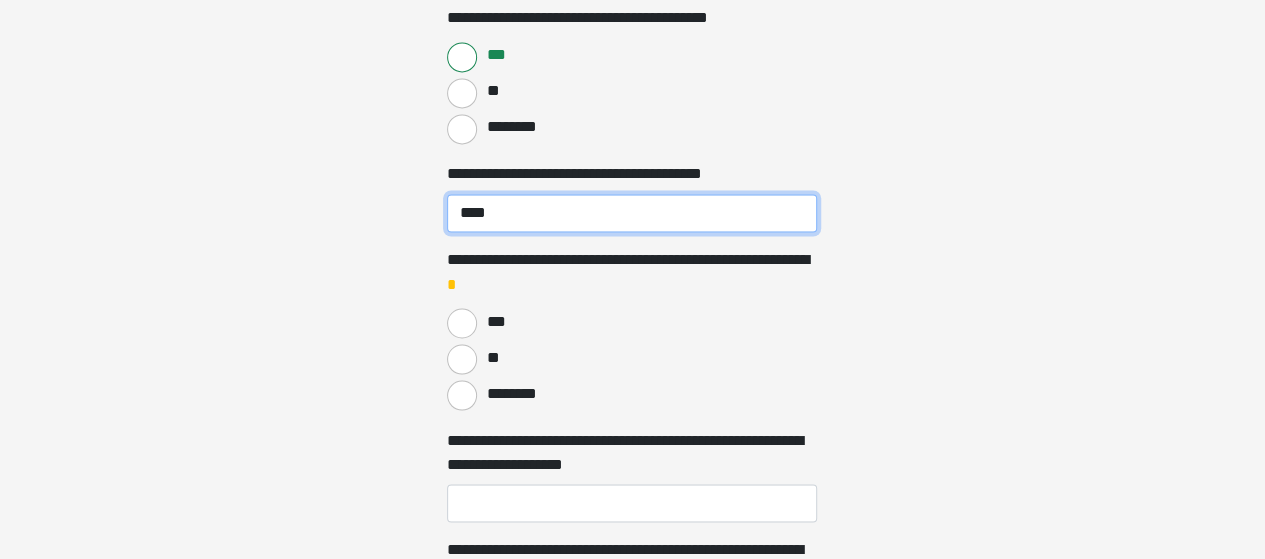 type on "****" 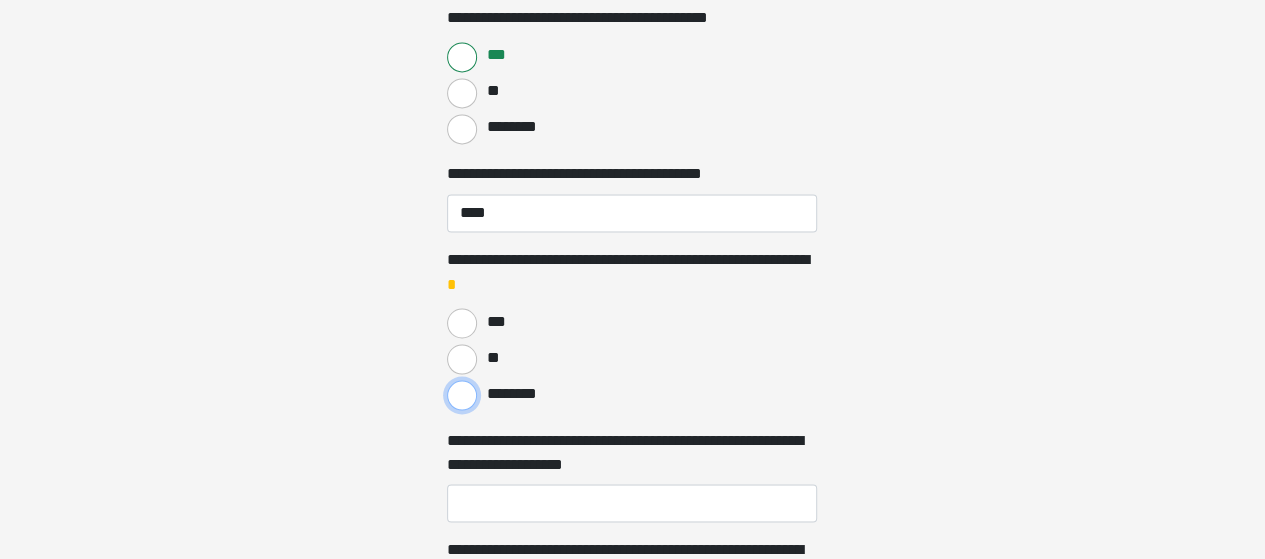 click on "********" at bounding box center (462, 395) 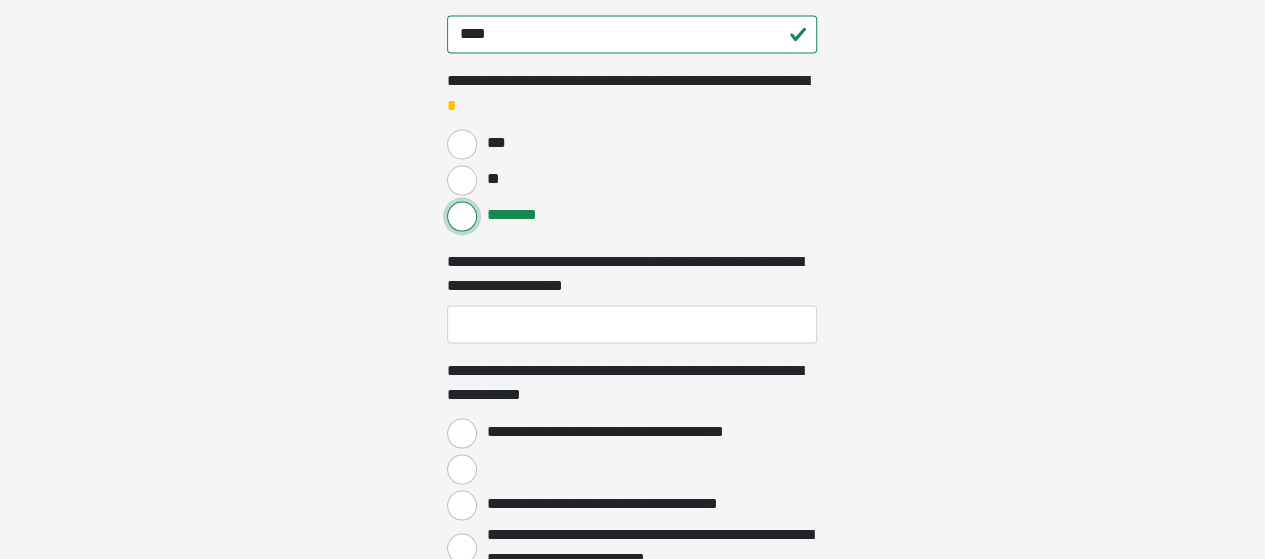 scroll, scrollTop: 1807, scrollLeft: 0, axis: vertical 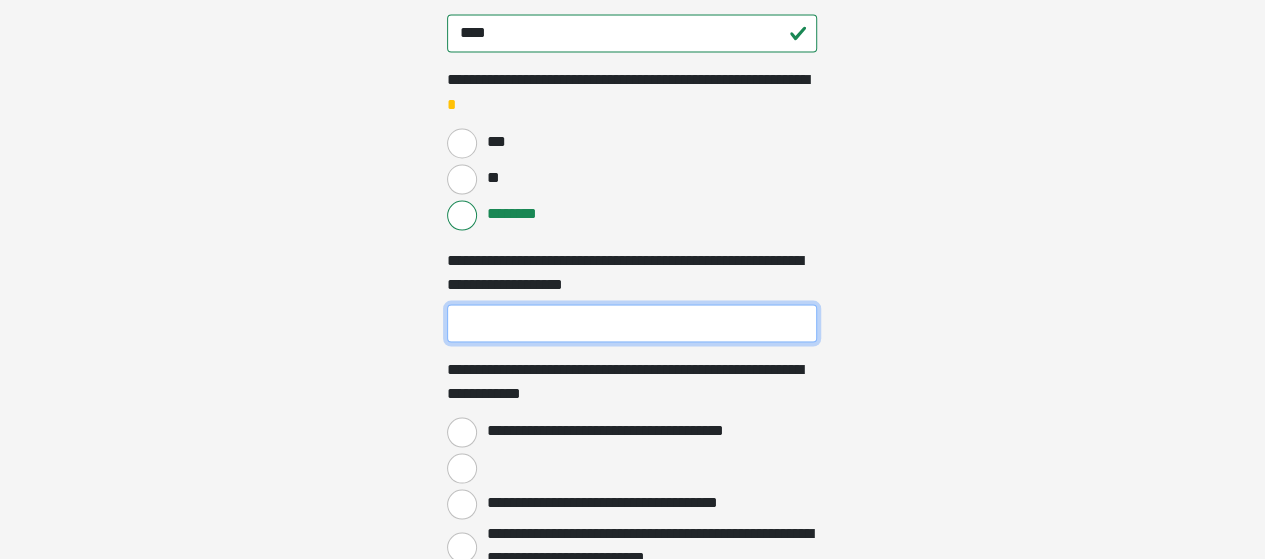 click on "**********" at bounding box center (632, 323) 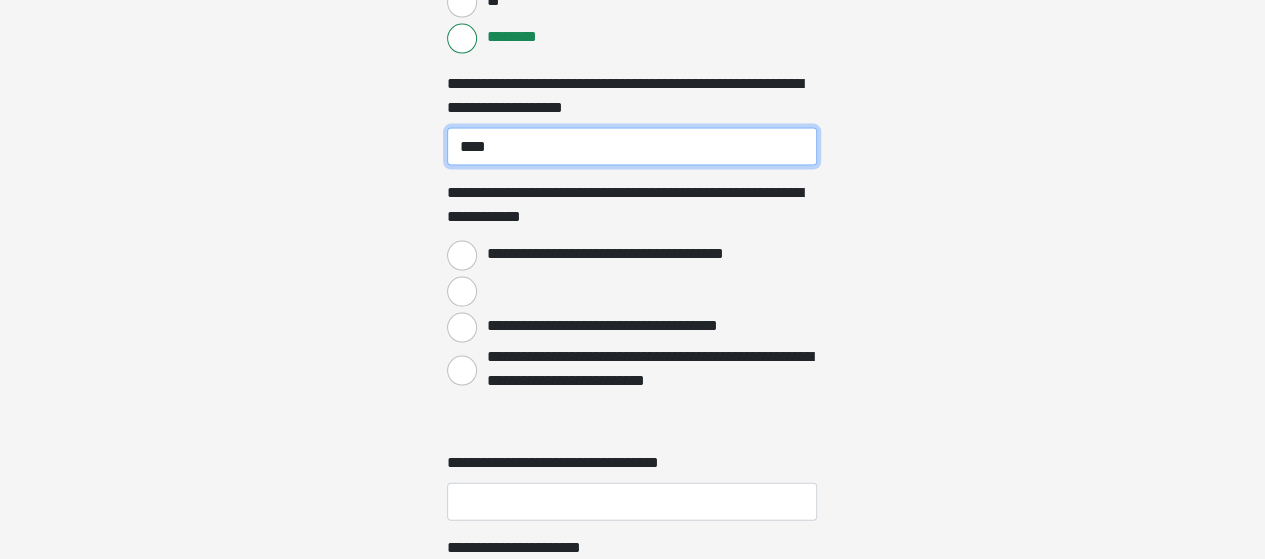 scroll, scrollTop: 1984, scrollLeft: 0, axis: vertical 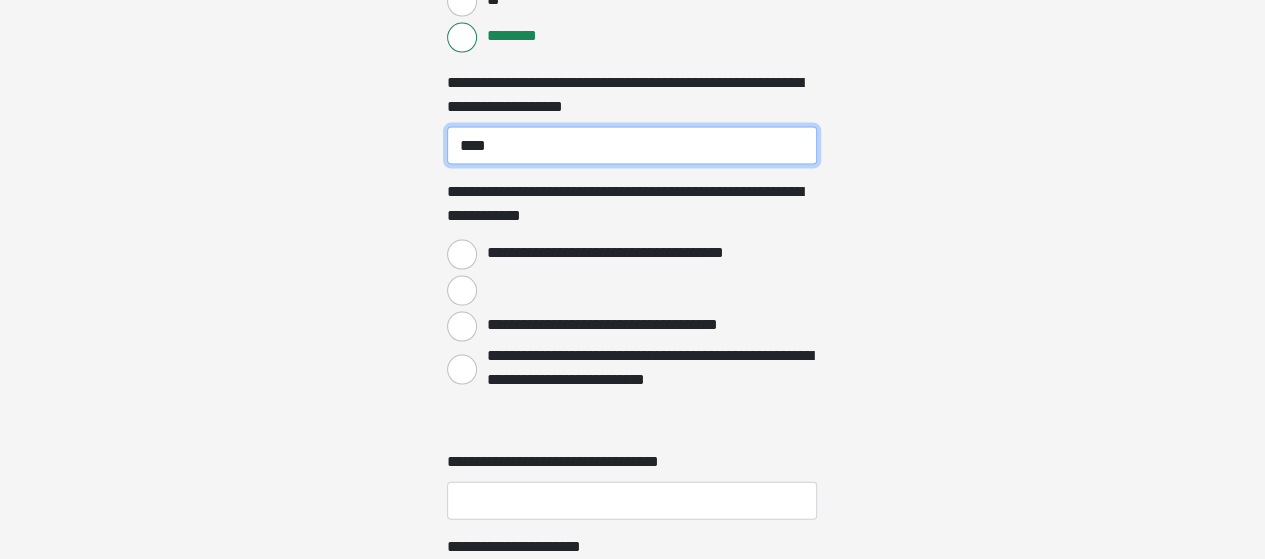 type on "****" 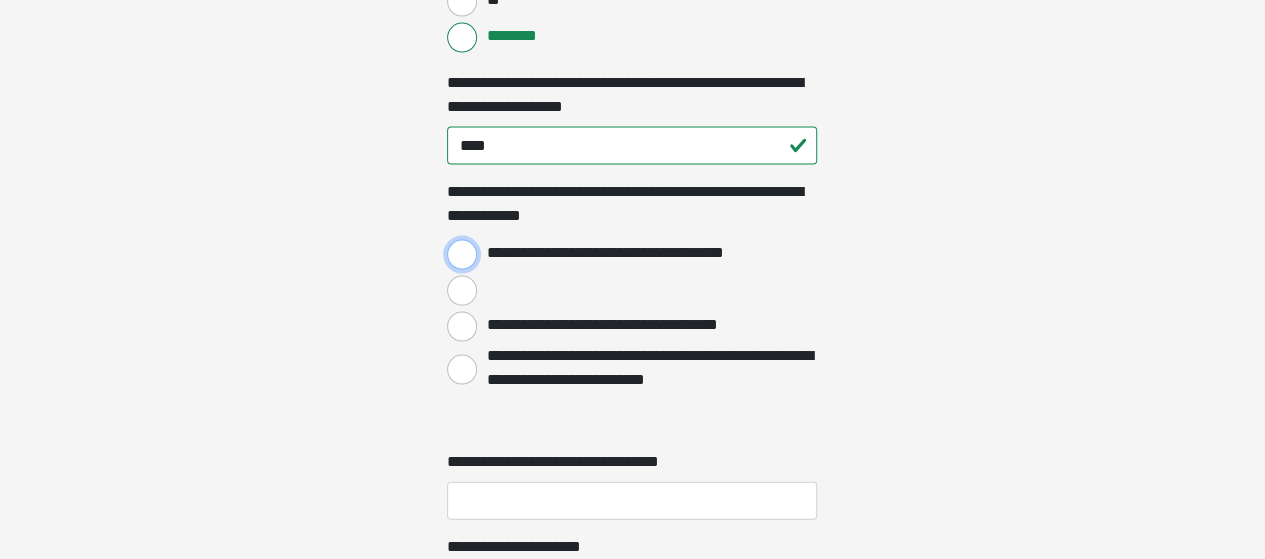 click on "**********" at bounding box center [462, 255] 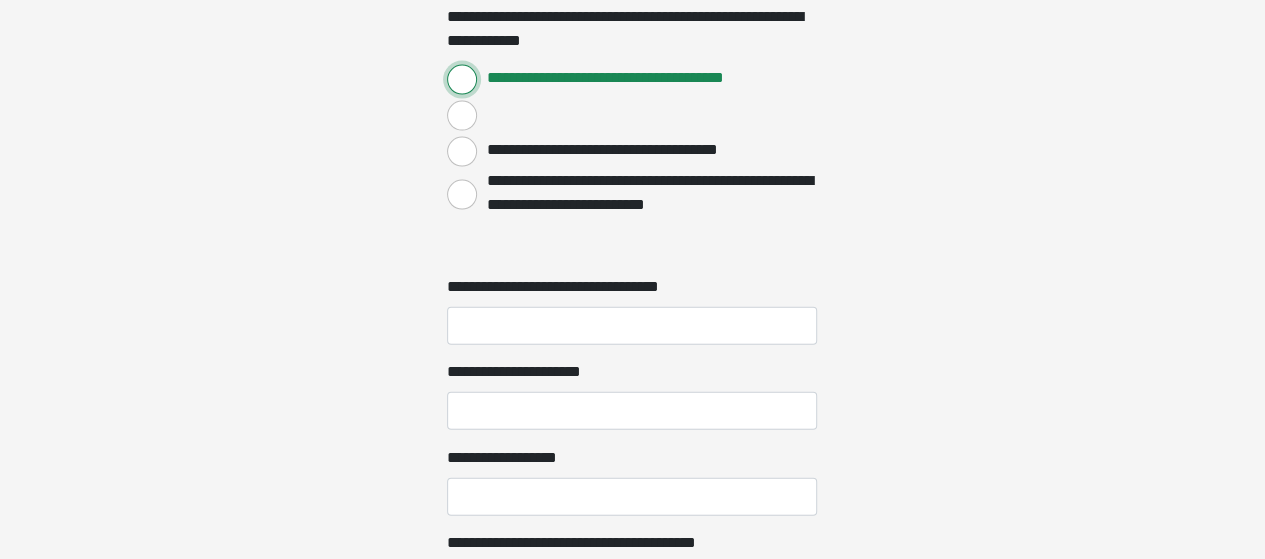 scroll, scrollTop: 2160, scrollLeft: 0, axis: vertical 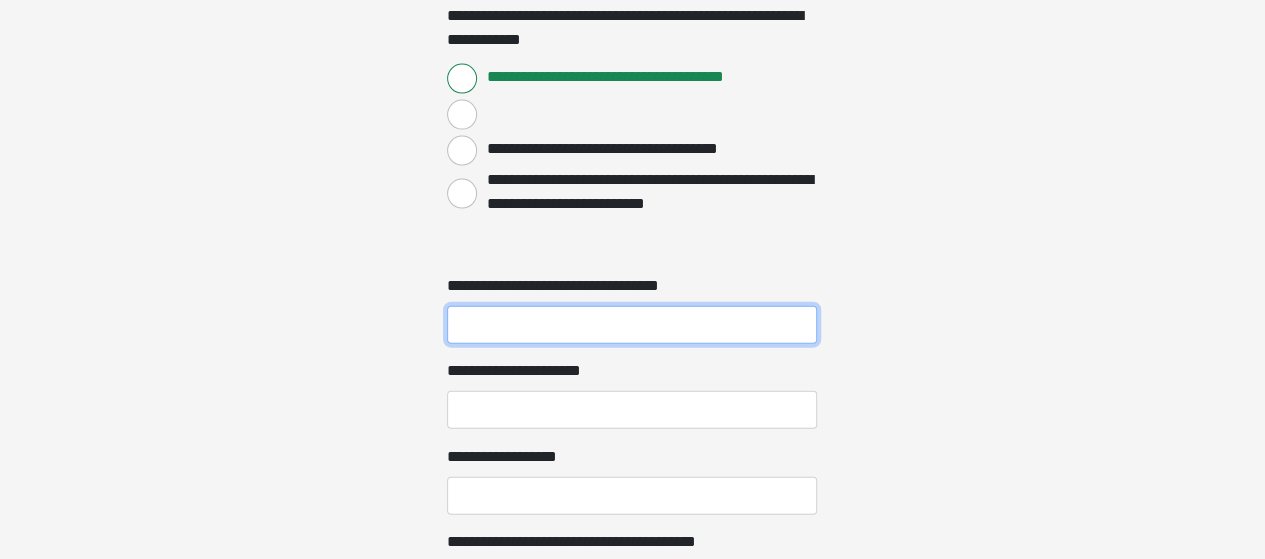 click on "**********" at bounding box center [632, 325] 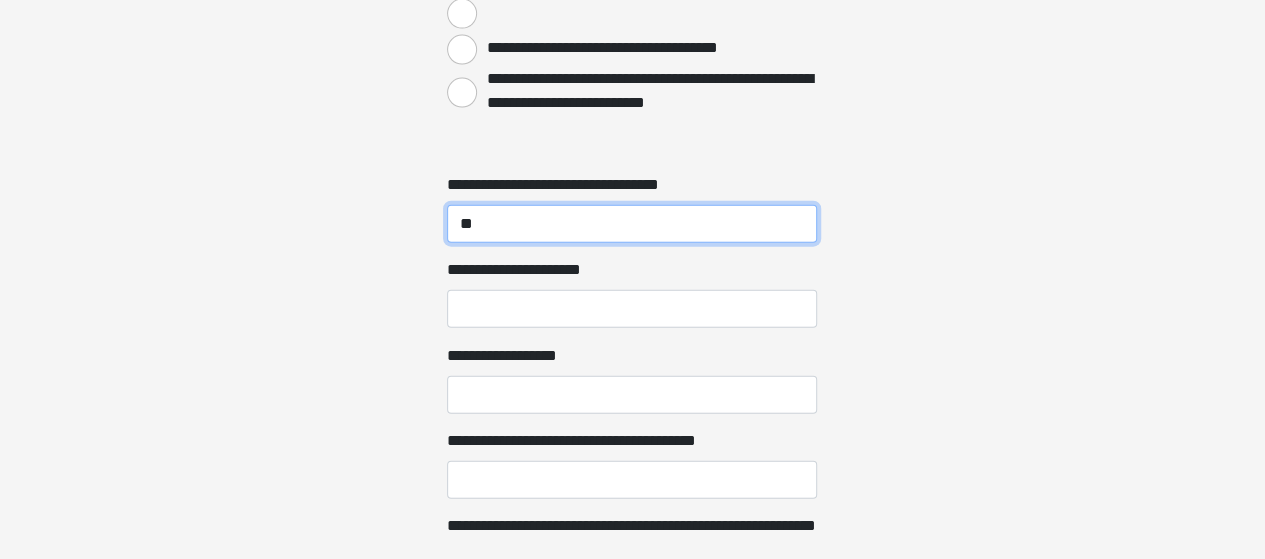 scroll, scrollTop: 2263, scrollLeft: 0, axis: vertical 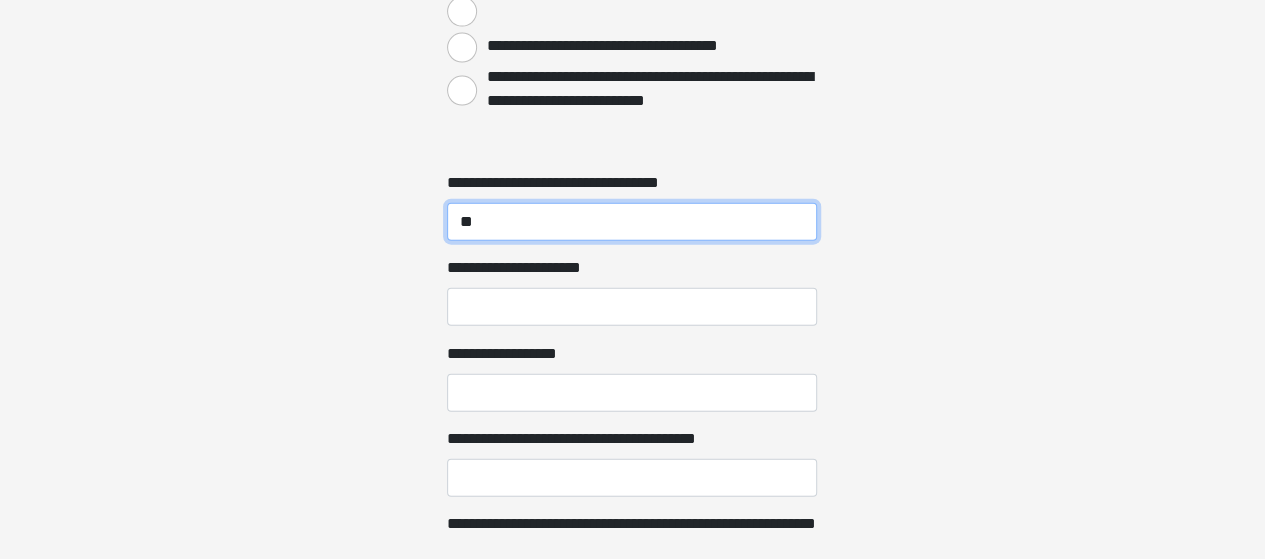 type on "**" 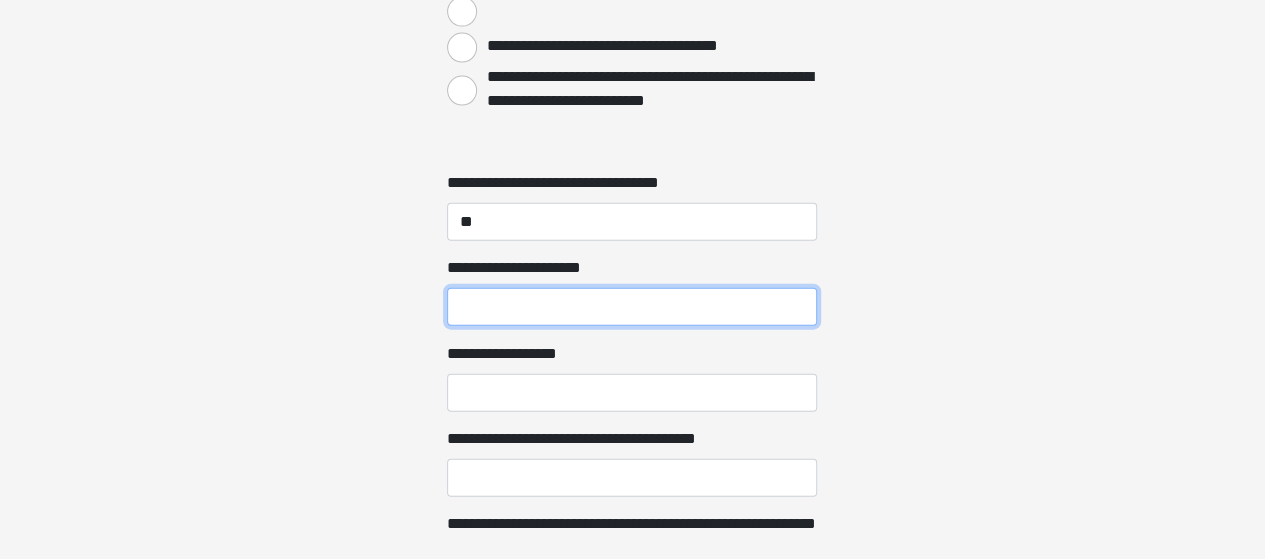 click on "**********" at bounding box center (632, 307) 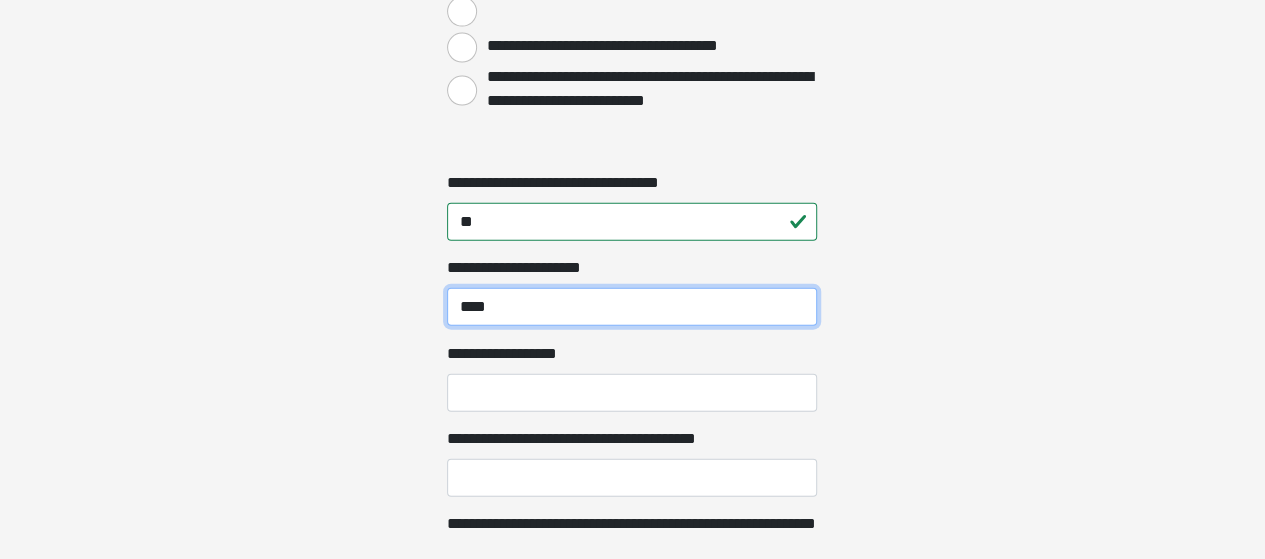 type on "****" 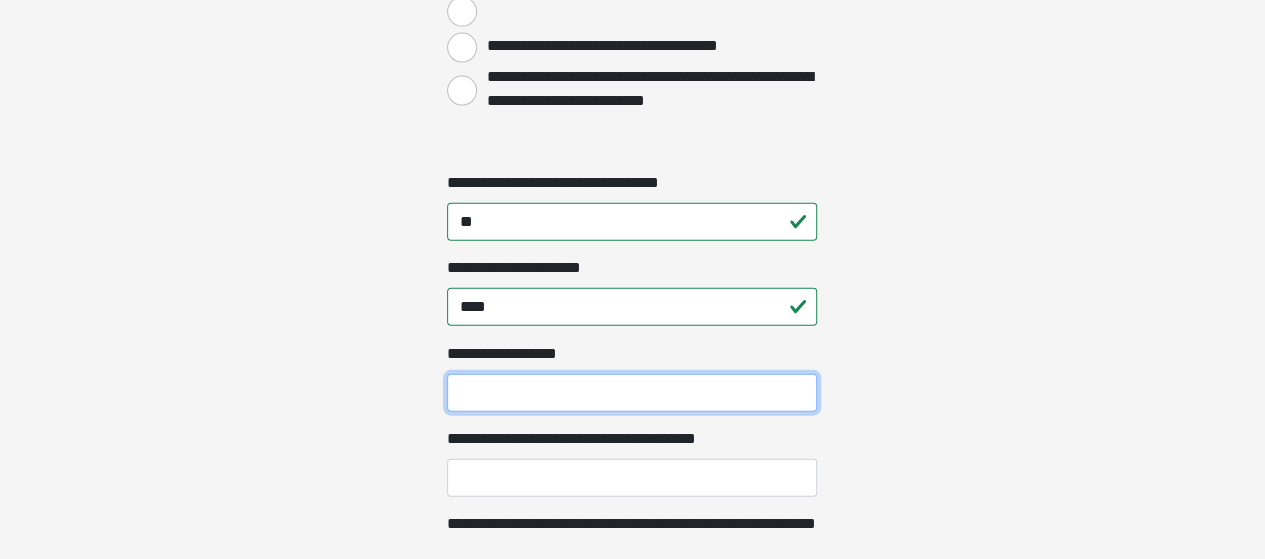 click on "**********" at bounding box center [632, 393] 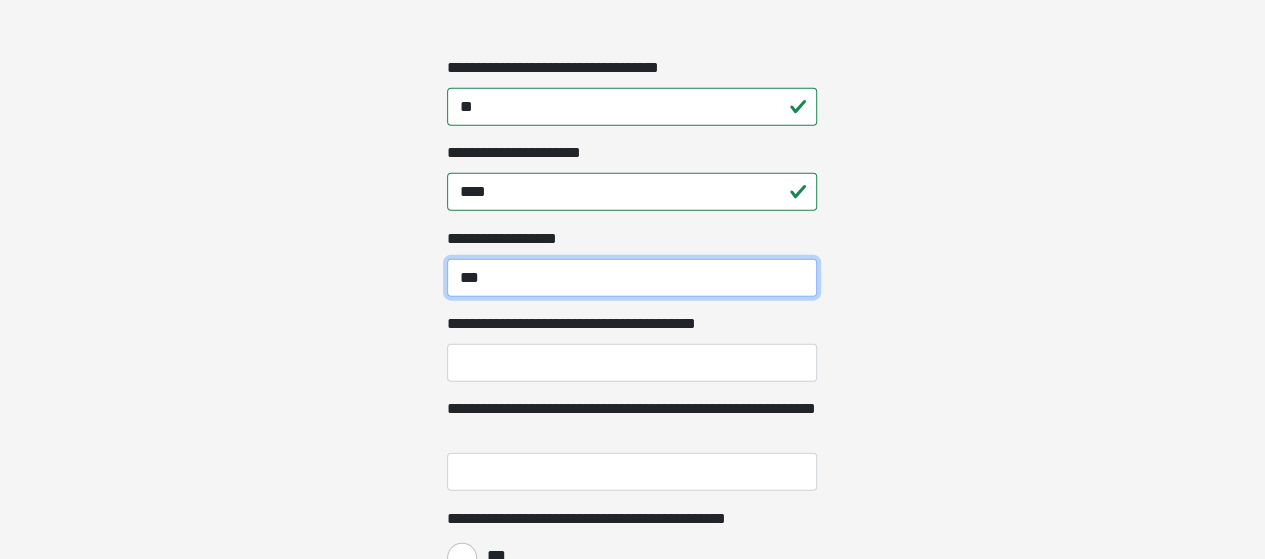 scroll, scrollTop: 2377, scrollLeft: 0, axis: vertical 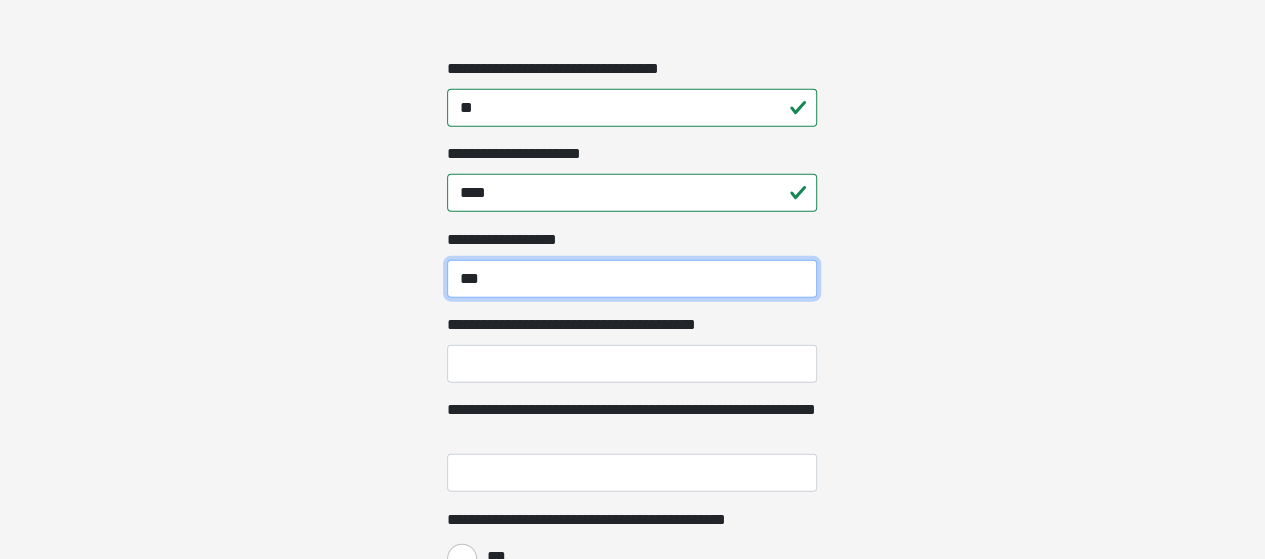 type on "***" 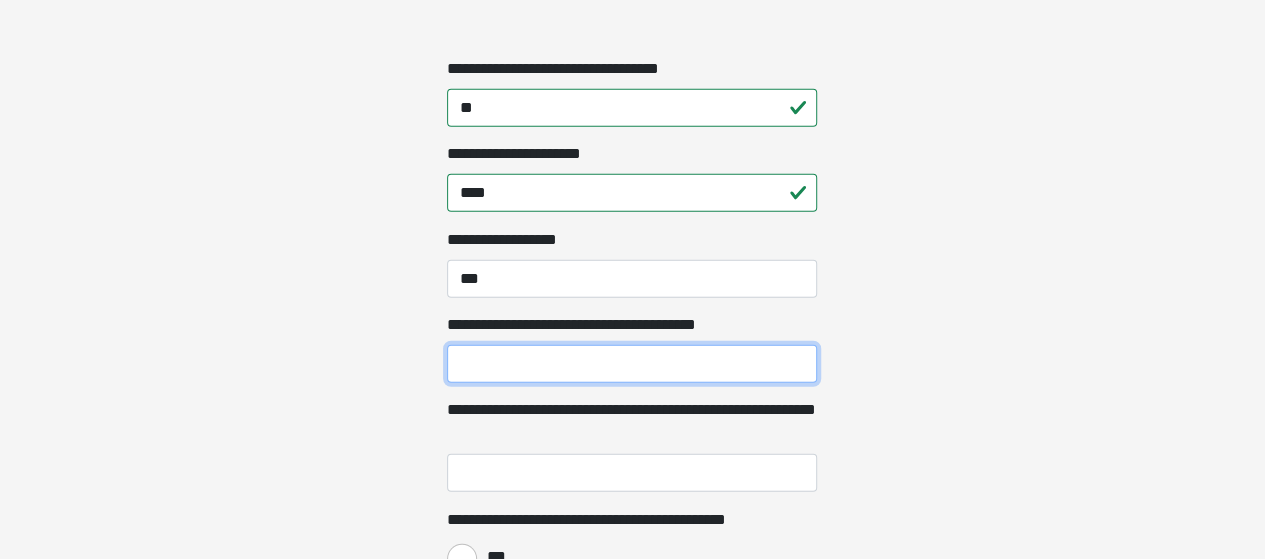 click on "**********" at bounding box center [632, 364] 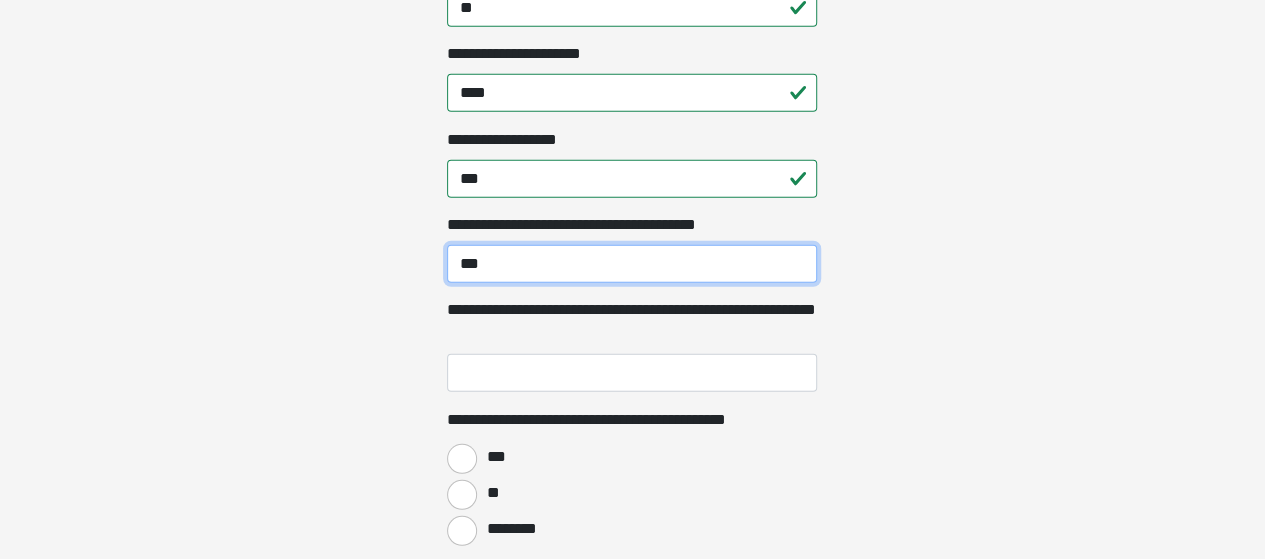scroll, scrollTop: 2476, scrollLeft: 0, axis: vertical 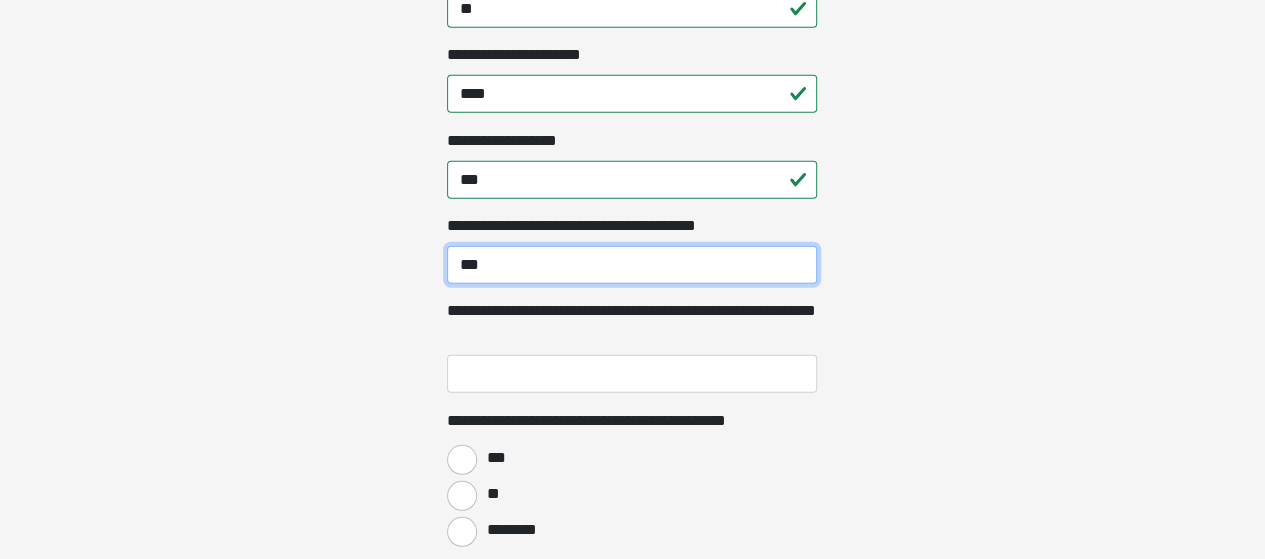 type on "***" 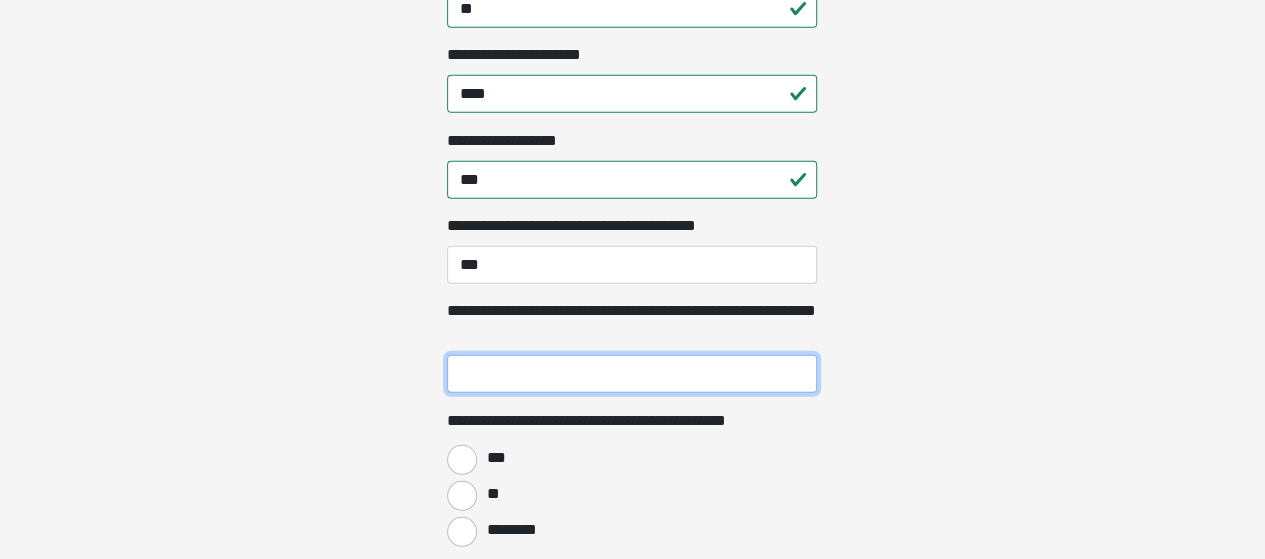click on "**********" at bounding box center (632, 374) 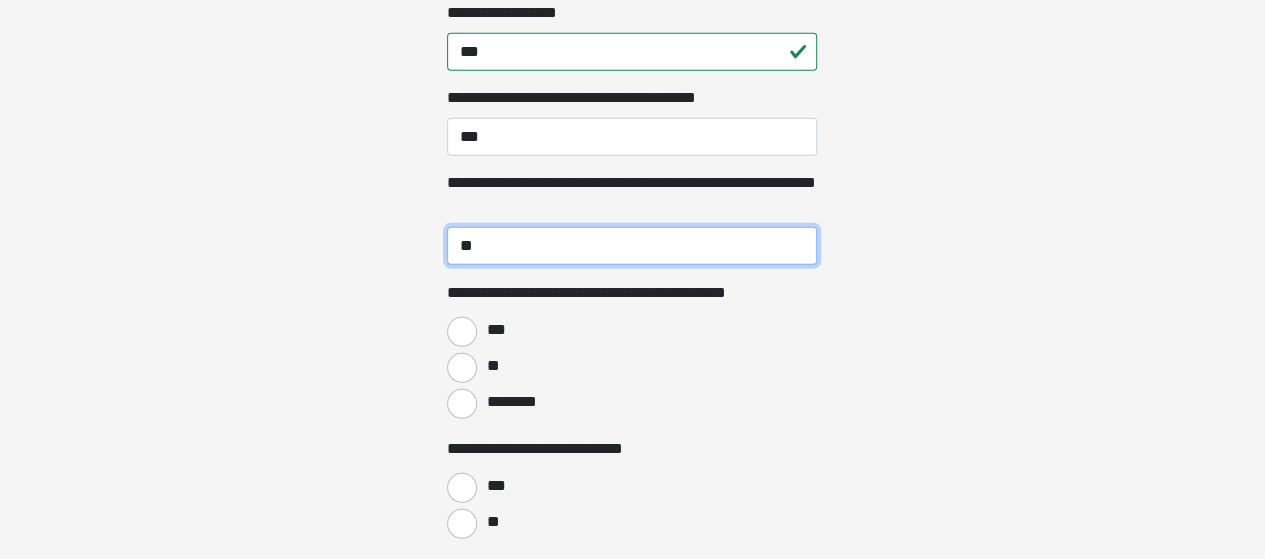 scroll, scrollTop: 2609, scrollLeft: 0, axis: vertical 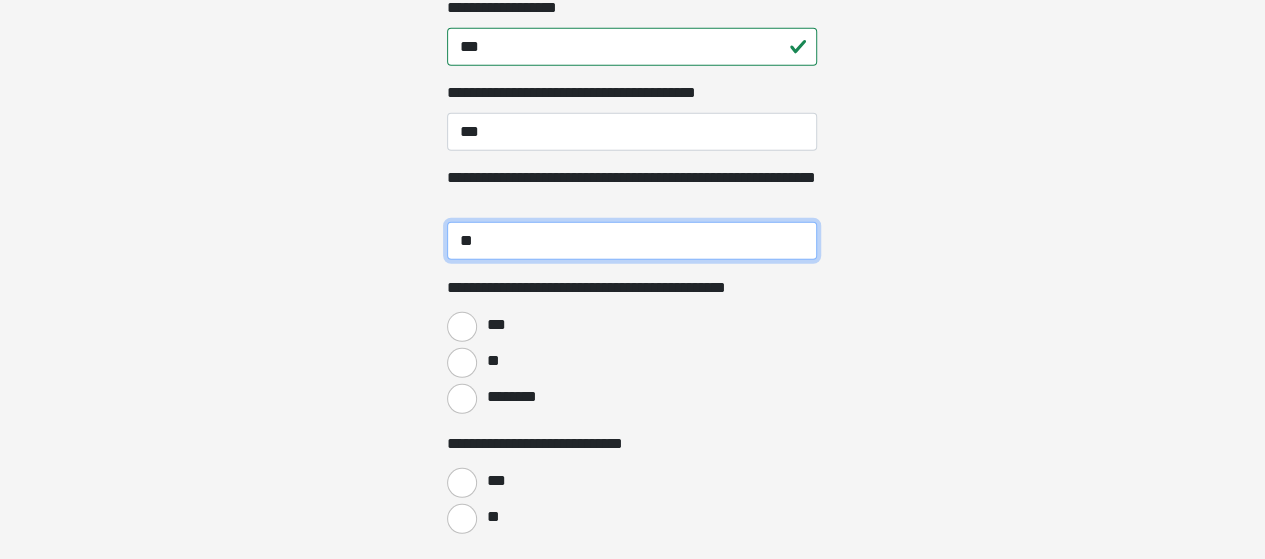 type on "**" 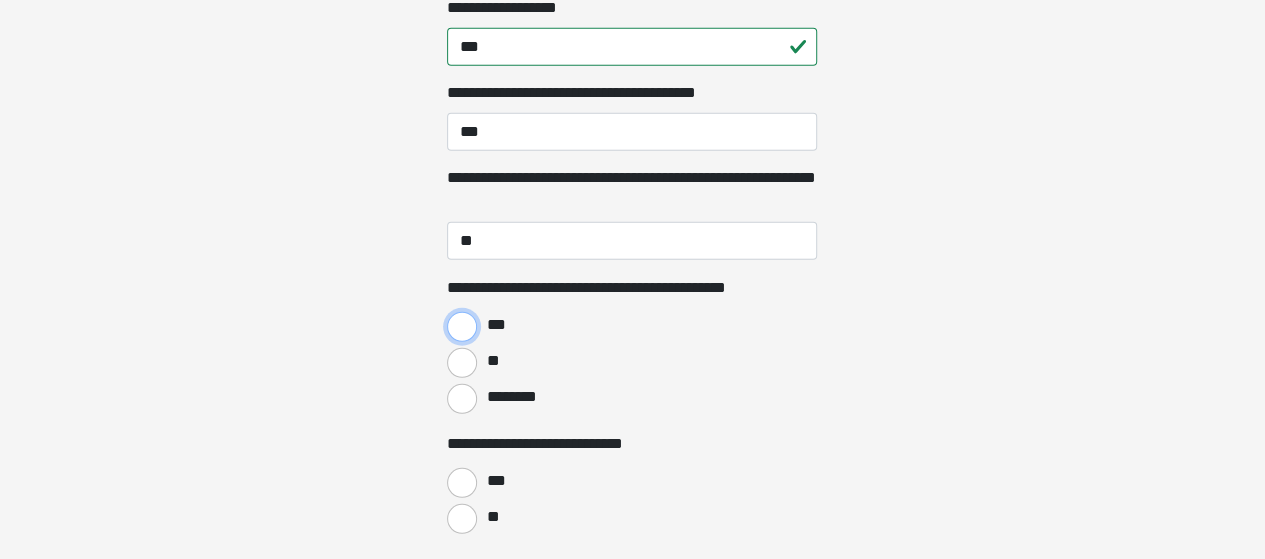 click on "***" at bounding box center (462, 327) 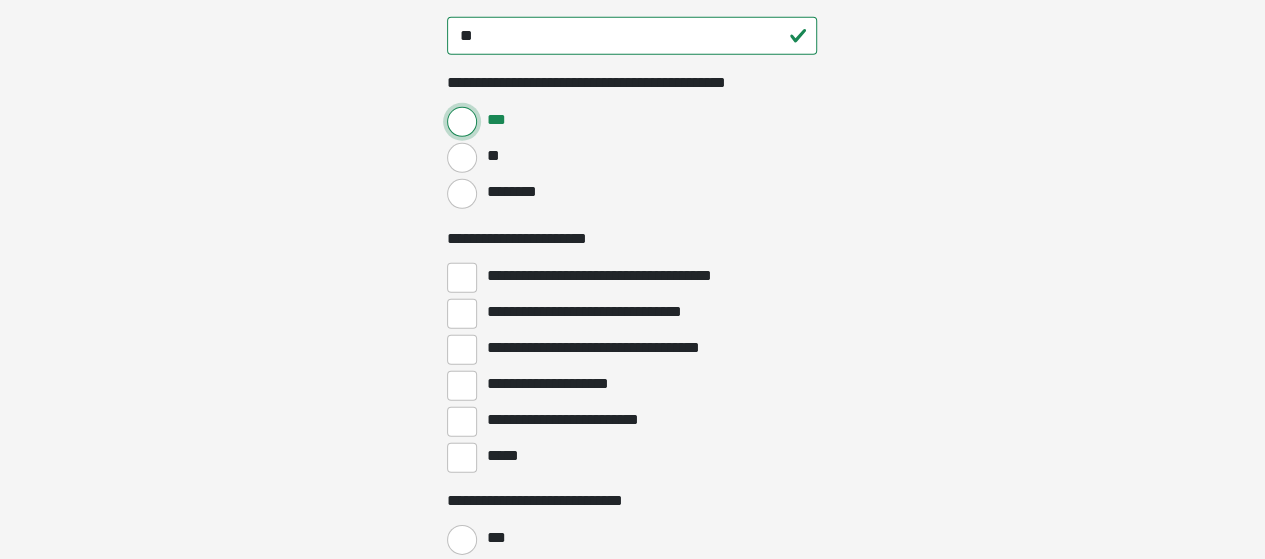 scroll, scrollTop: 2813, scrollLeft: 0, axis: vertical 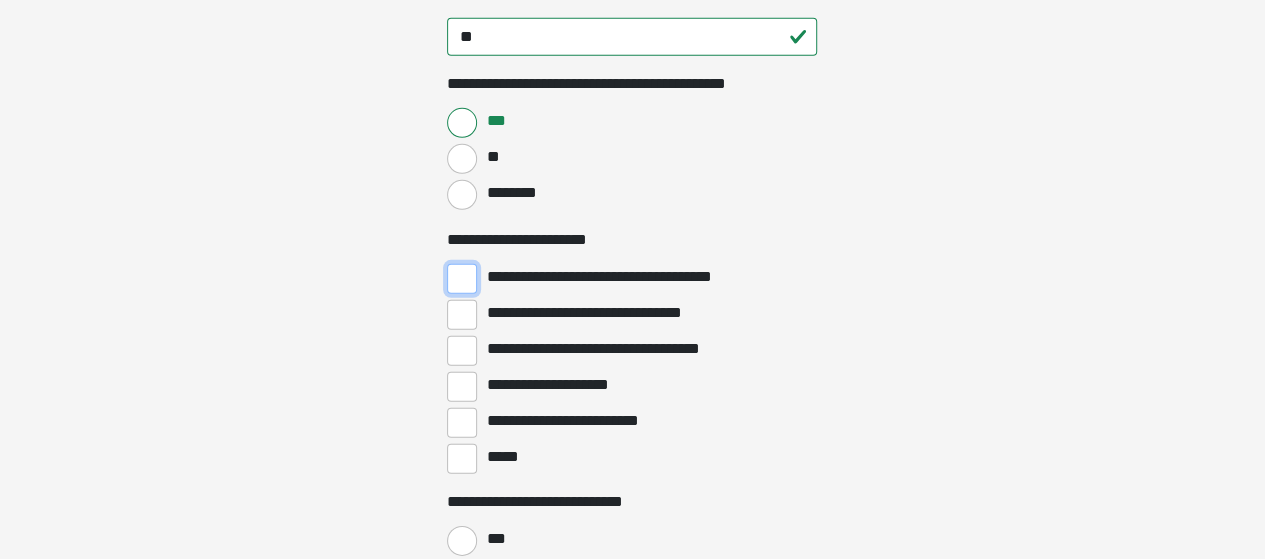 click on "**********" at bounding box center (462, 279) 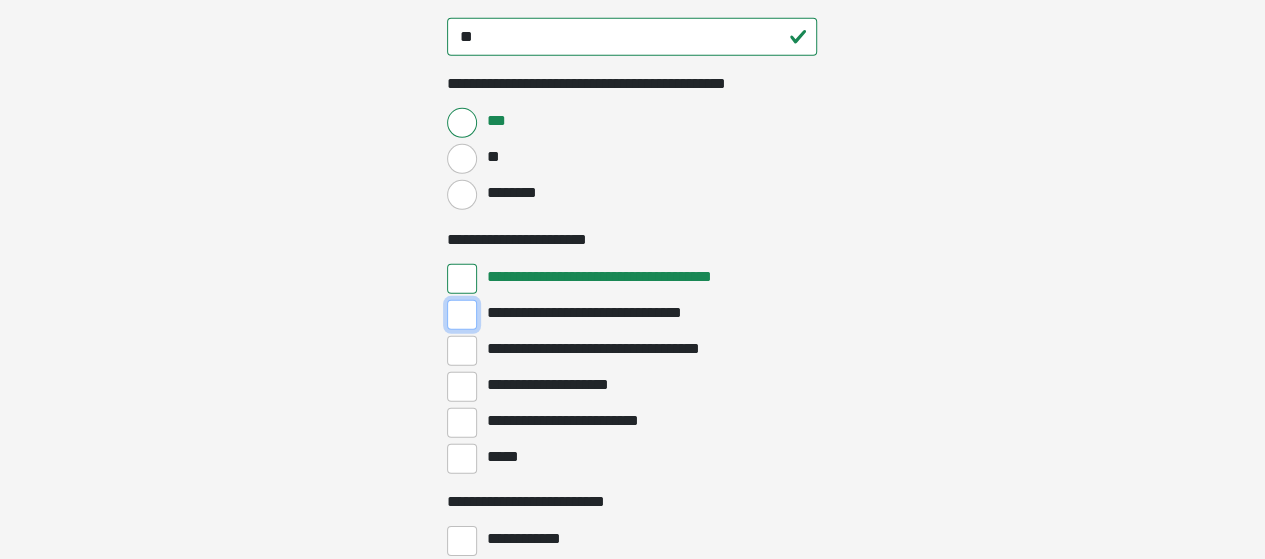 click on "**********" at bounding box center [462, 315] 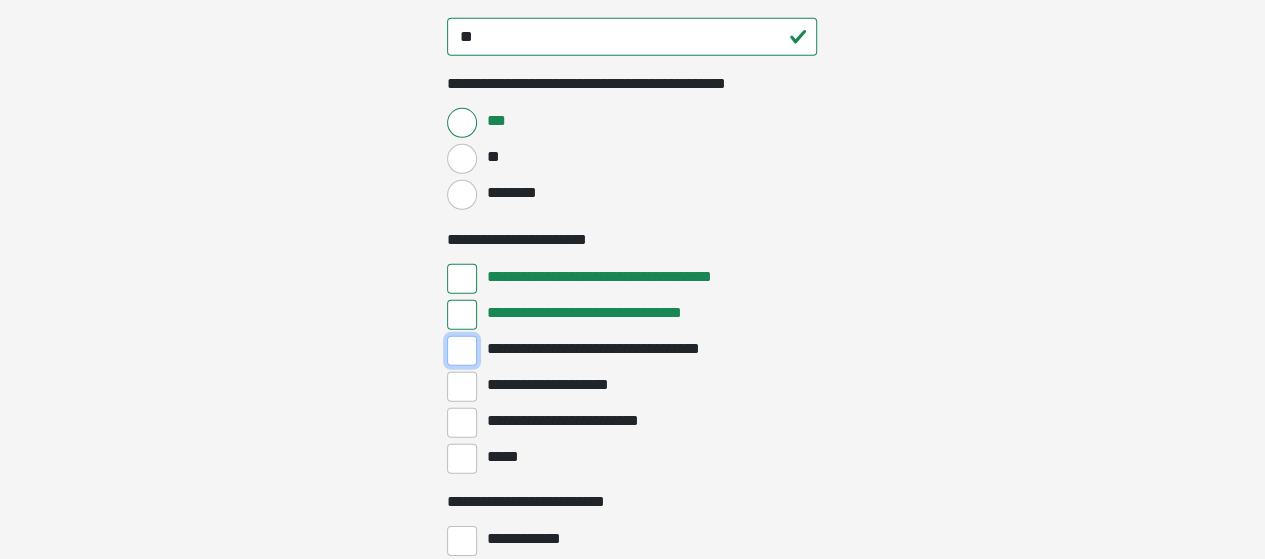 click on "**********" at bounding box center [462, 351] 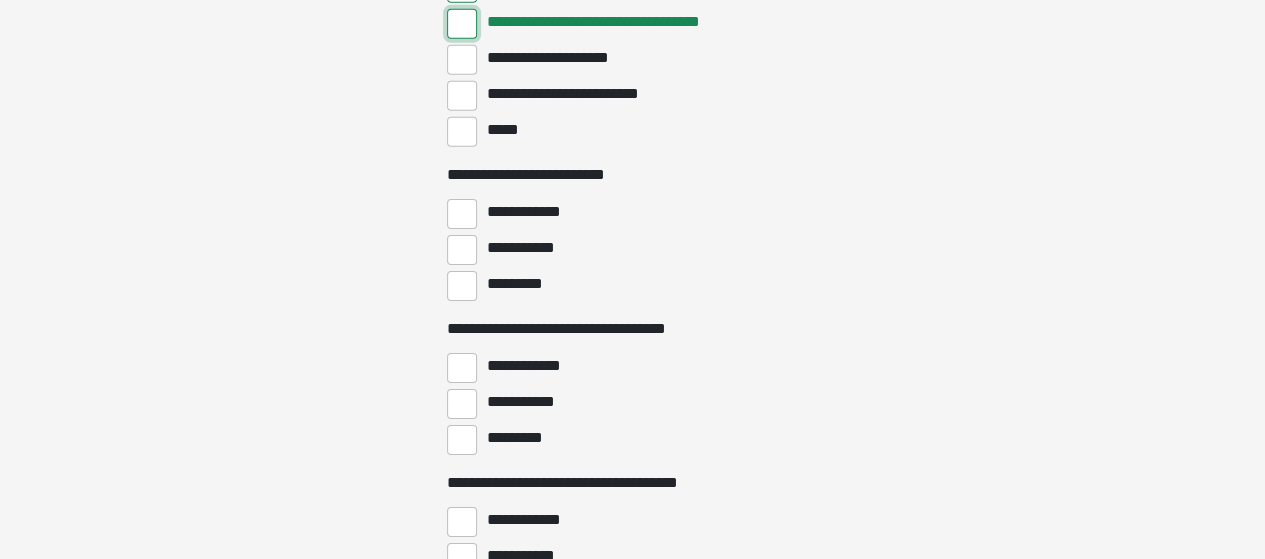 scroll, scrollTop: 3139, scrollLeft: 0, axis: vertical 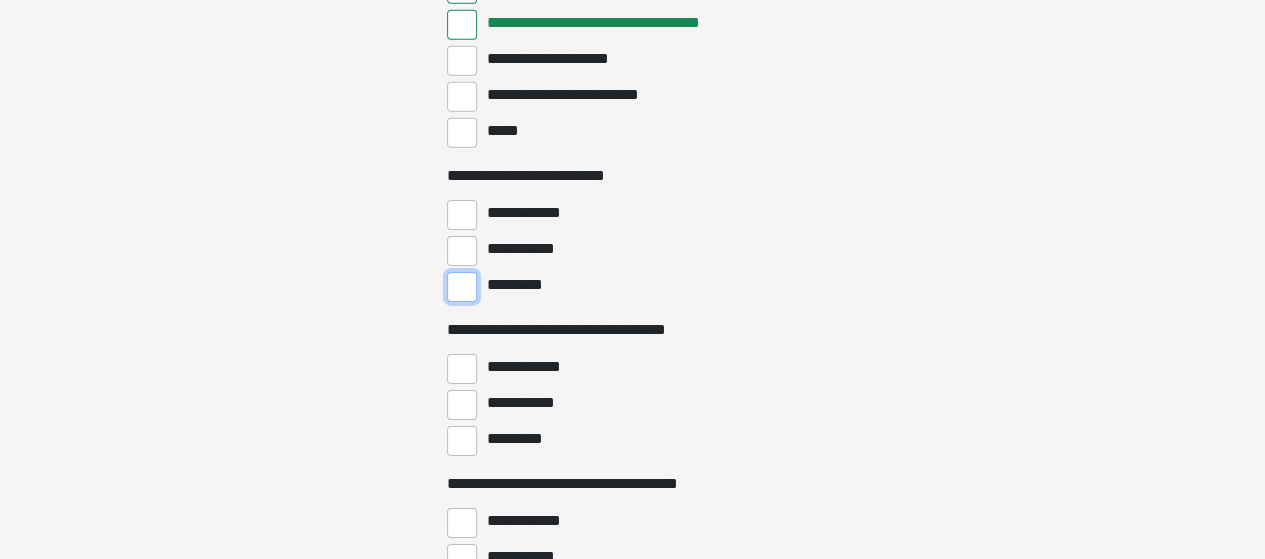click on "*********" at bounding box center (462, 287) 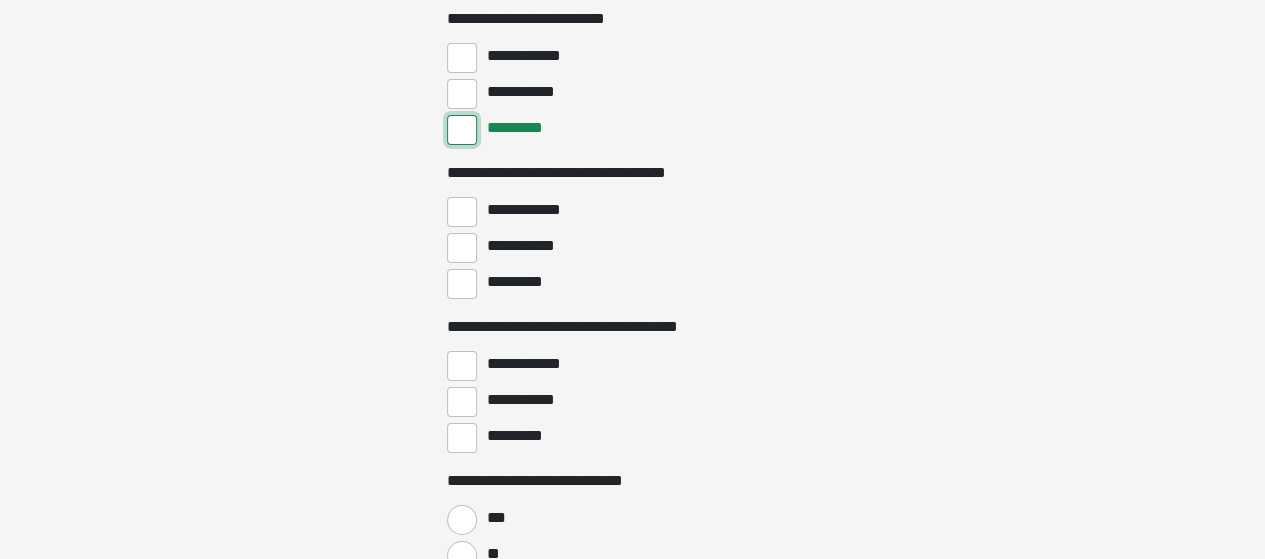 scroll, scrollTop: 3295, scrollLeft: 0, axis: vertical 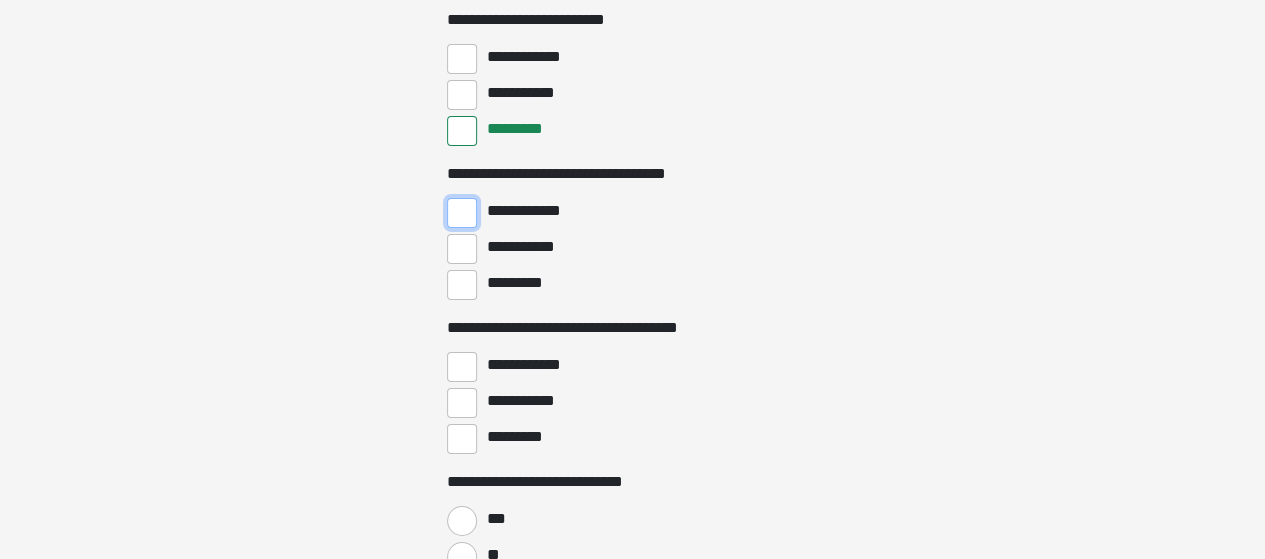 click on "**********" at bounding box center (462, 213) 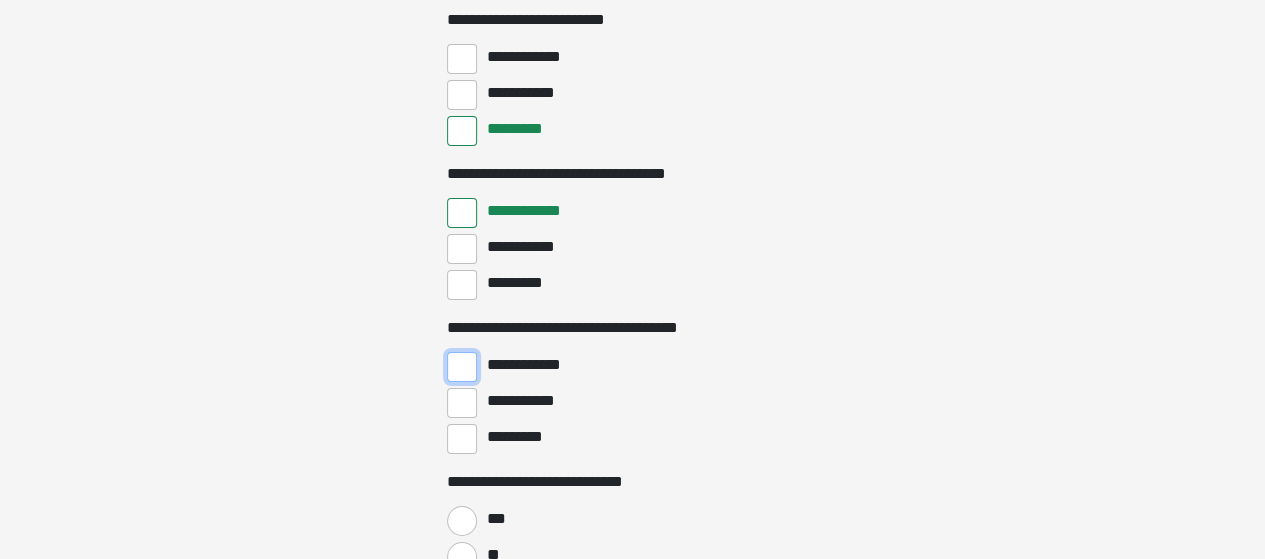 click on "**********" at bounding box center (462, 367) 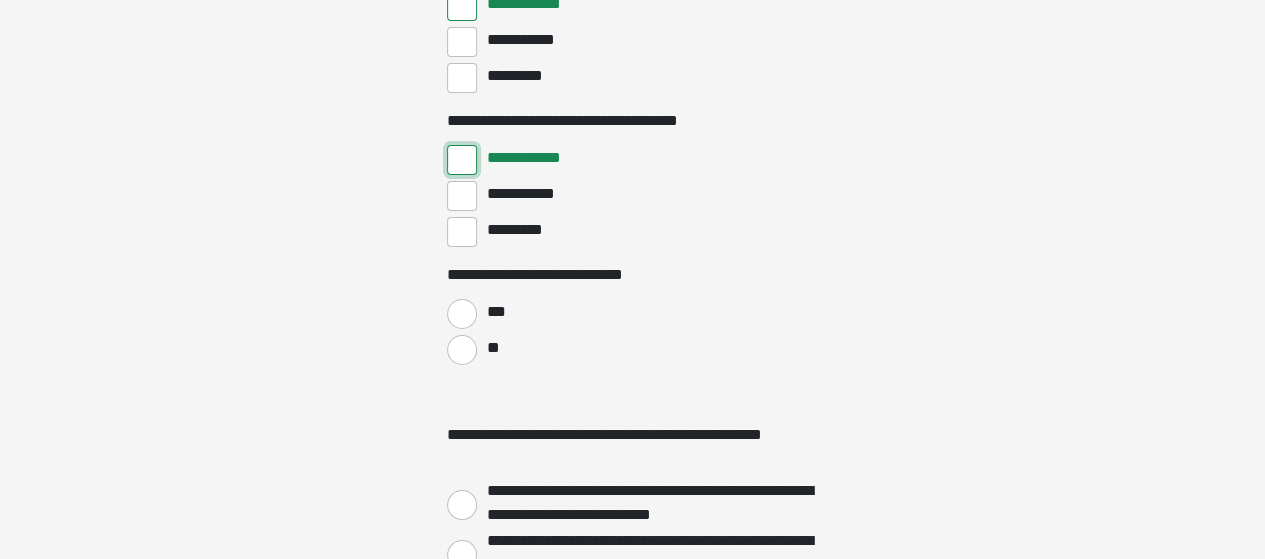 scroll, scrollTop: 3501, scrollLeft: 0, axis: vertical 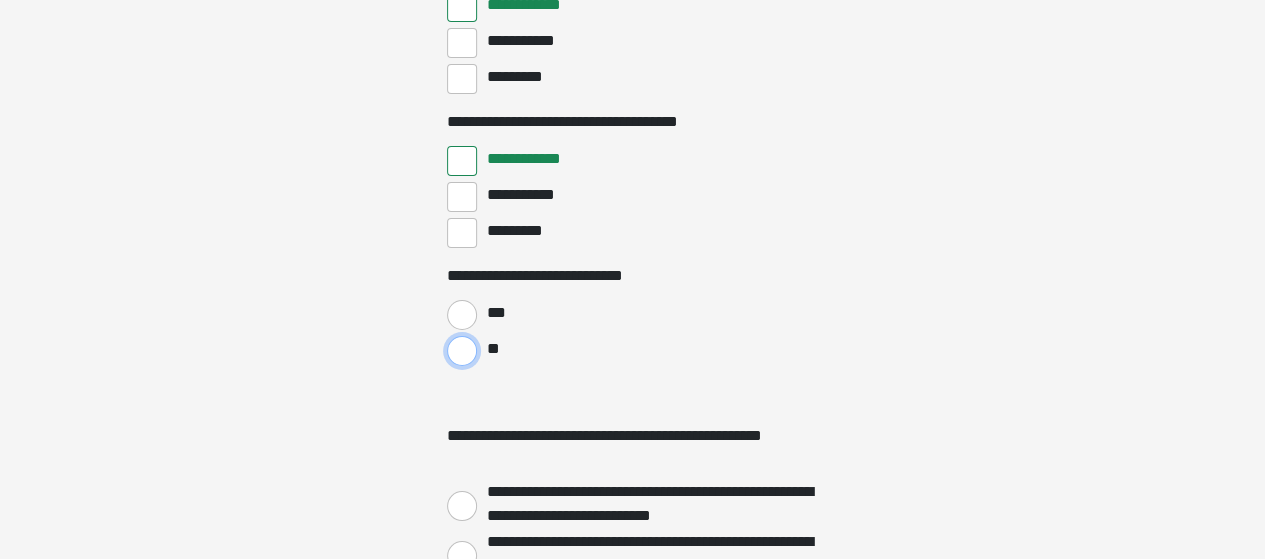 click on "**" at bounding box center [462, 351] 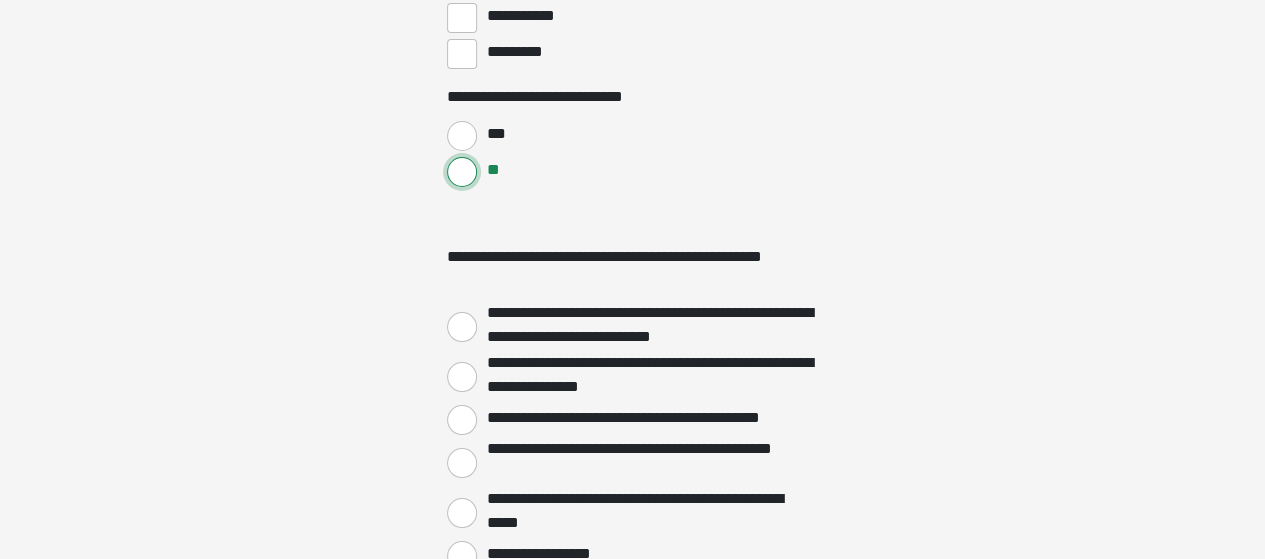 scroll, scrollTop: 3681, scrollLeft: 0, axis: vertical 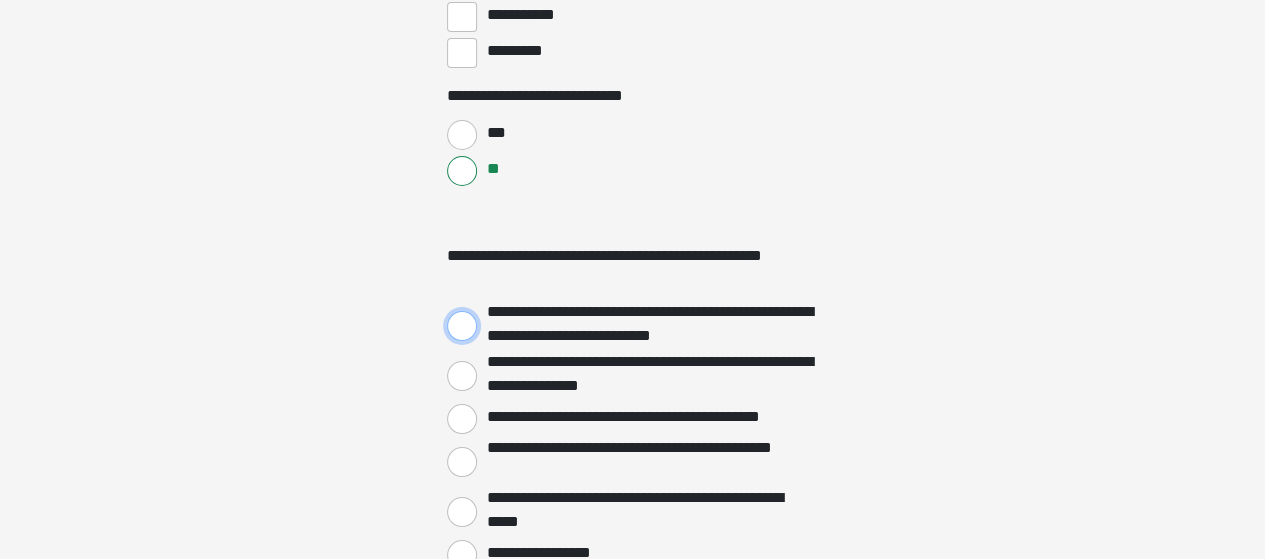 click on "**********" at bounding box center (462, 326) 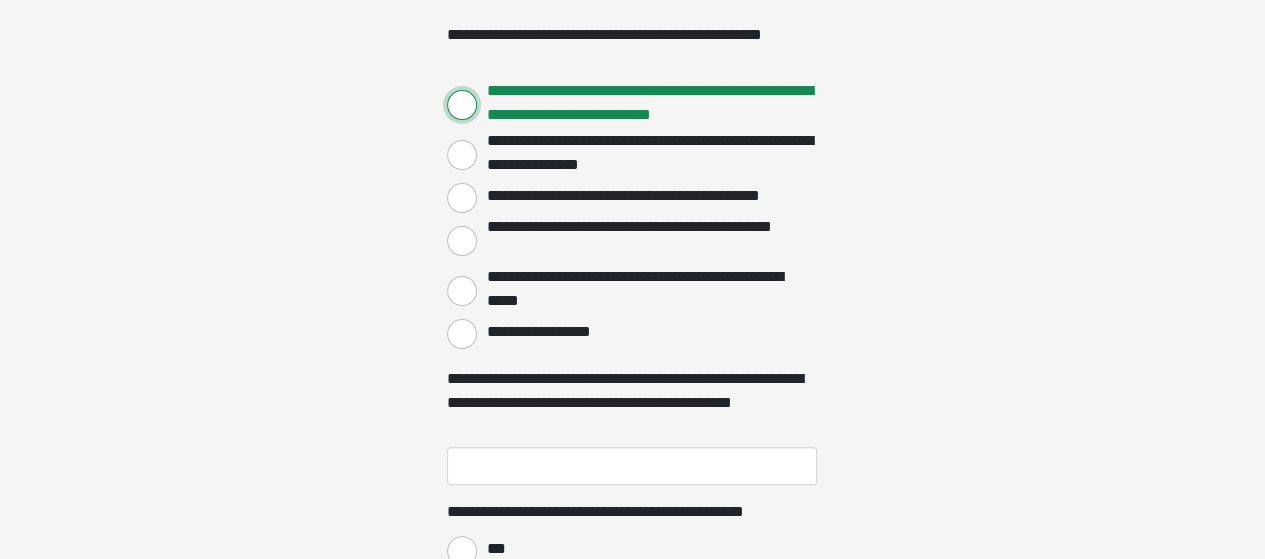 scroll, scrollTop: 3913, scrollLeft: 0, axis: vertical 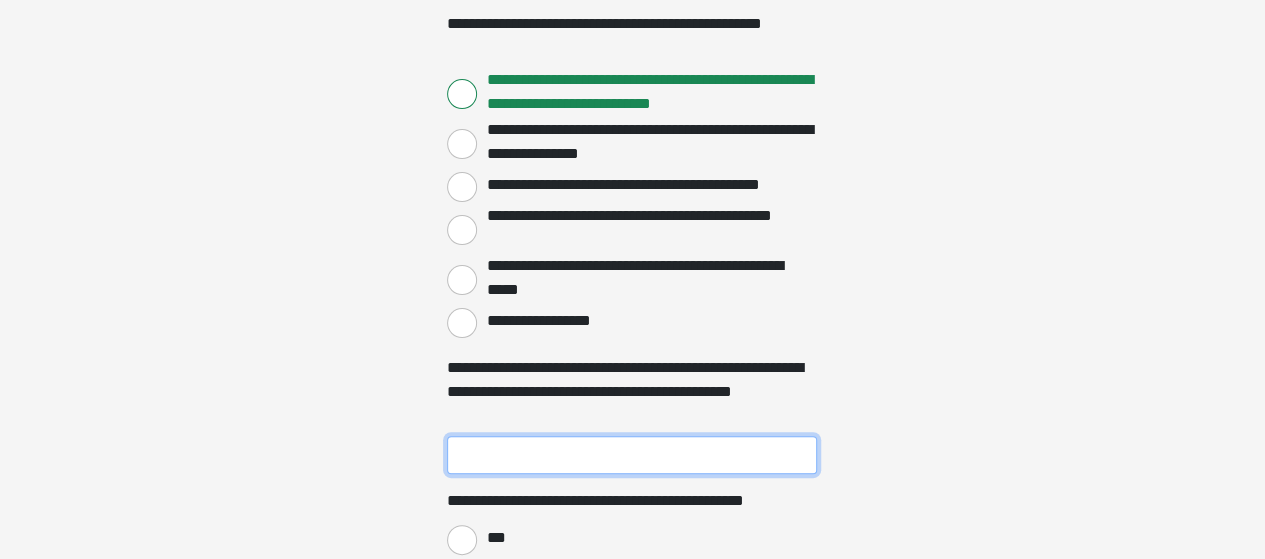 click on "**********" at bounding box center (632, 455) 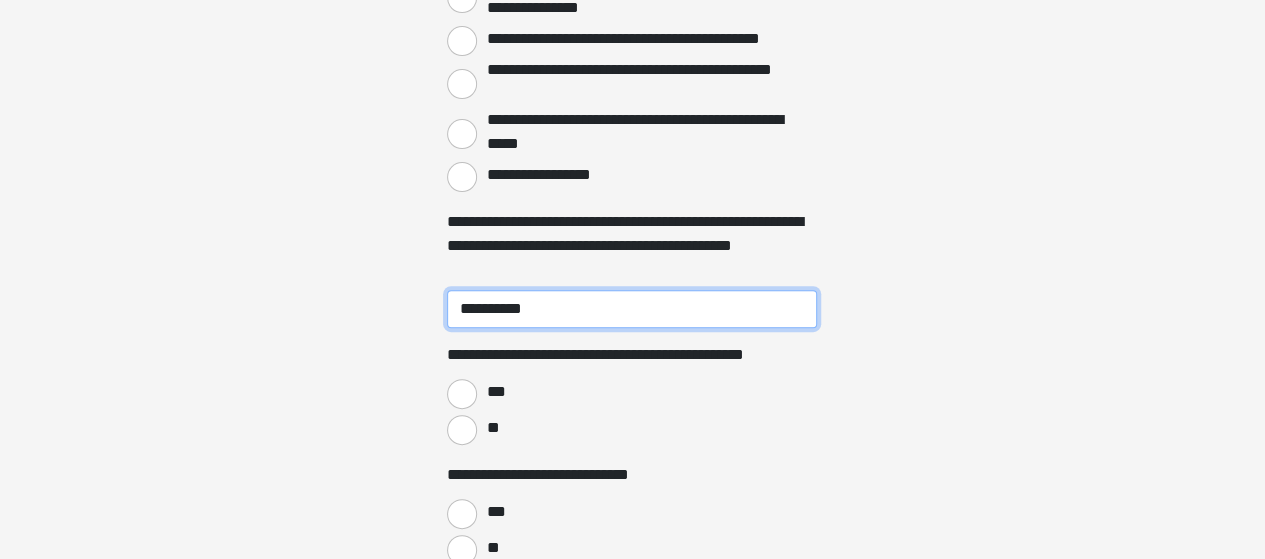 scroll, scrollTop: 4072, scrollLeft: 0, axis: vertical 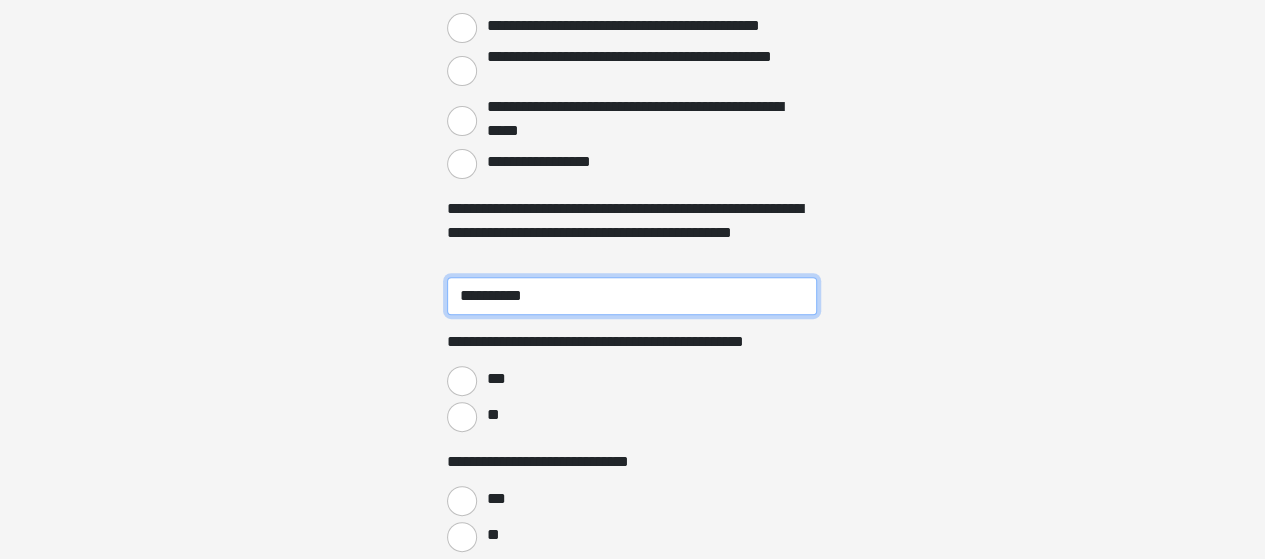 type on "**********" 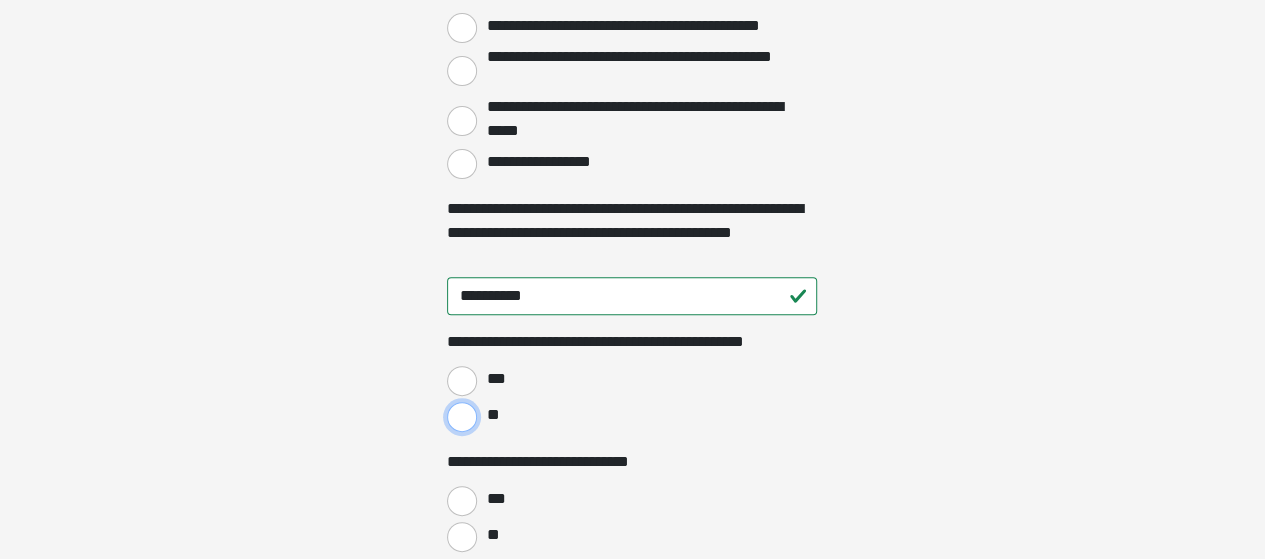 click on "**" at bounding box center (462, 417) 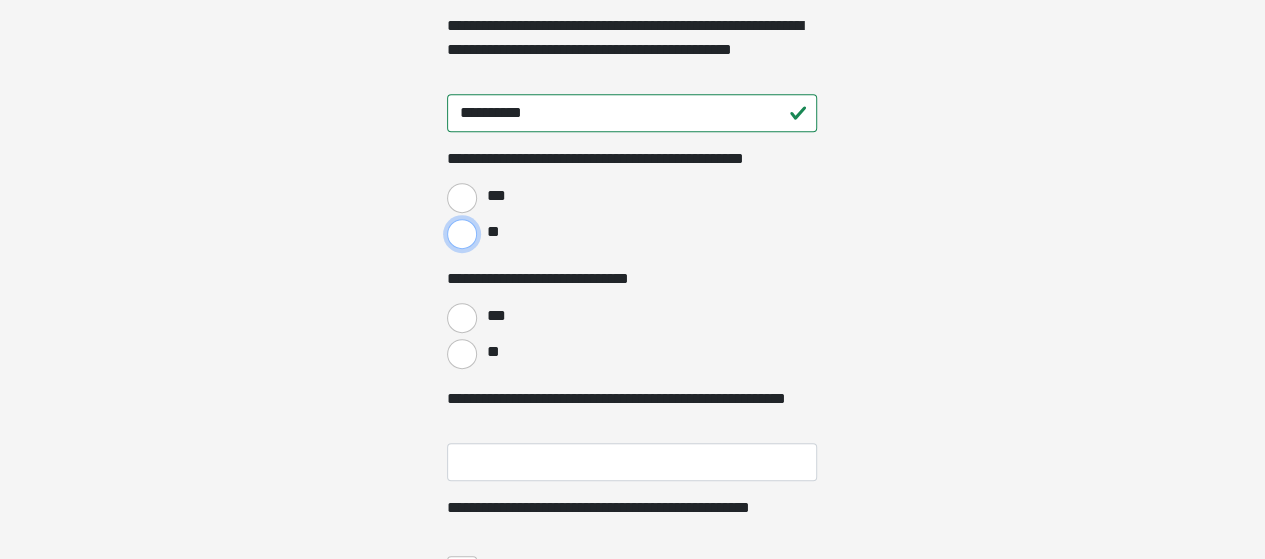 scroll, scrollTop: 4256, scrollLeft: 0, axis: vertical 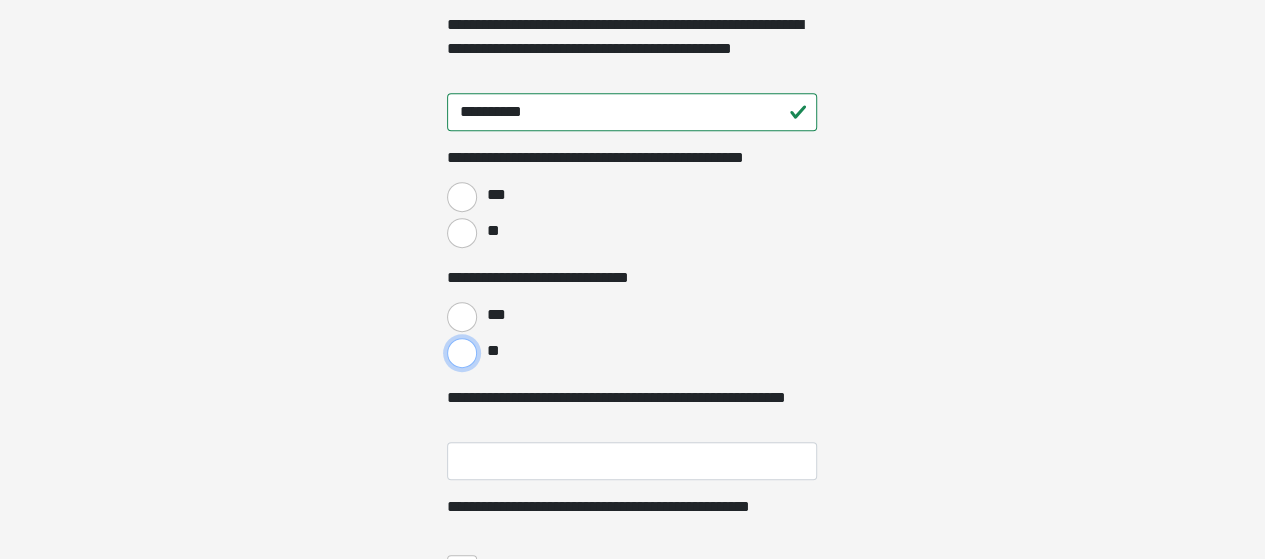 click on "**" at bounding box center (462, 353) 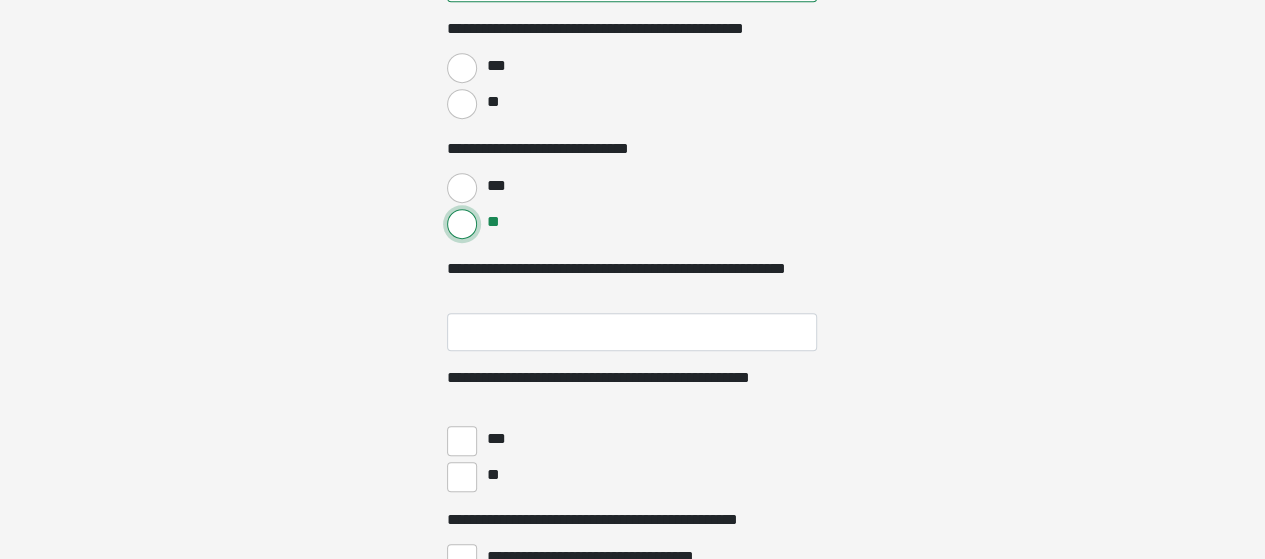 scroll, scrollTop: 4392, scrollLeft: 0, axis: vertical 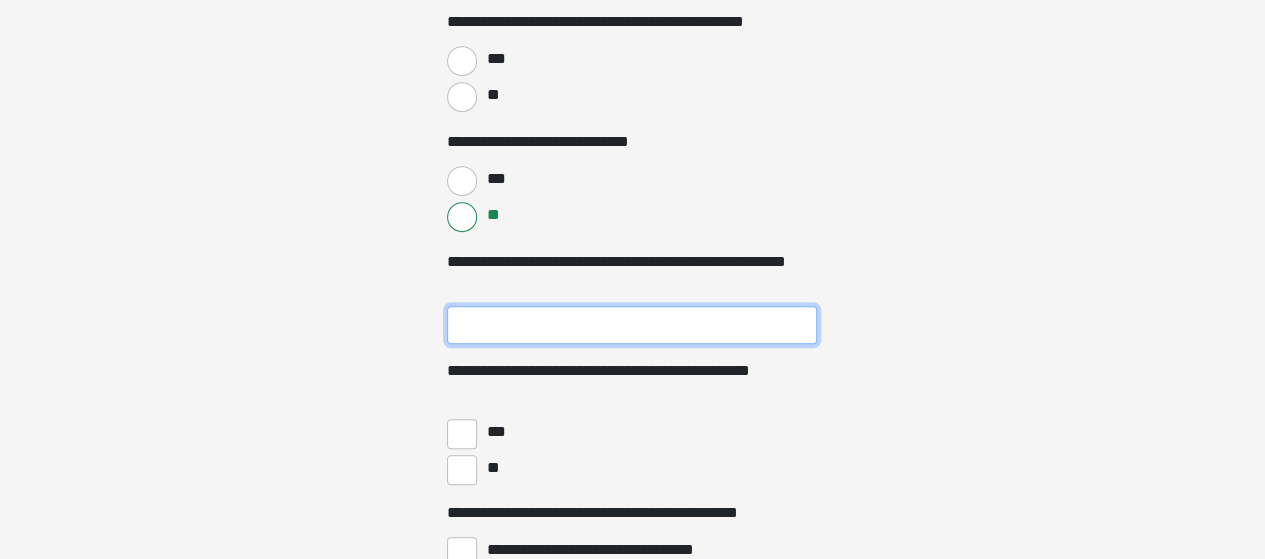 click on "**********" at bounding box center [632, 325] 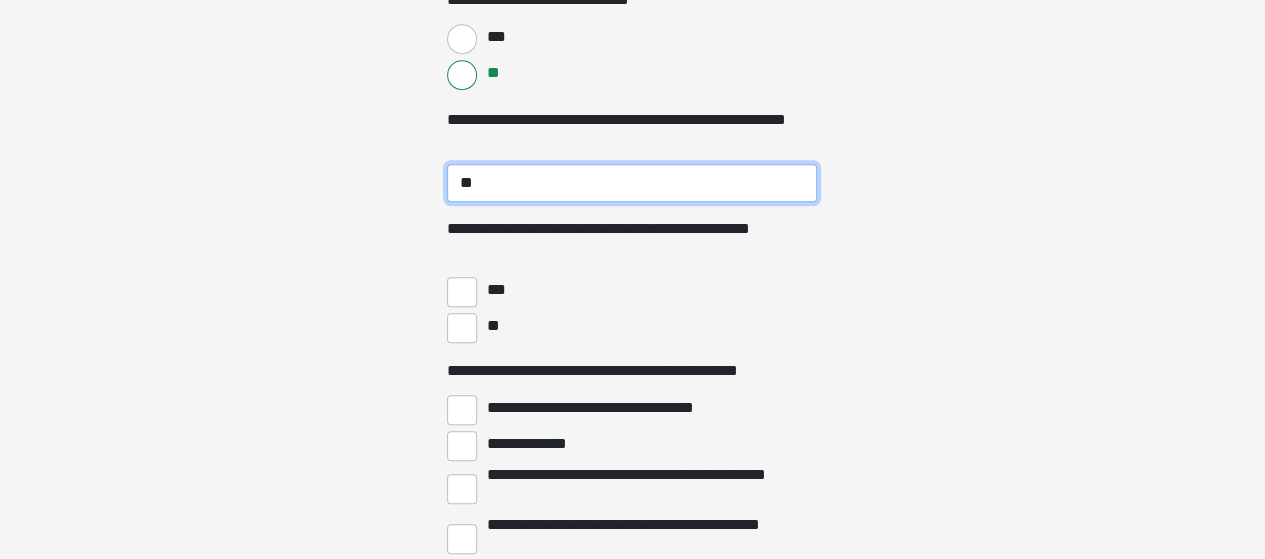 scroll, scrollTop: 4533, scrollLeft: 0, axis: vertical 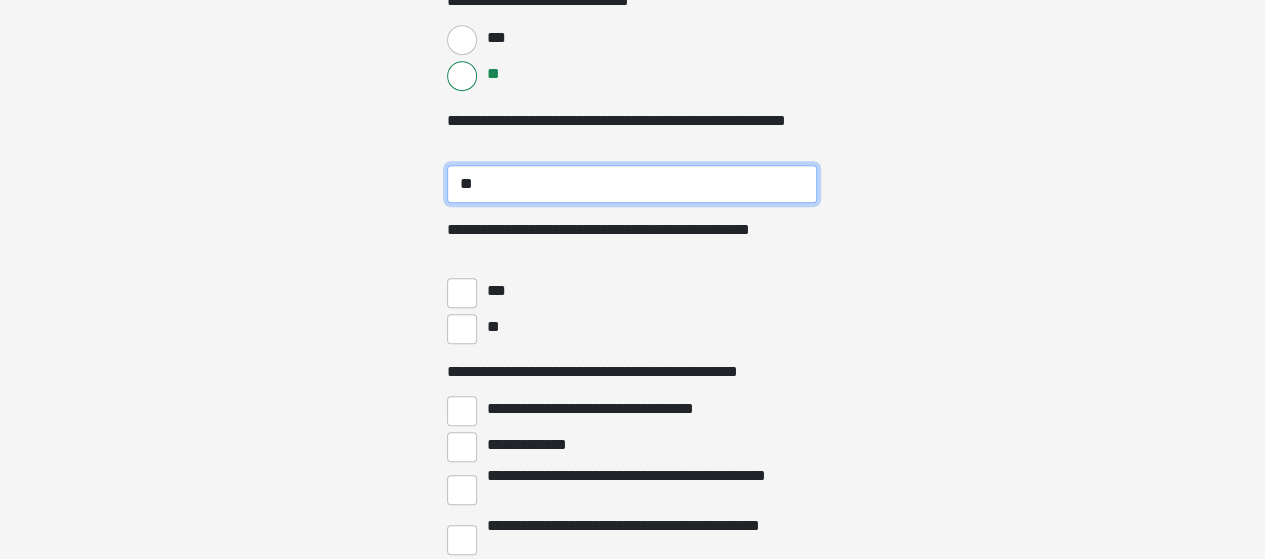 type on "**" 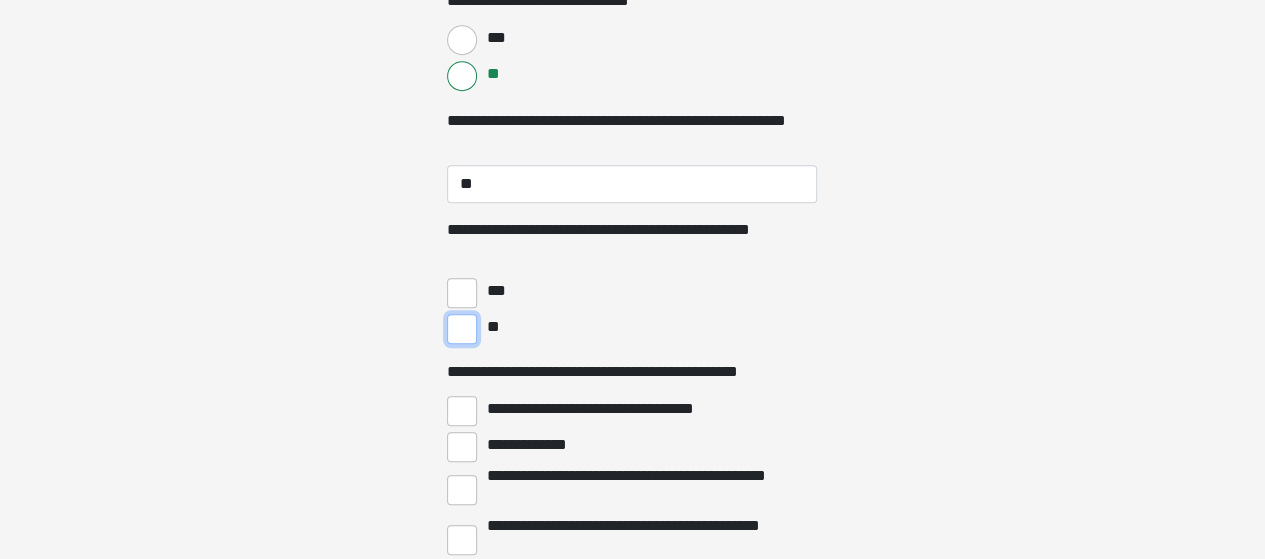 click on "**" at bounding box center (462, 329) 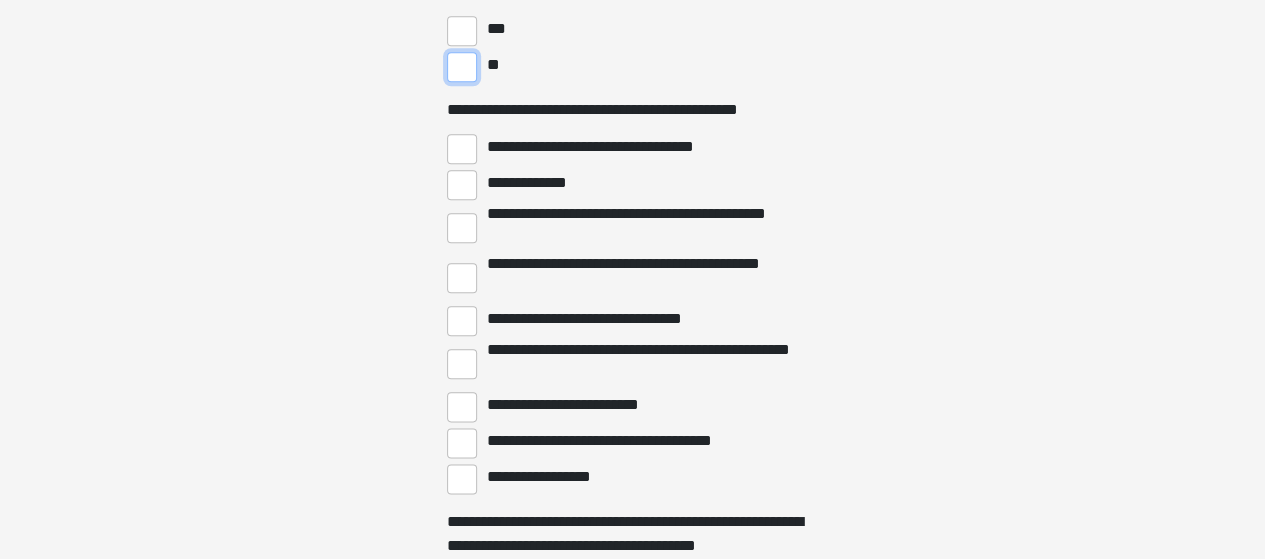 scroll, scrollTop: 4793, scrollLeft: 0, axis: vertical 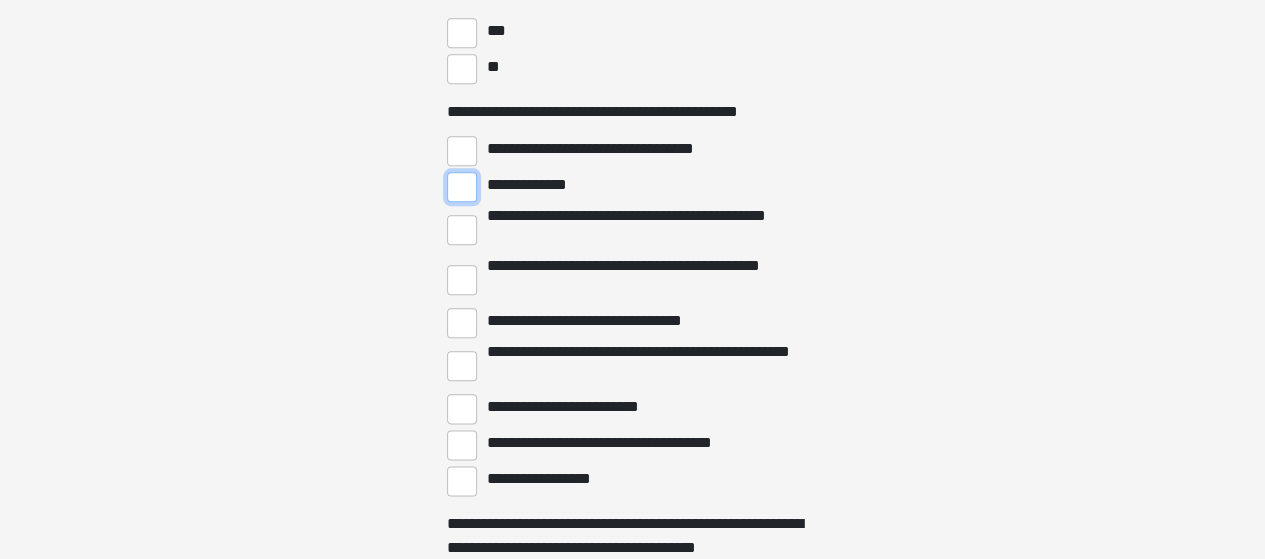 click on "**********" at bounding box center [462, 187] 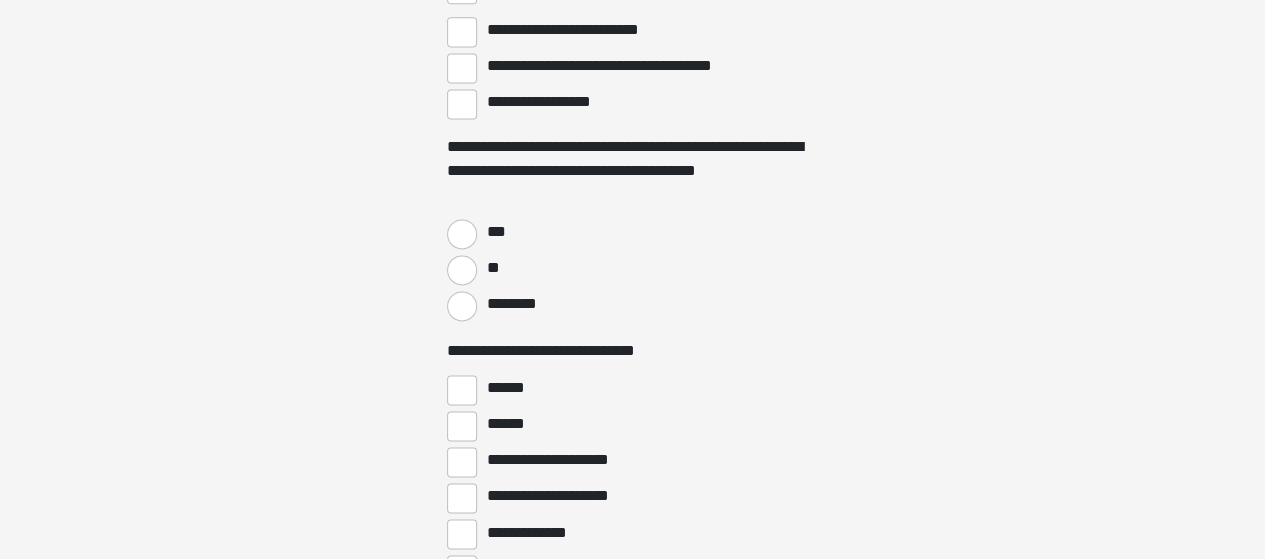 scroll, scrollTop: 5171, scrollLeft: 0, axis: vertical 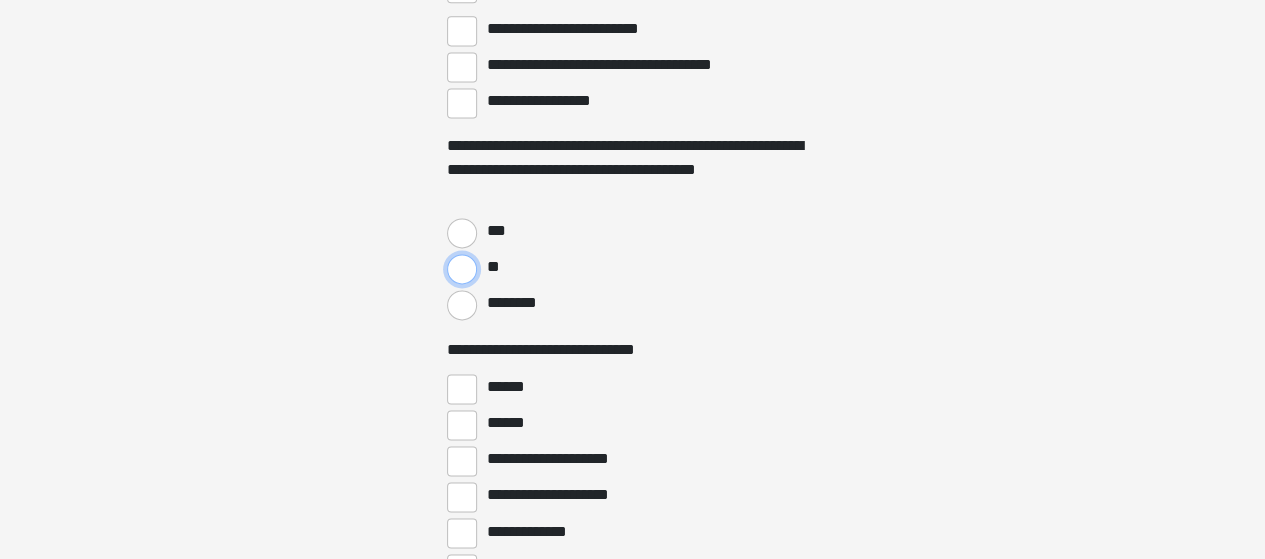click on "**" at bounding box center (462, 269) 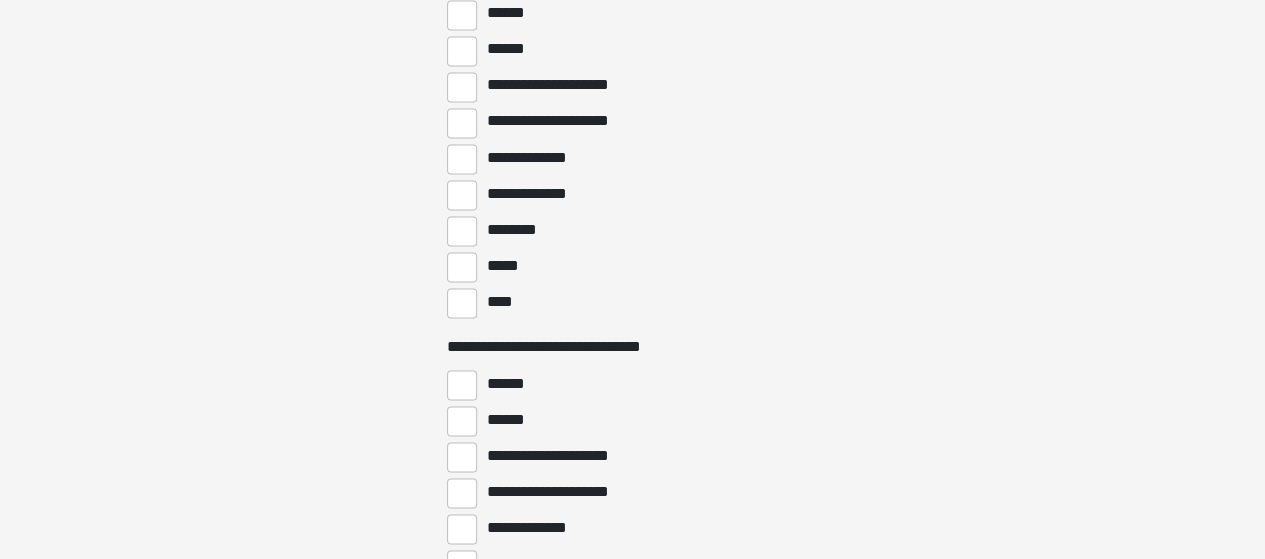 scroll, scrollTop: 5547, scrollLeft: 0, axis: vertical 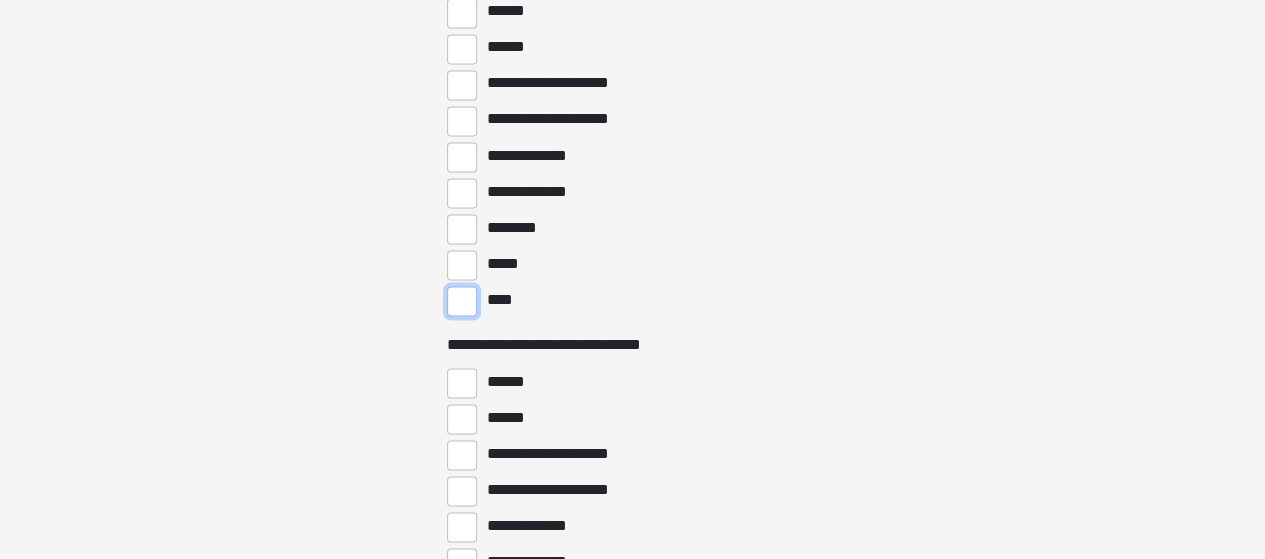 click on "****" at bounding box center [462, 301] 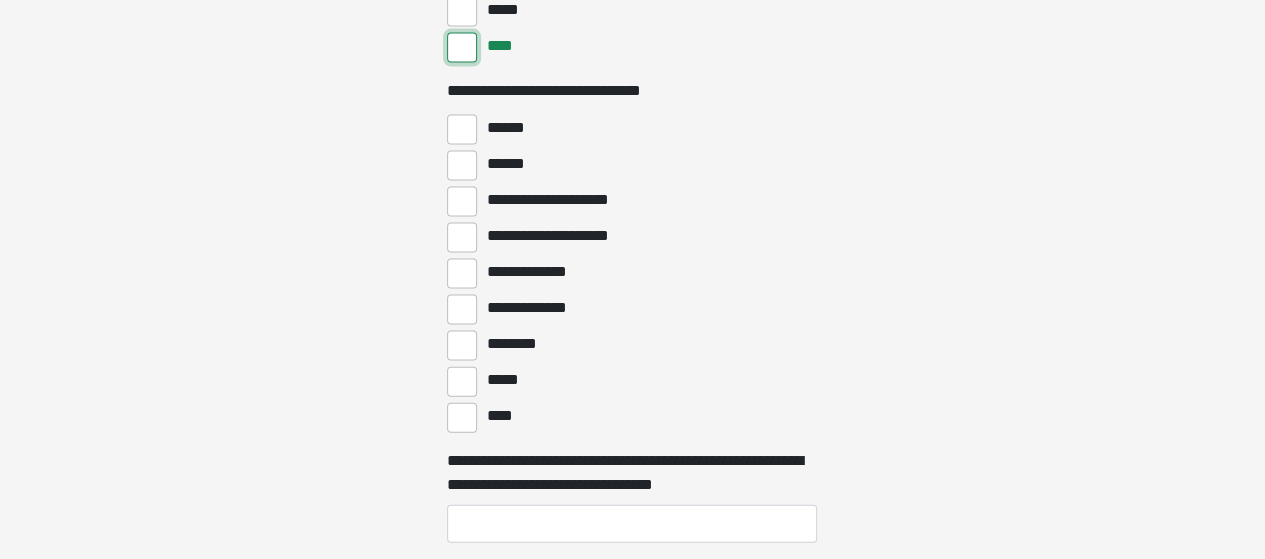 scroll, scrollTop: 5810, scrollLeft: 0, axis: vertical 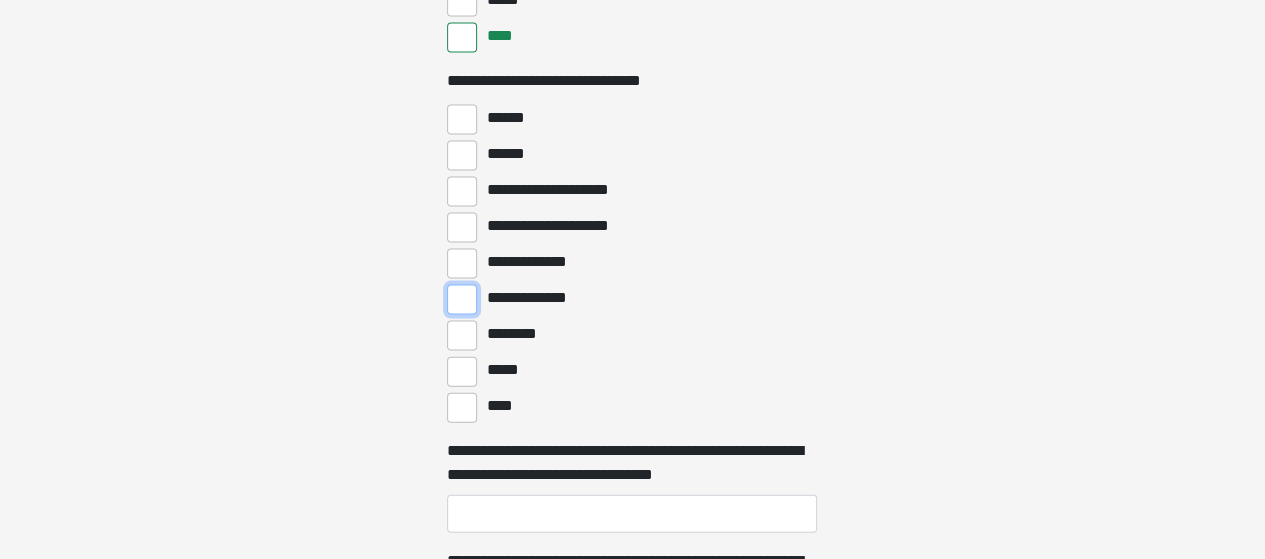 click on "**********" at bounding box center [462, 300] 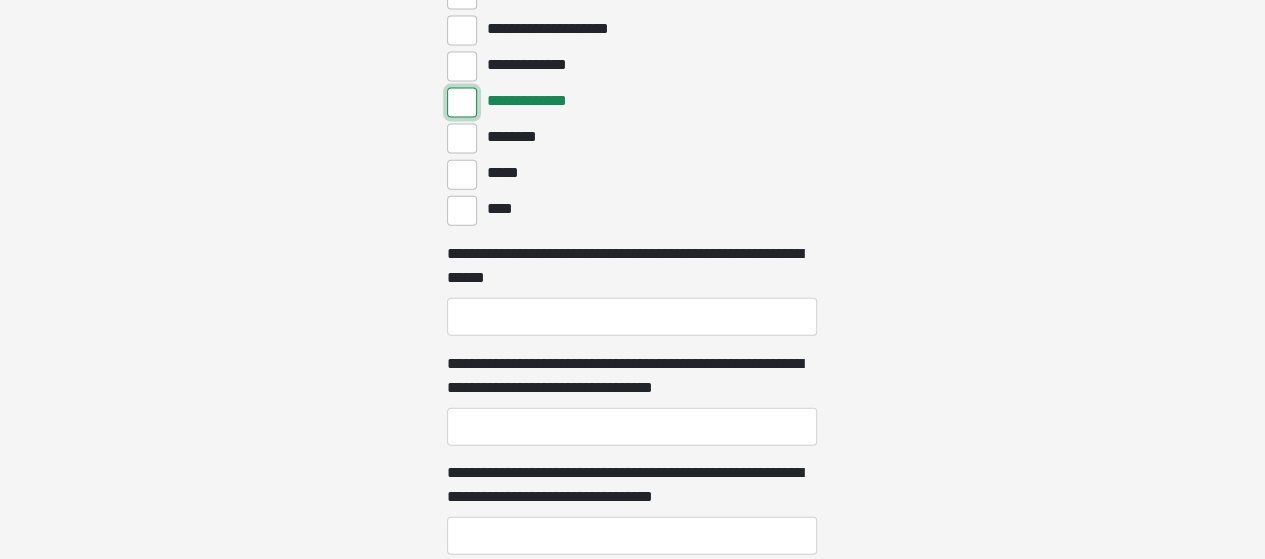 scroll, scrollTop: 6008, scrollLeft: 0, axis: vertical 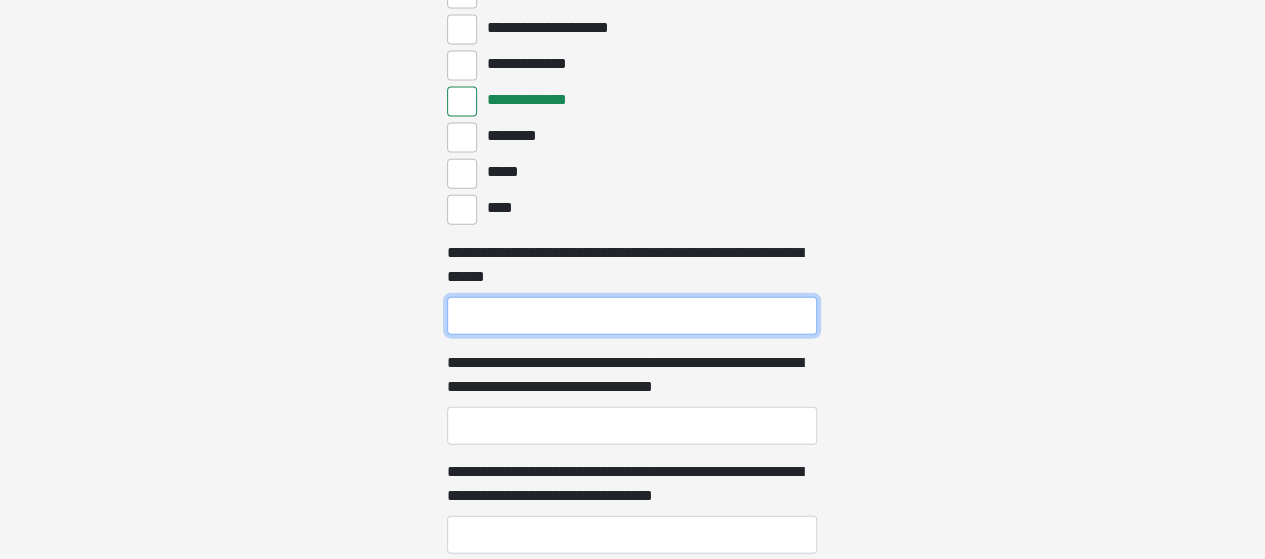 click on "**********" at bounding box center (632, 316) 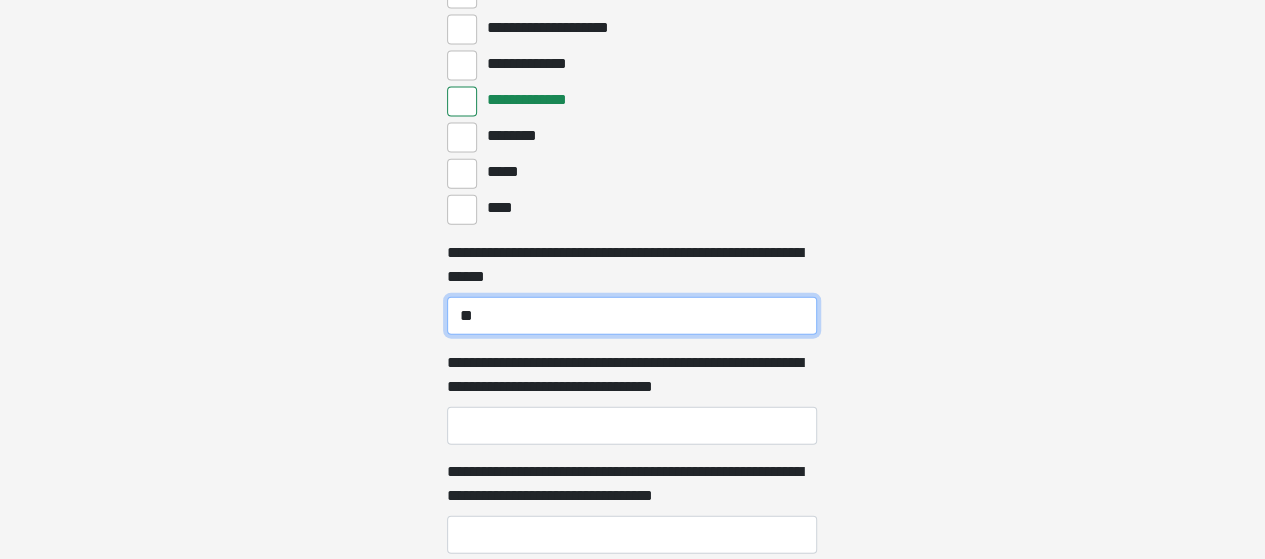 type on "**" 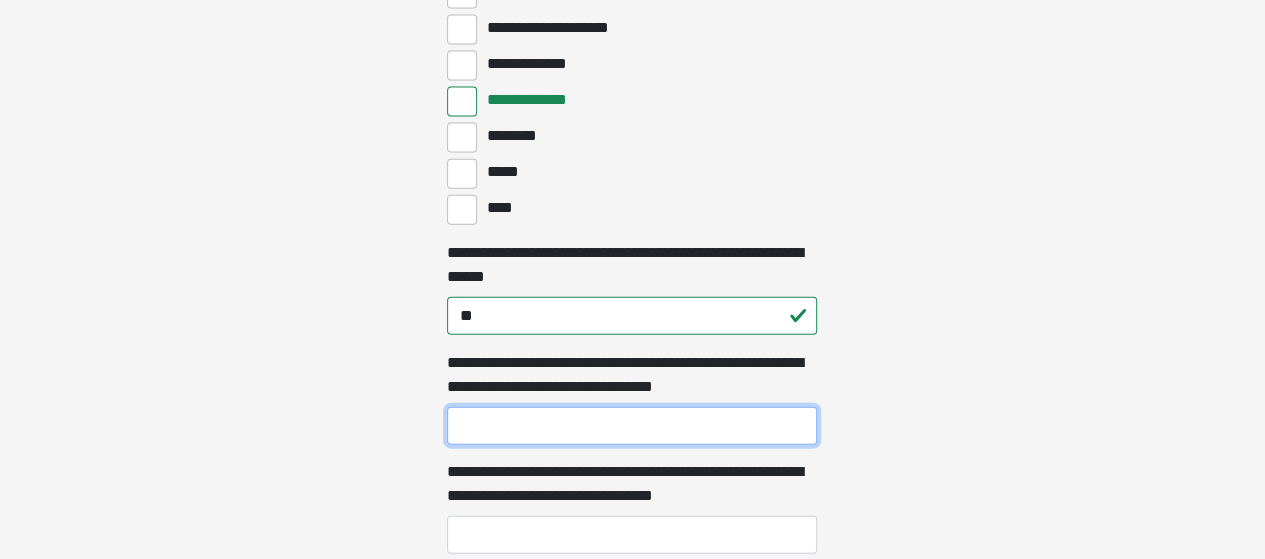 click on "**********" at bounding box center [632, 426] 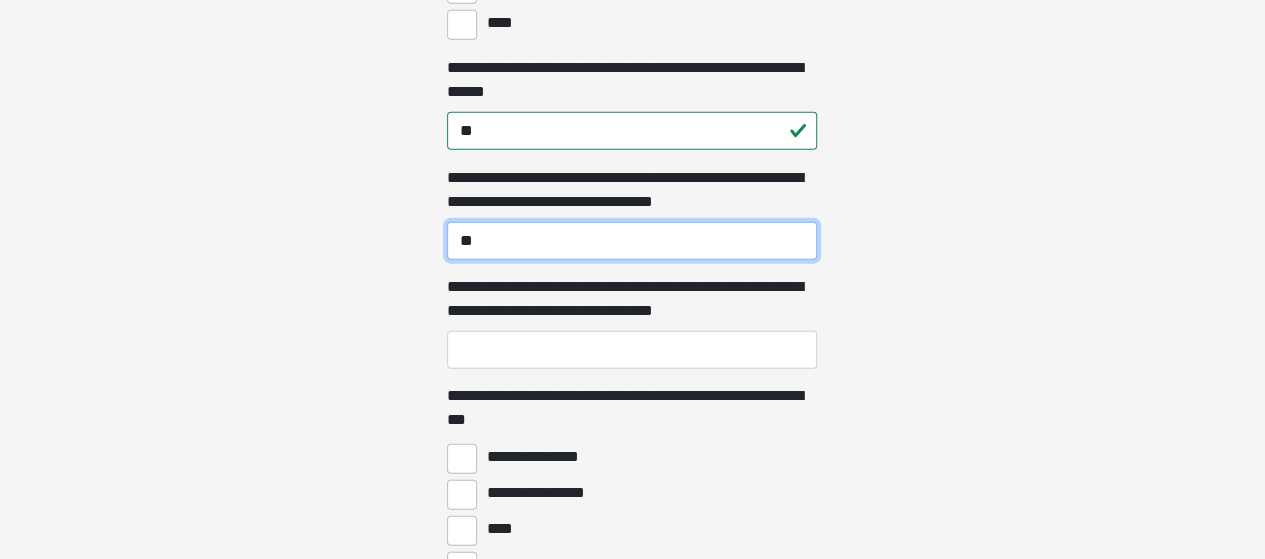 scroll, scrollTop: 6197, scrollLeft: 0, axis: vertical 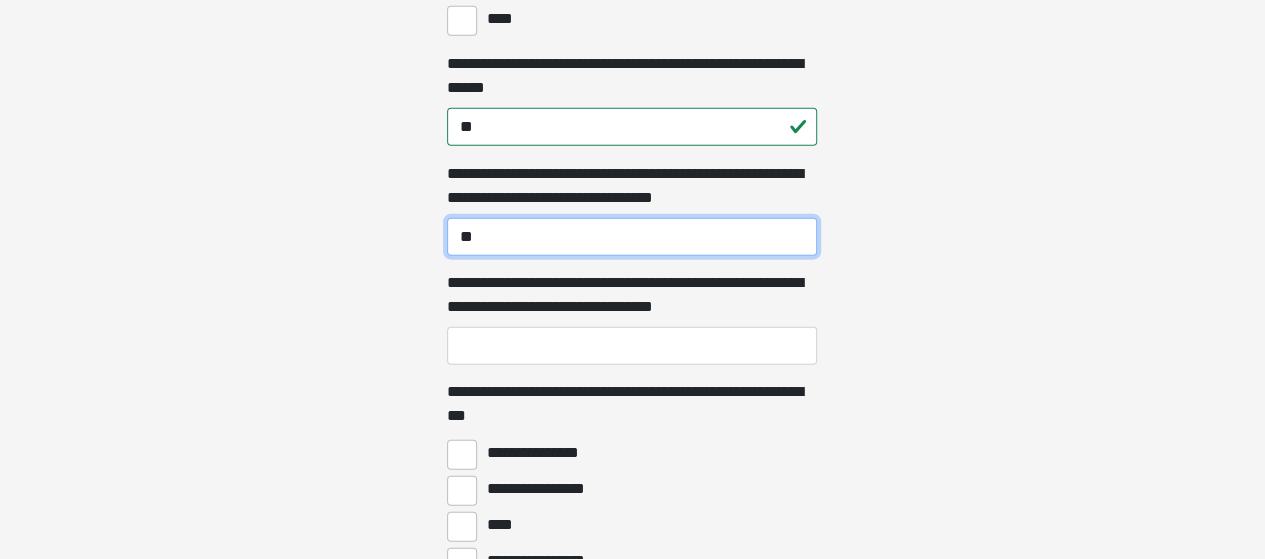 type on "**" 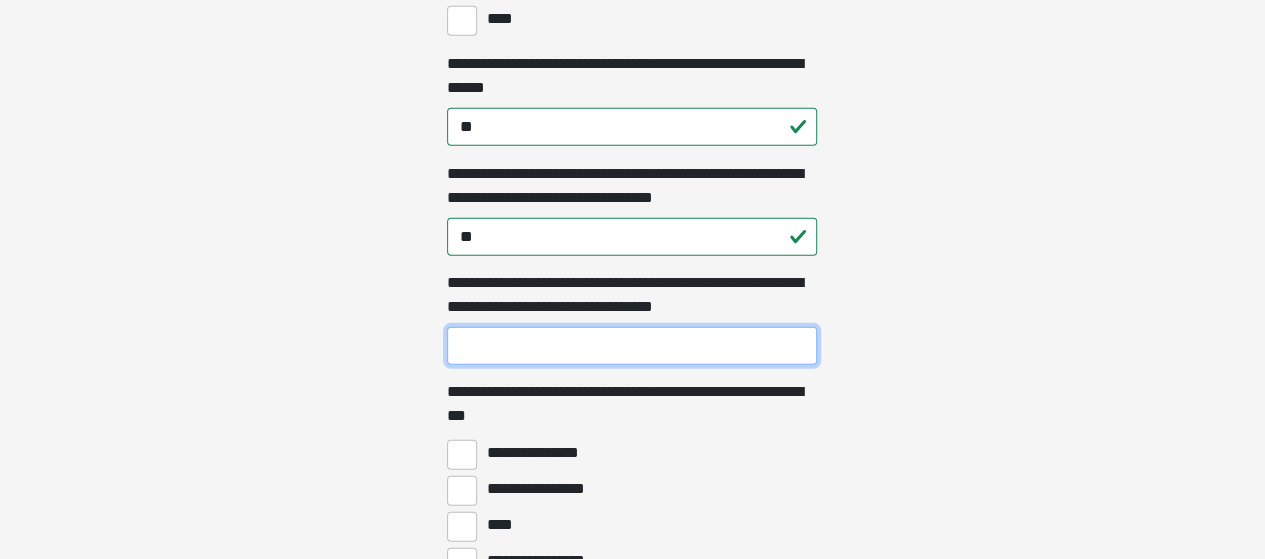 click on "**********" at bounding box center [632, 346] 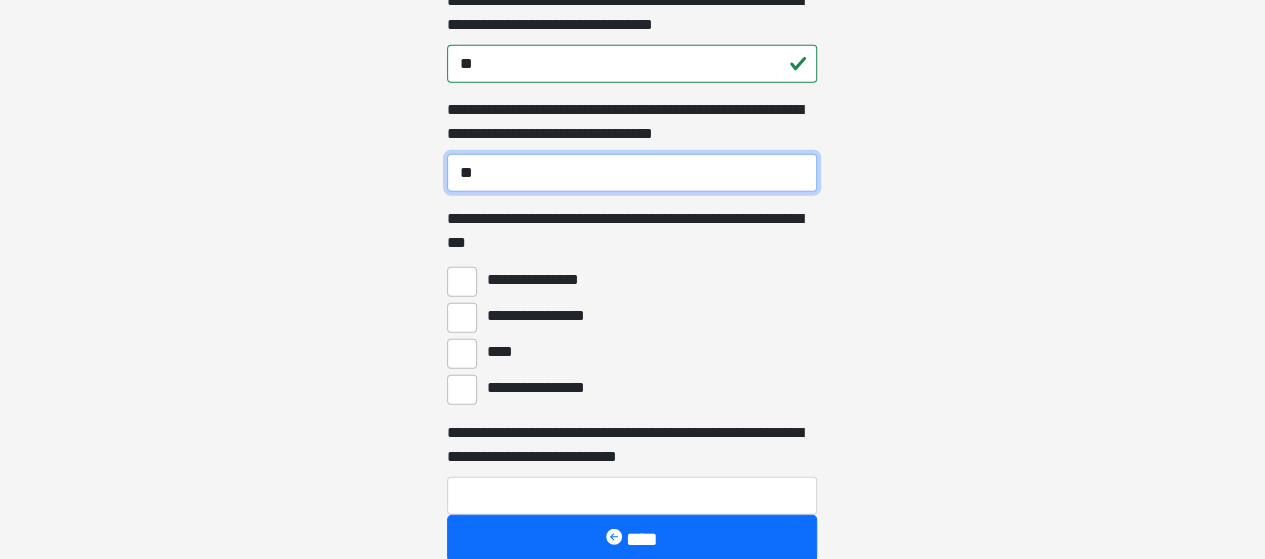 scroll, scrollTop: 6376, scrollLeft: 0, axis: vertical 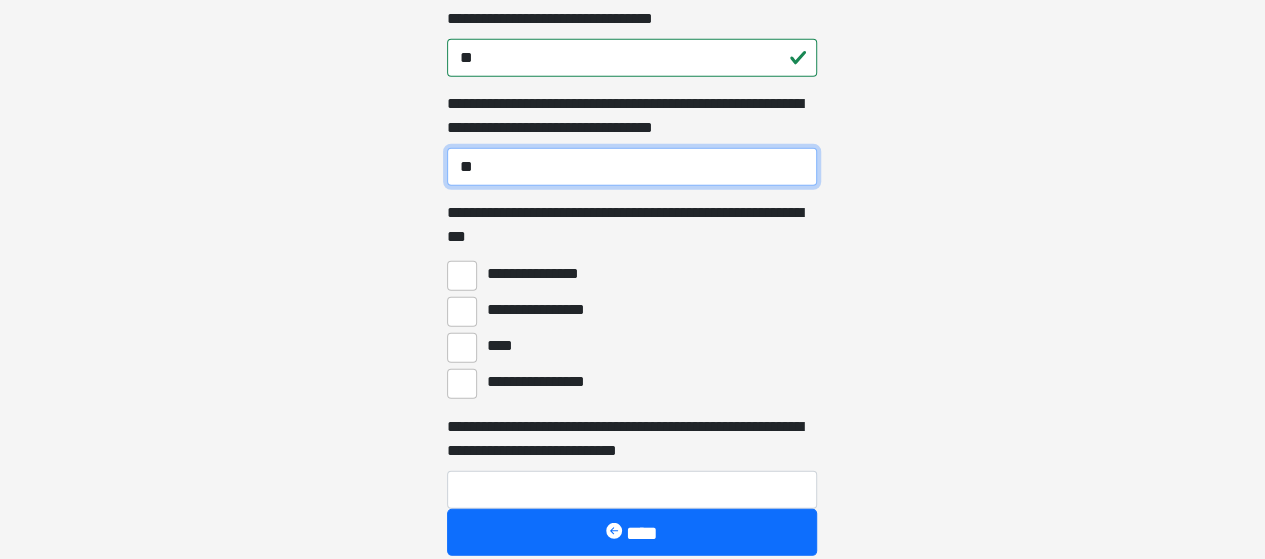 type on "**" 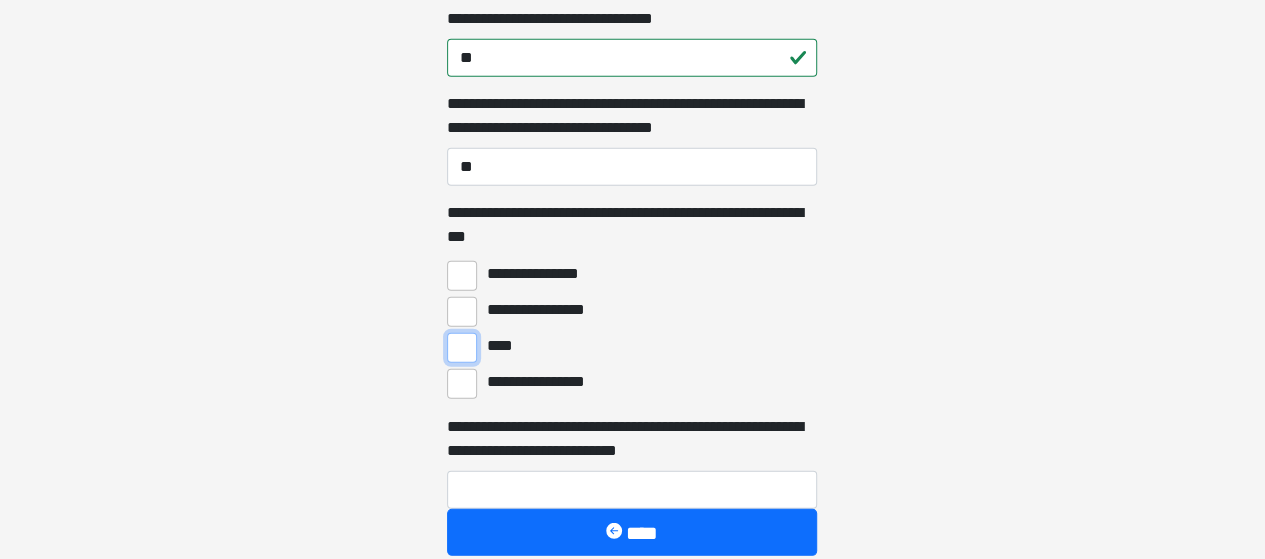 click on "****" at bounding box center (462, 348) 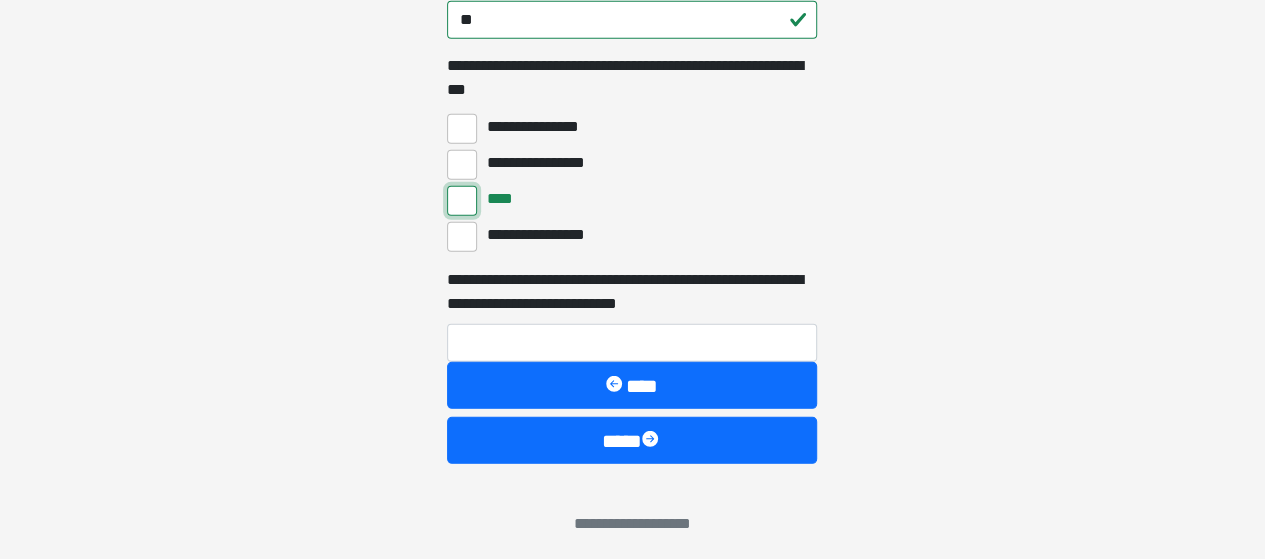 scroll, scrollTop: 6524, scrollLeft: 0, axis: vertical 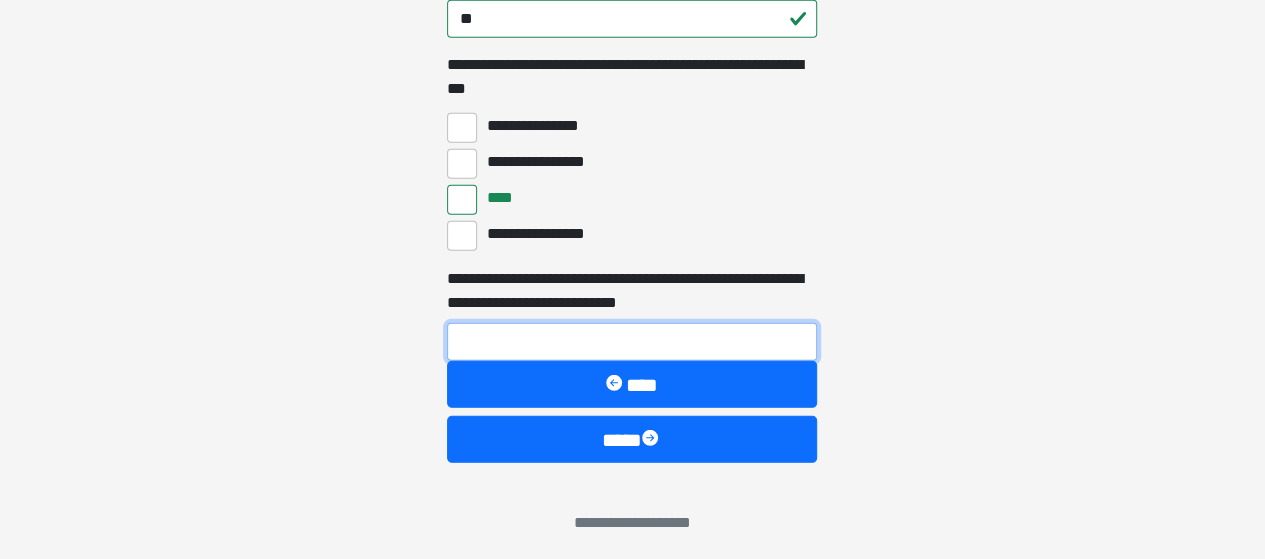click on "**********" at bounding box center [632, 342] 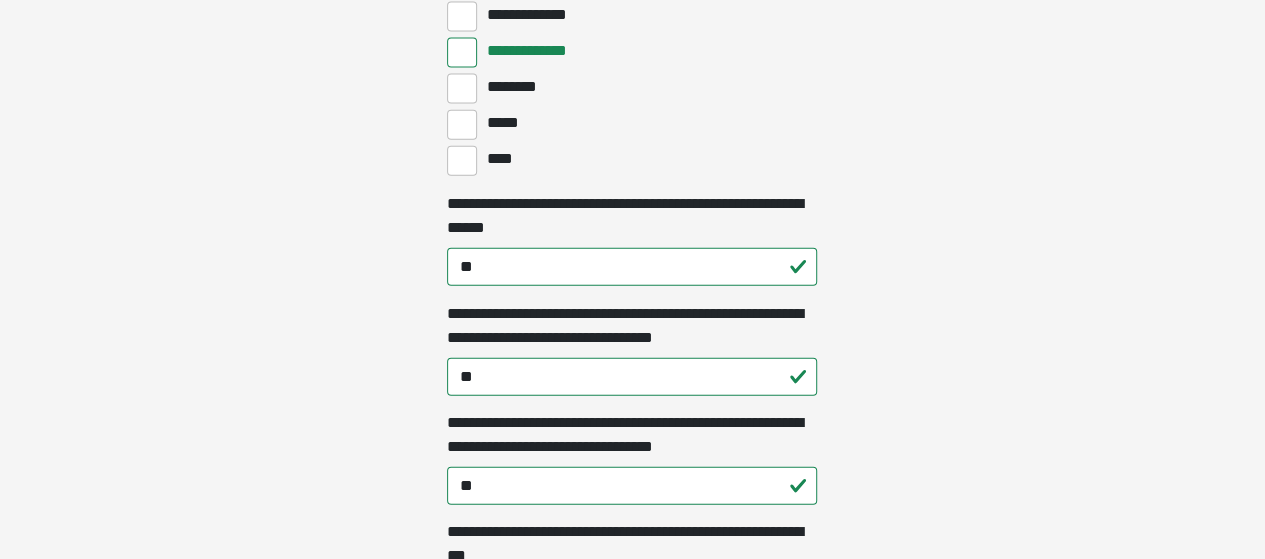 scroll, scrollTop: 6043, scrollLeft: 0, axis: vertical 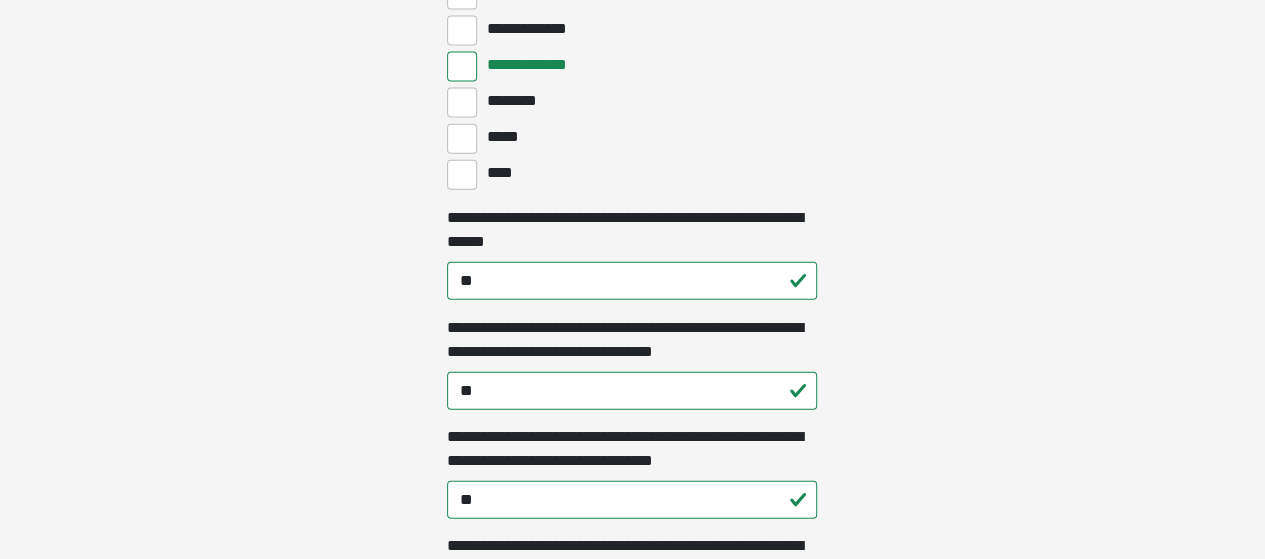 type on "***" 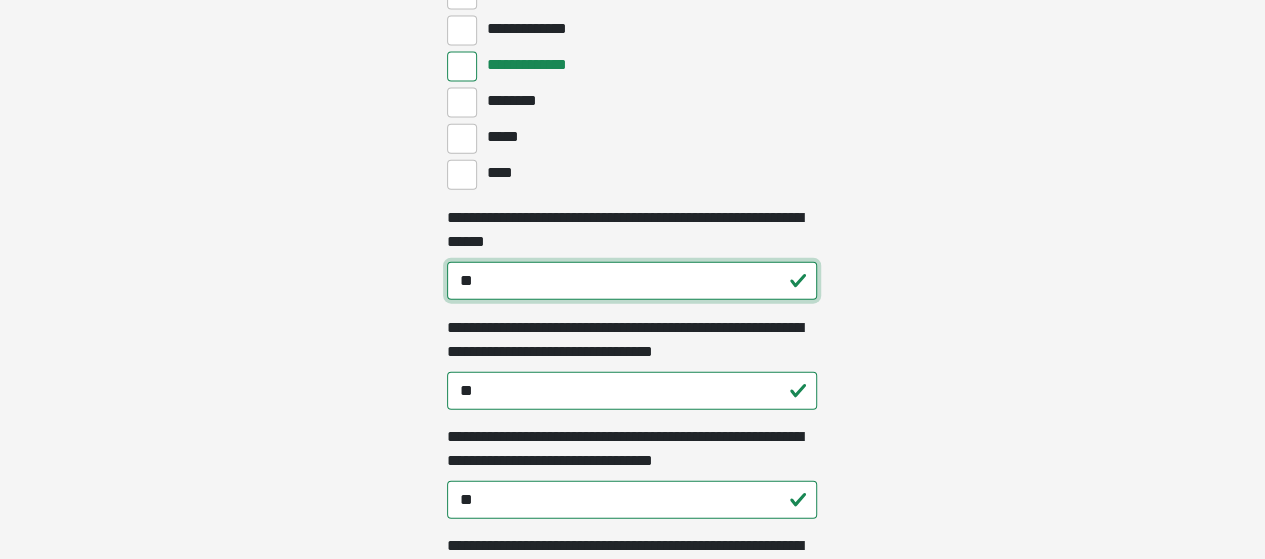 click on "**" at bounding box center [632, 281] 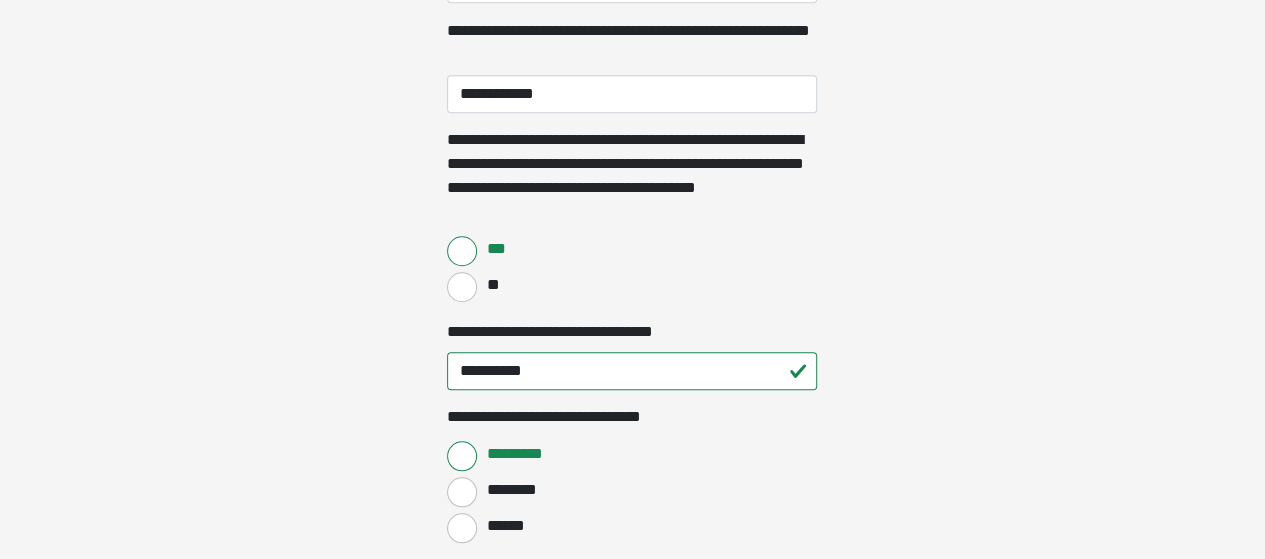 scroll, scrollTop: 675, scrollLeft: 0, axis: vertical 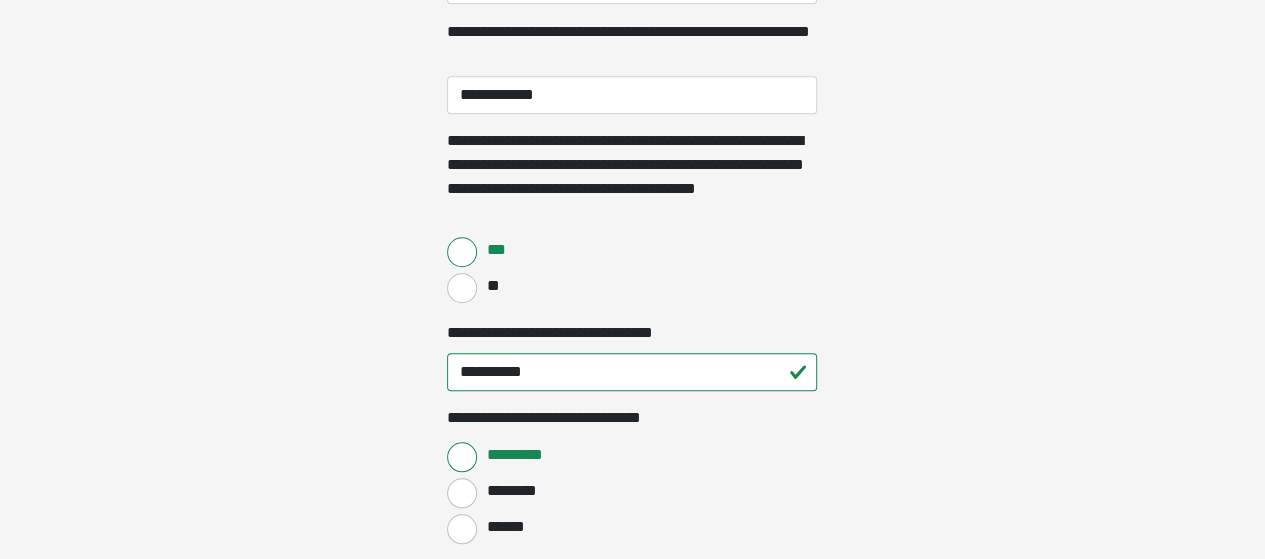 type on "**" 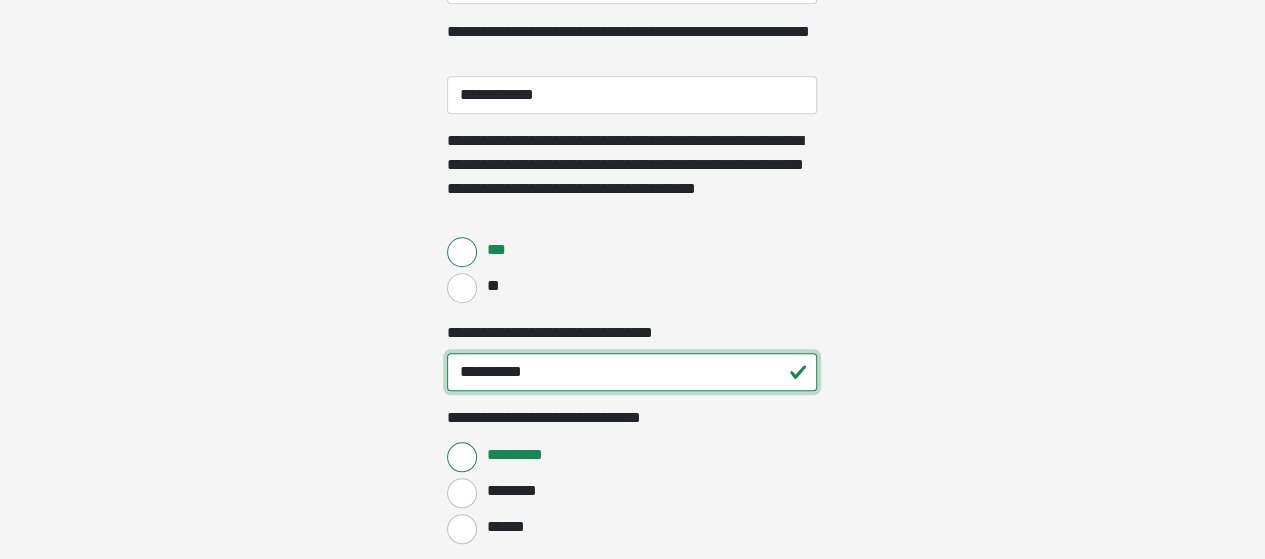 click on "**********" at bounding box center [632, 372] 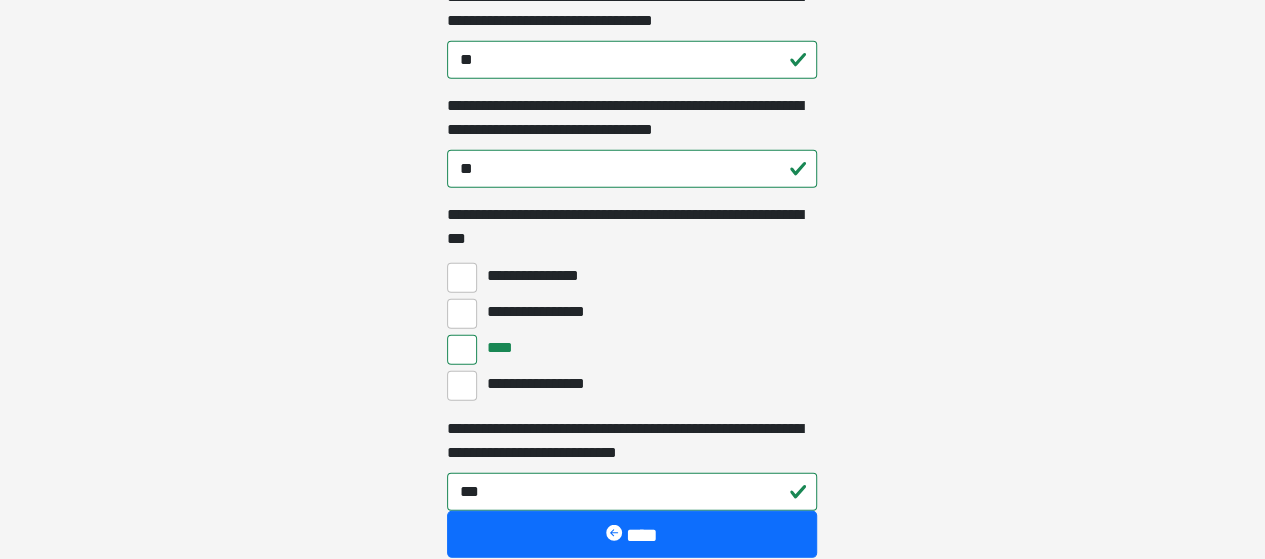 scroll, scrollTop: 6547, scrollLeft: 0, axis: vertical 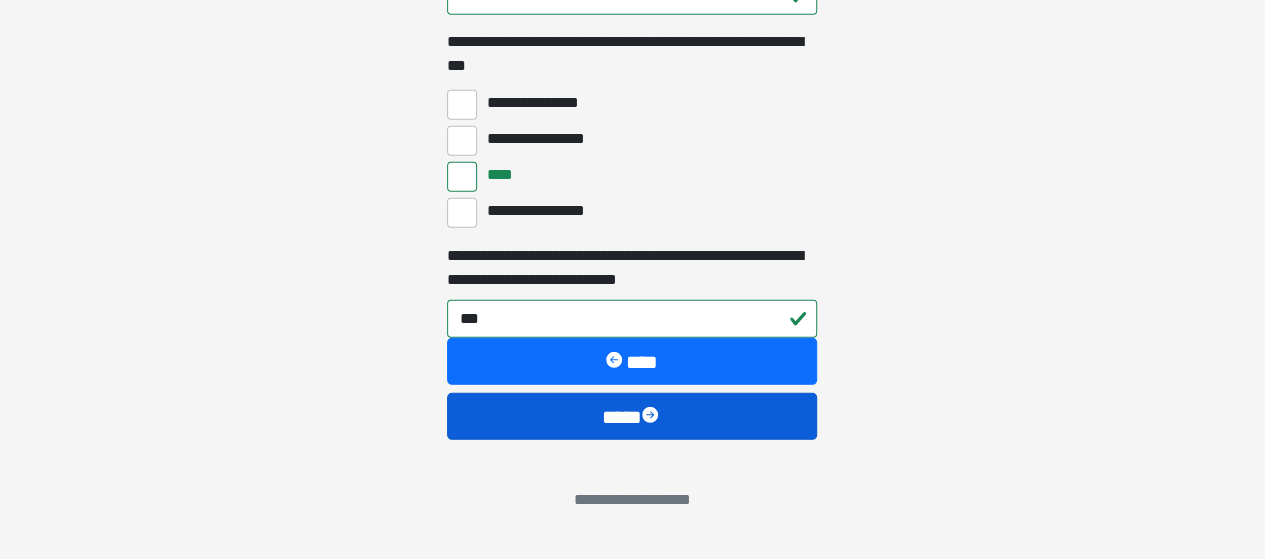 type on "**********" 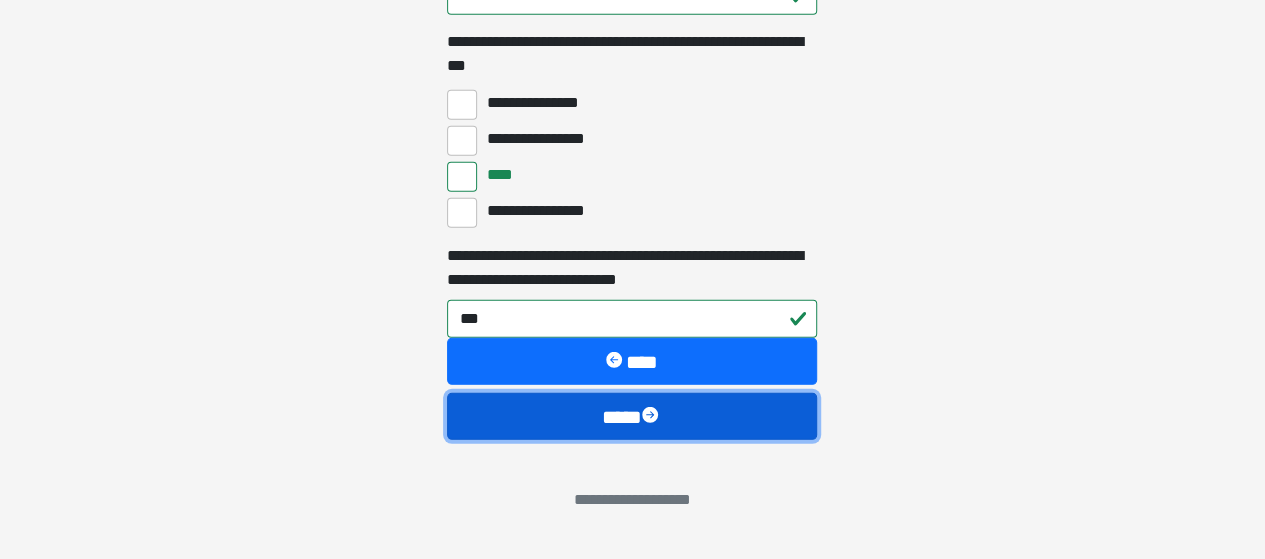 click at bounding box center [652, 417] 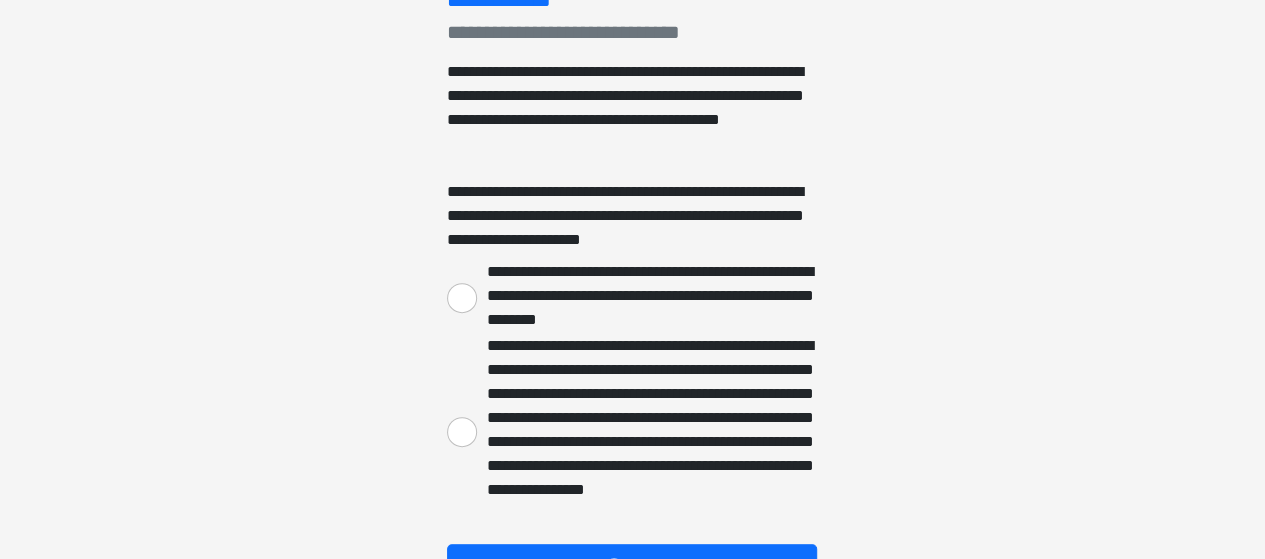 scroll, scrollTop: 302, scrollLeft: 0, axis: vertical 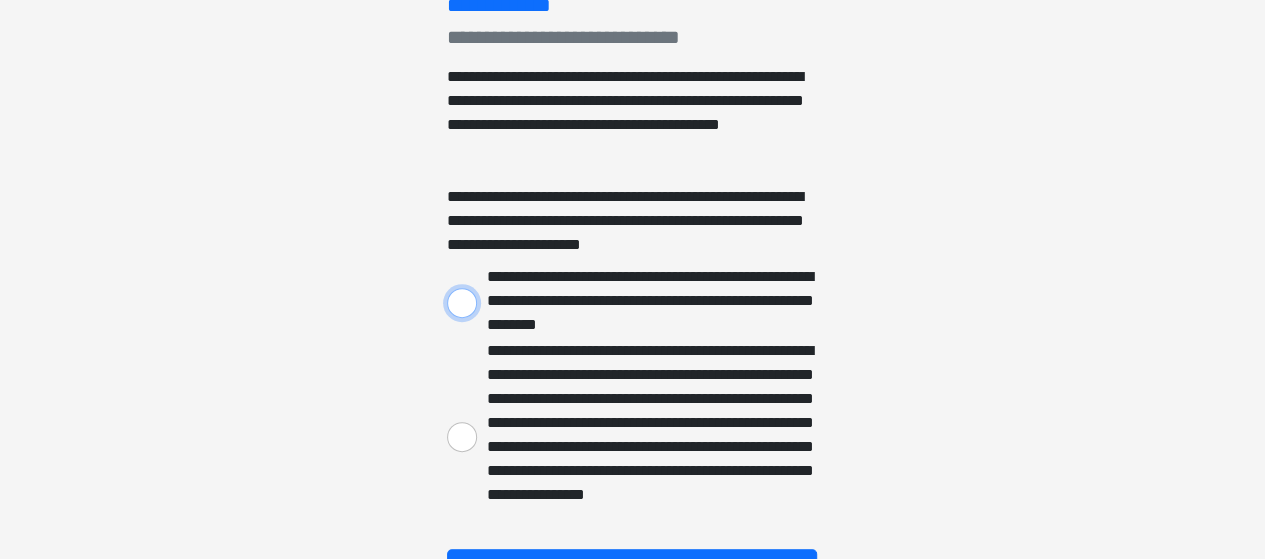 click on "**********" at bounding box center (462, 303) 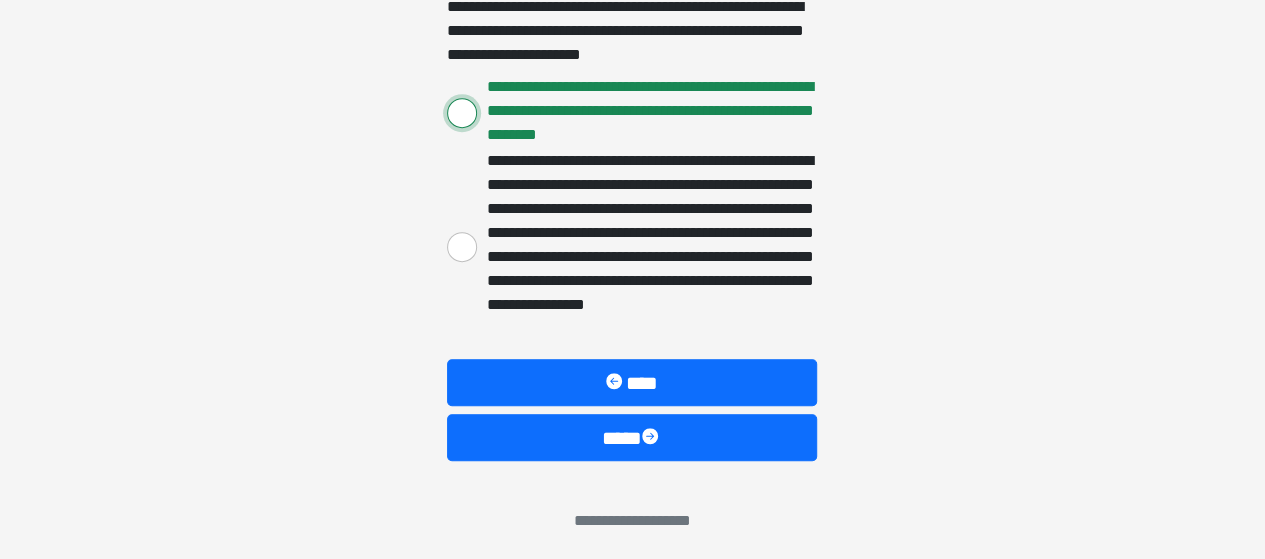 scroll, scrollTop: 497, scrollLeft: 0, axis: vertical 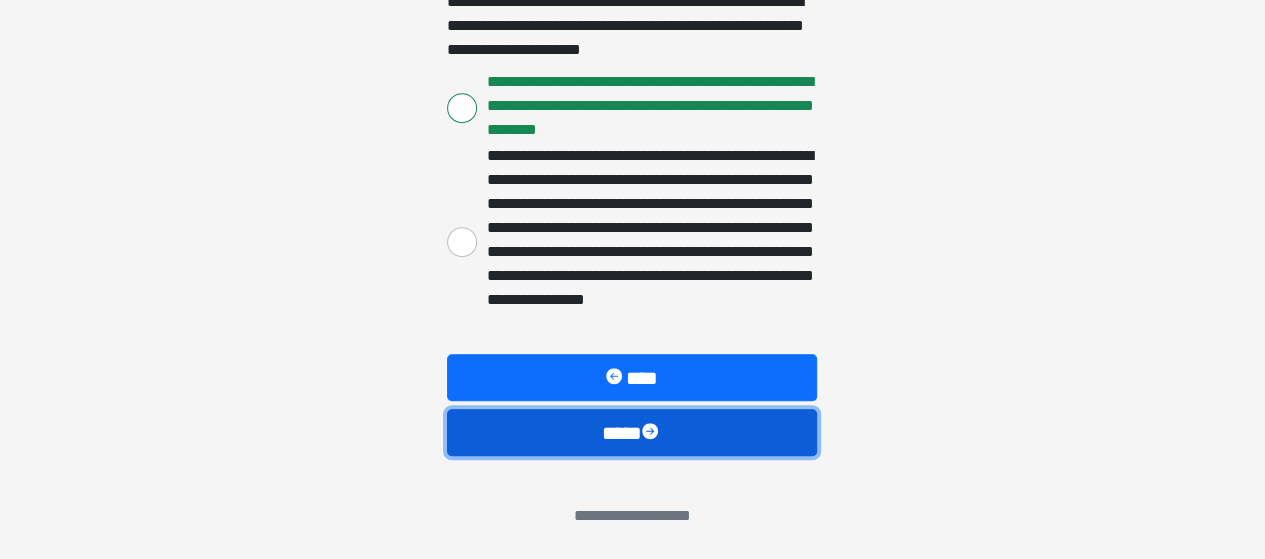 click on "****" at bounding box center (632, 432) 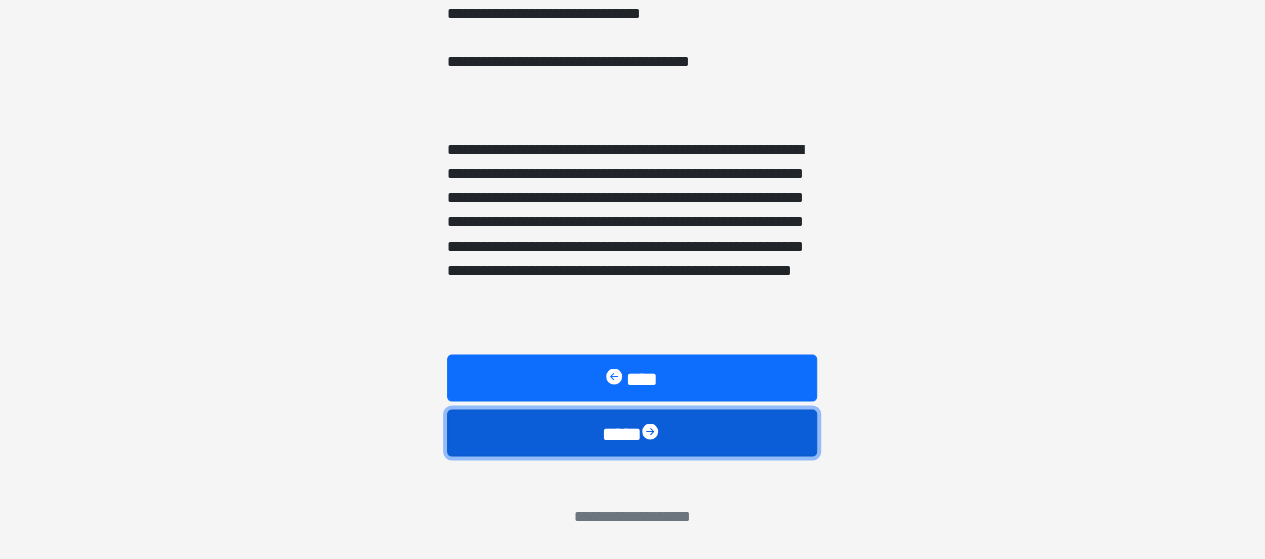 scroll, scrollTop: 1668, scrollLeft: 0, axis: vertical 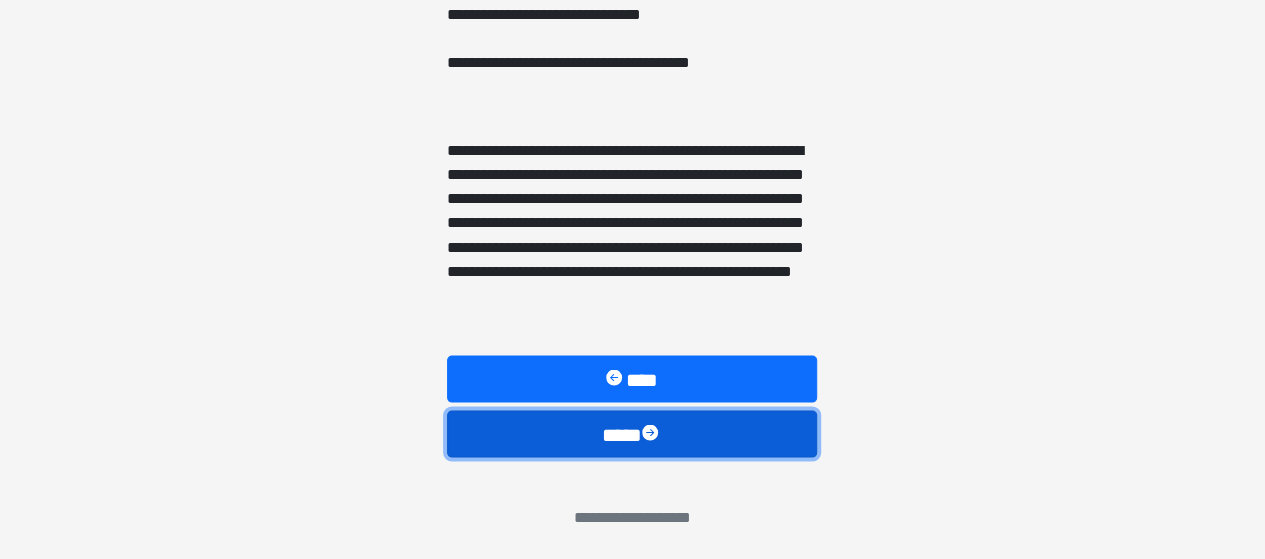 click at bounding box center (652, 434) 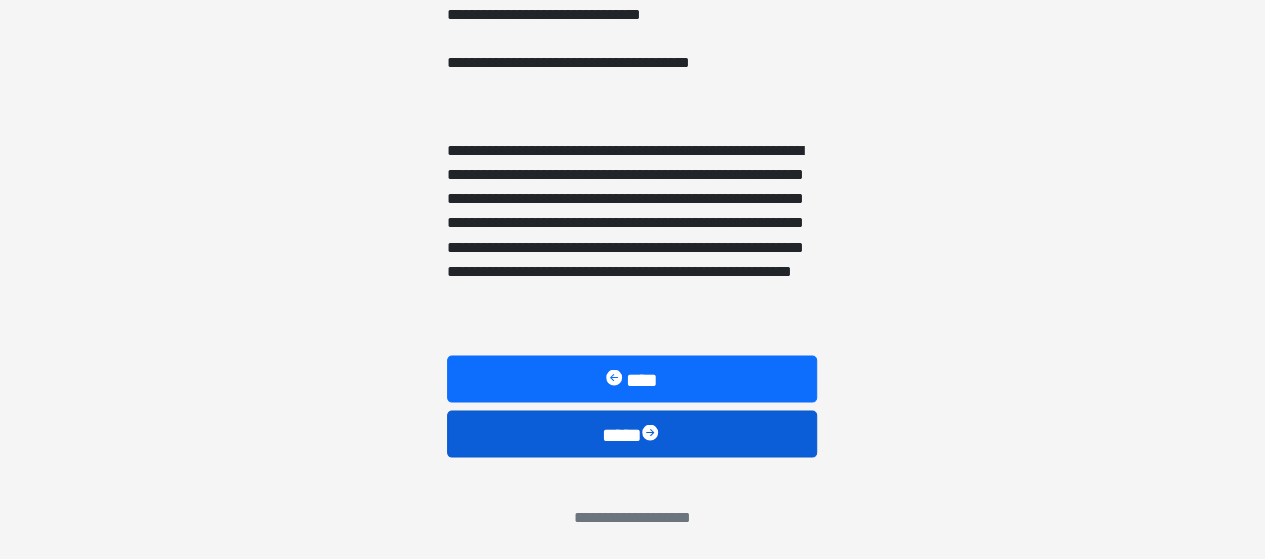 scroll, scrollTop: 201, scrollLeft: 0, axis: vertical 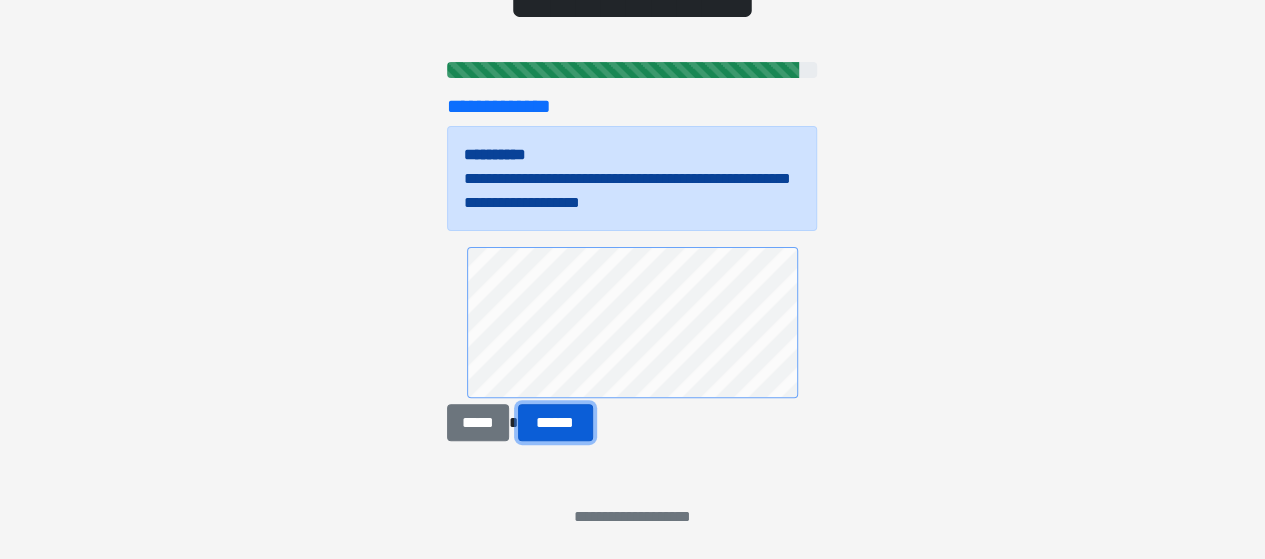 click on "******" at bounding box center (555, 422) 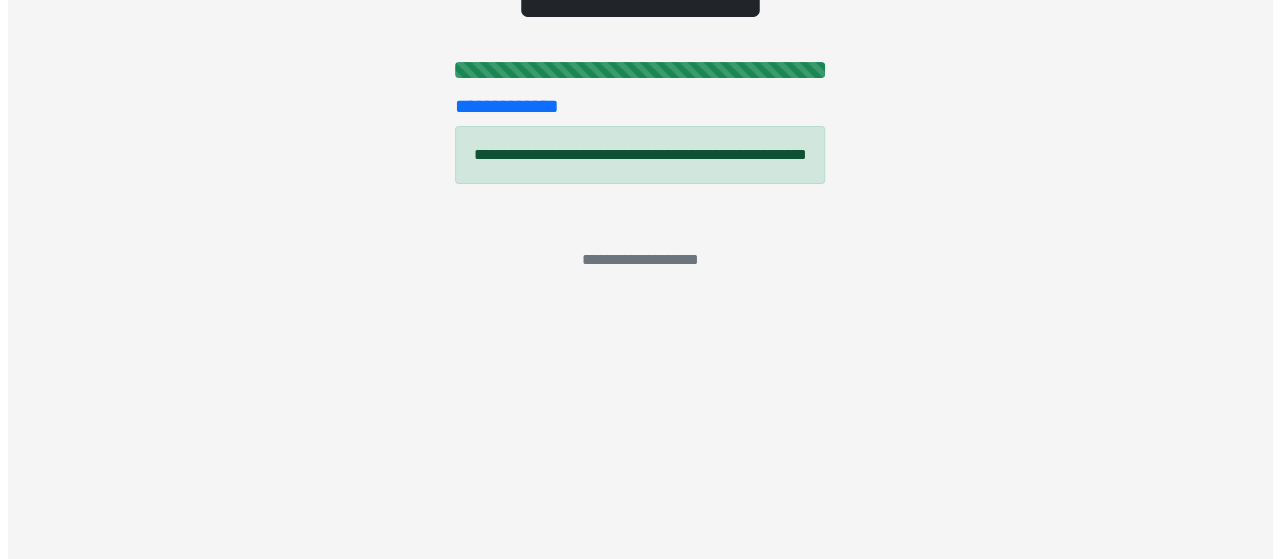 scroll, scrollTop: 0, scrollLeft: 0, axis: both 